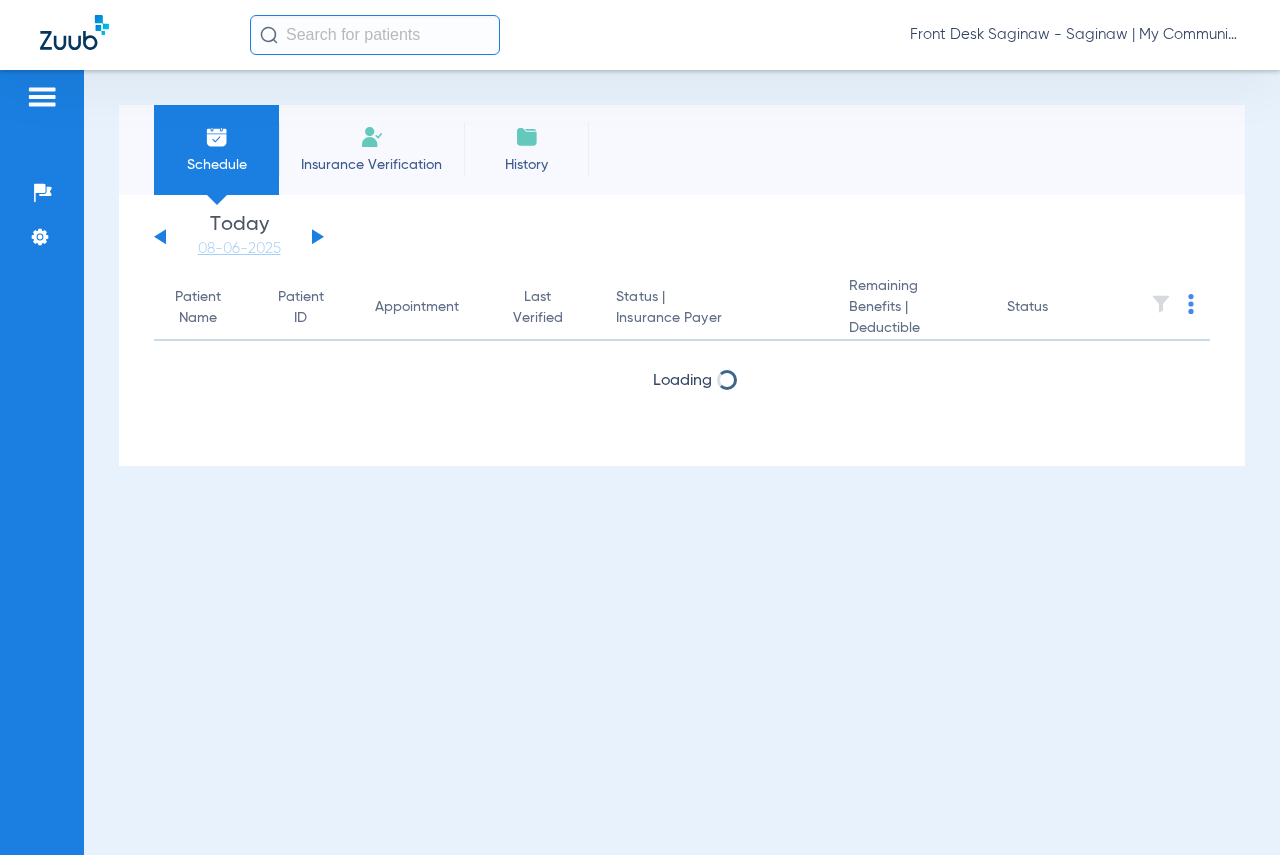 scroll, scrollTop: 0, scrollLeft: 0, axis: both 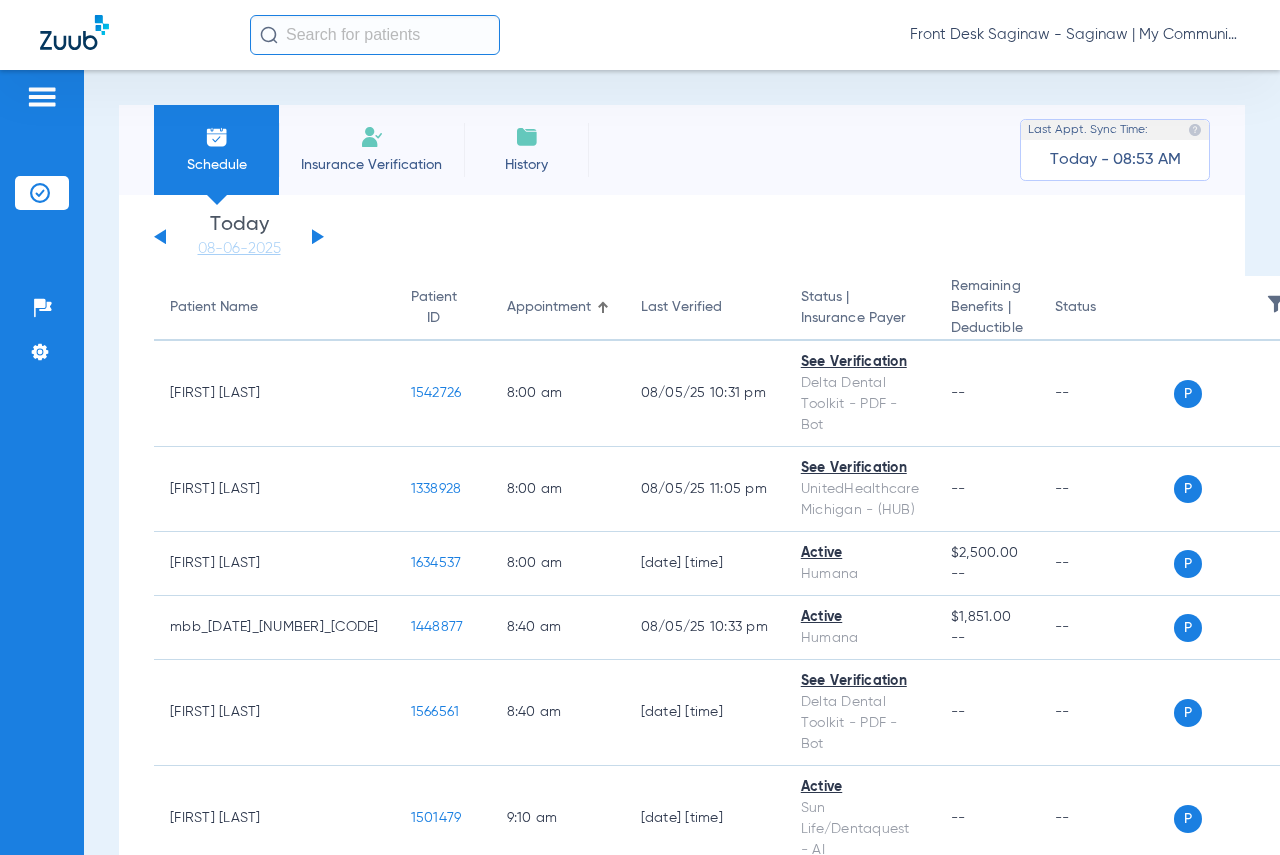 click 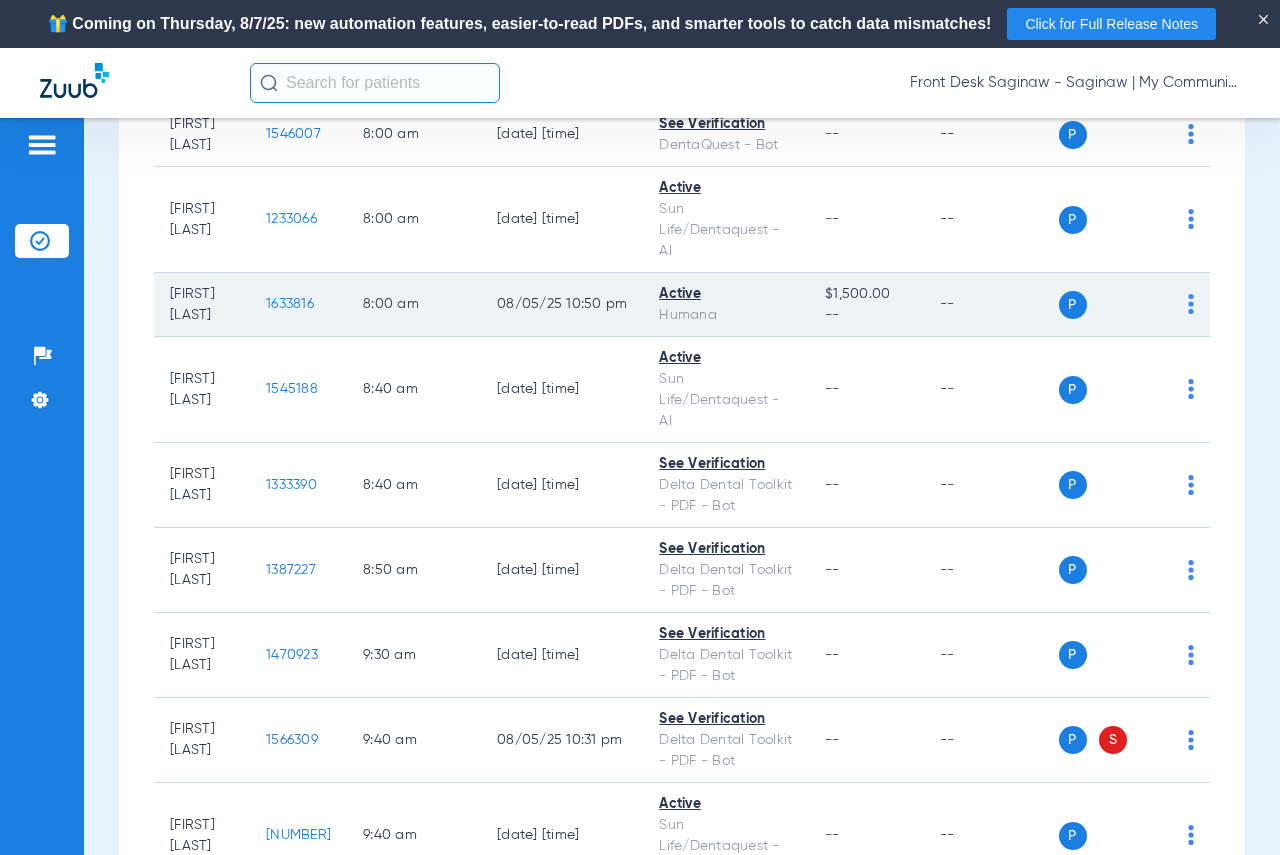scroll, scrollTop: 400, scrollLeft: 0, axis: vertical 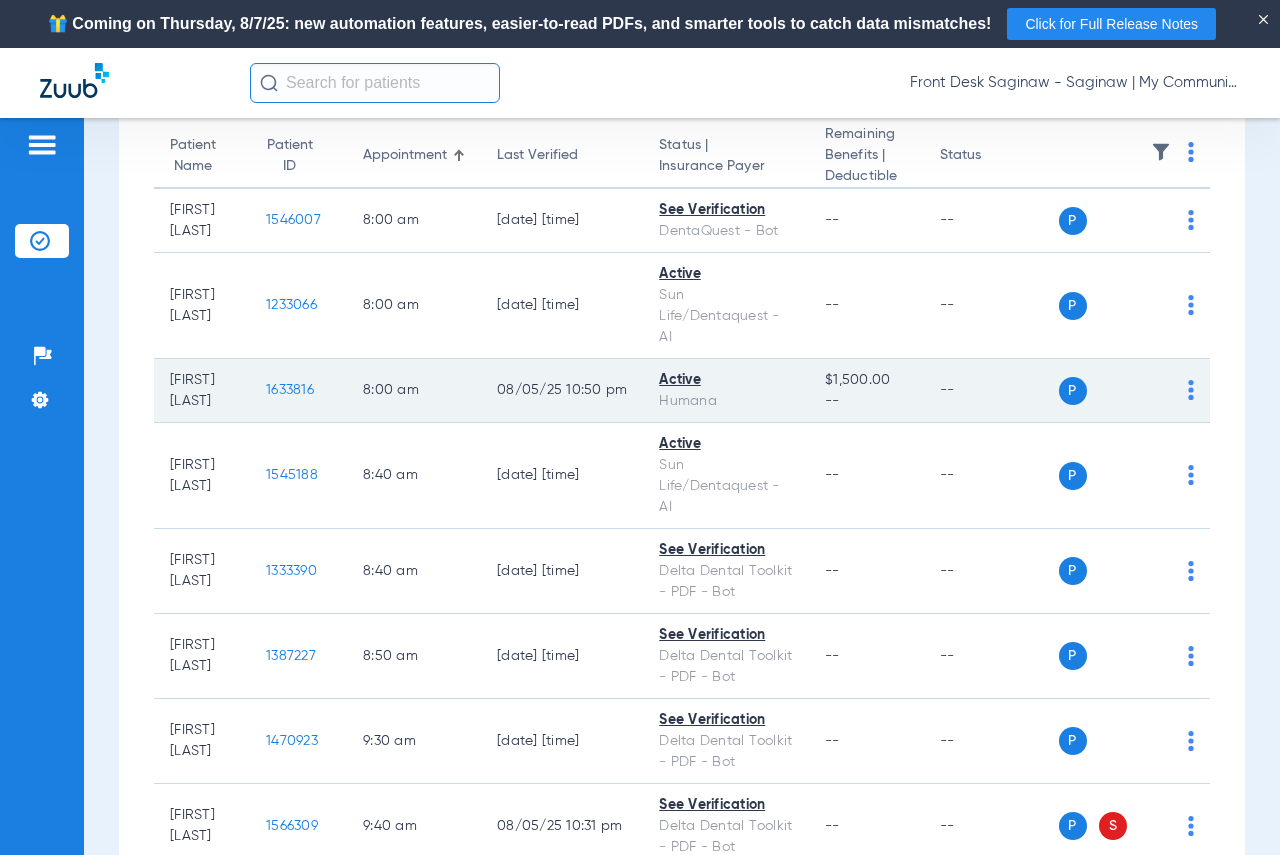 click on "1633816" 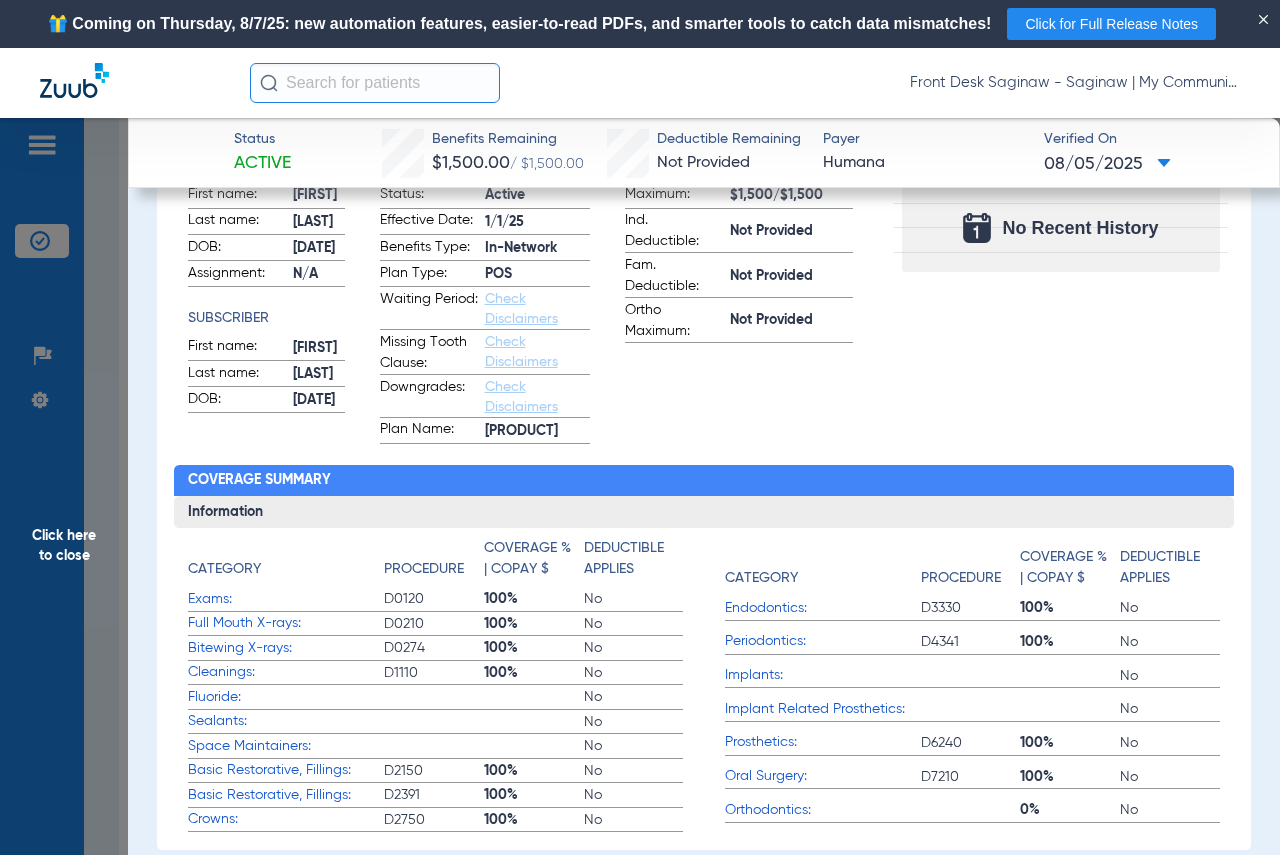 scroll, scrollTop: 0, scrollLeft: 0, axis: both 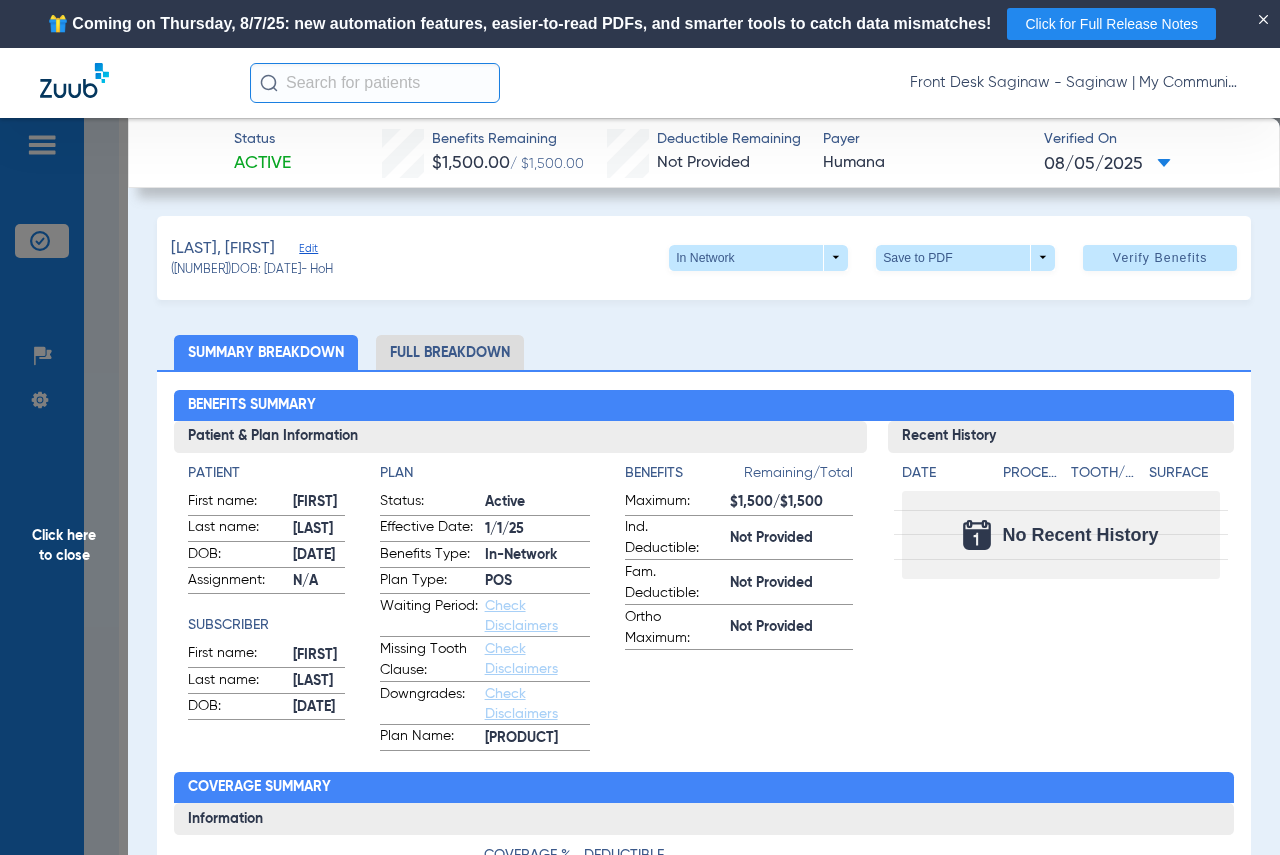 drag, startPoint x: 36, startPoint y: 379, endPoint x: 106, endPoint y: 381, distance: 70.028564 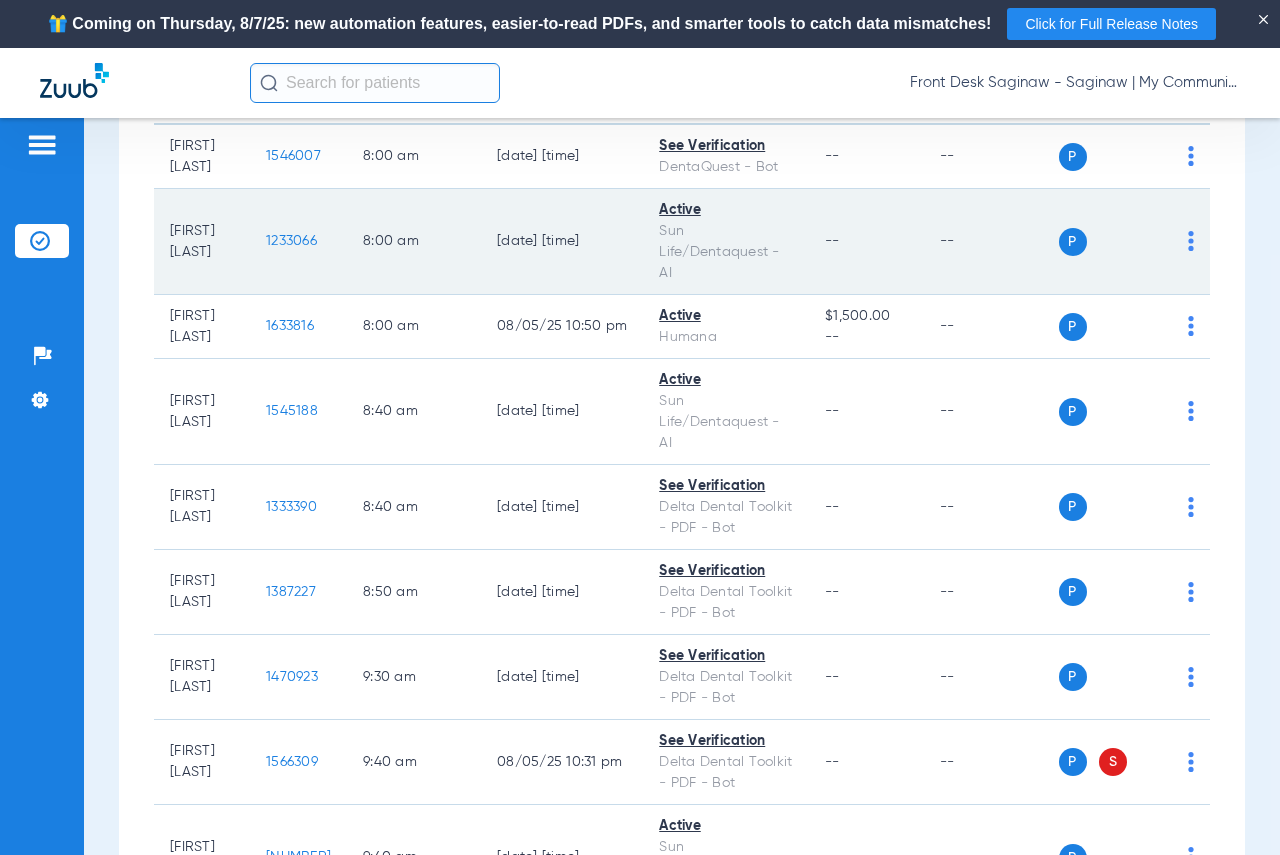 scroll, scrollTop: 300, scrollLeft: 0, axis: vertical 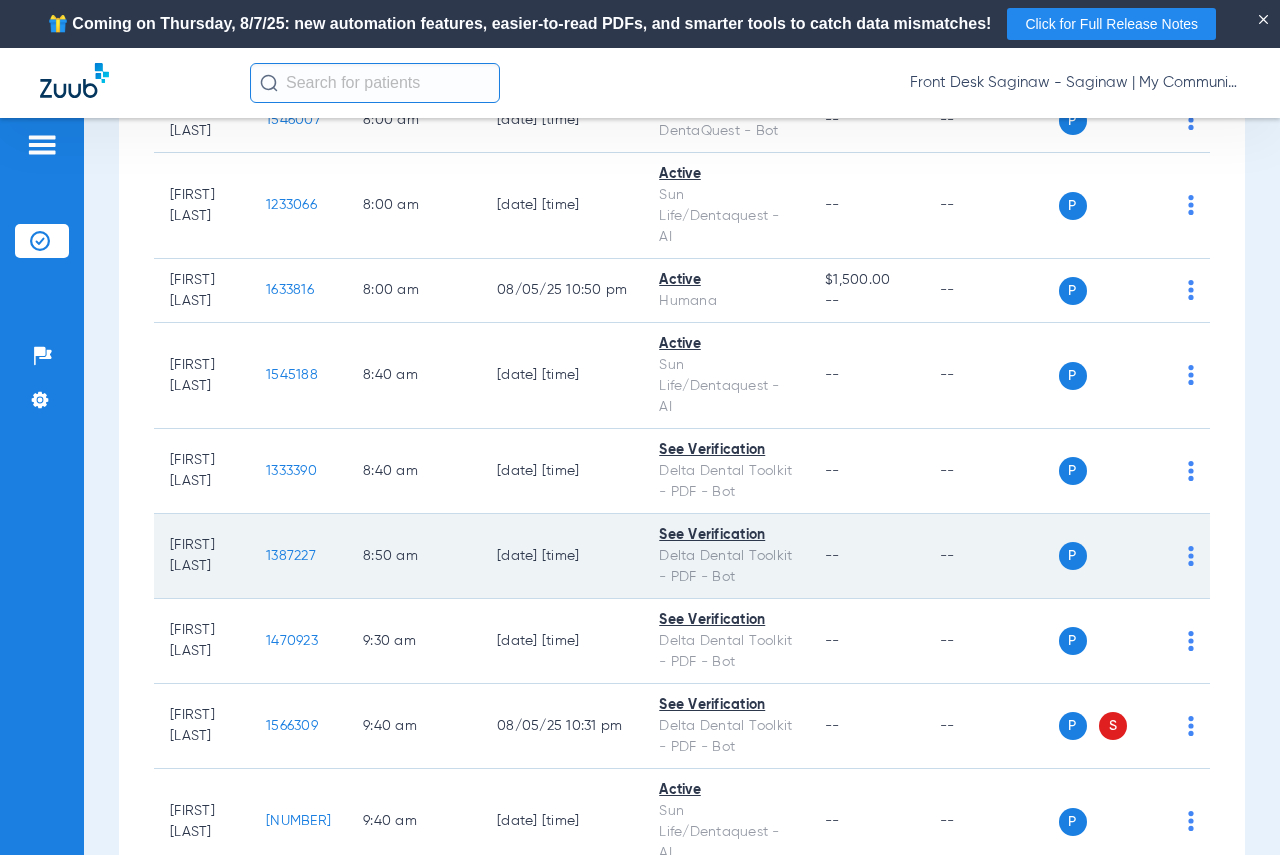 click on "1387227" 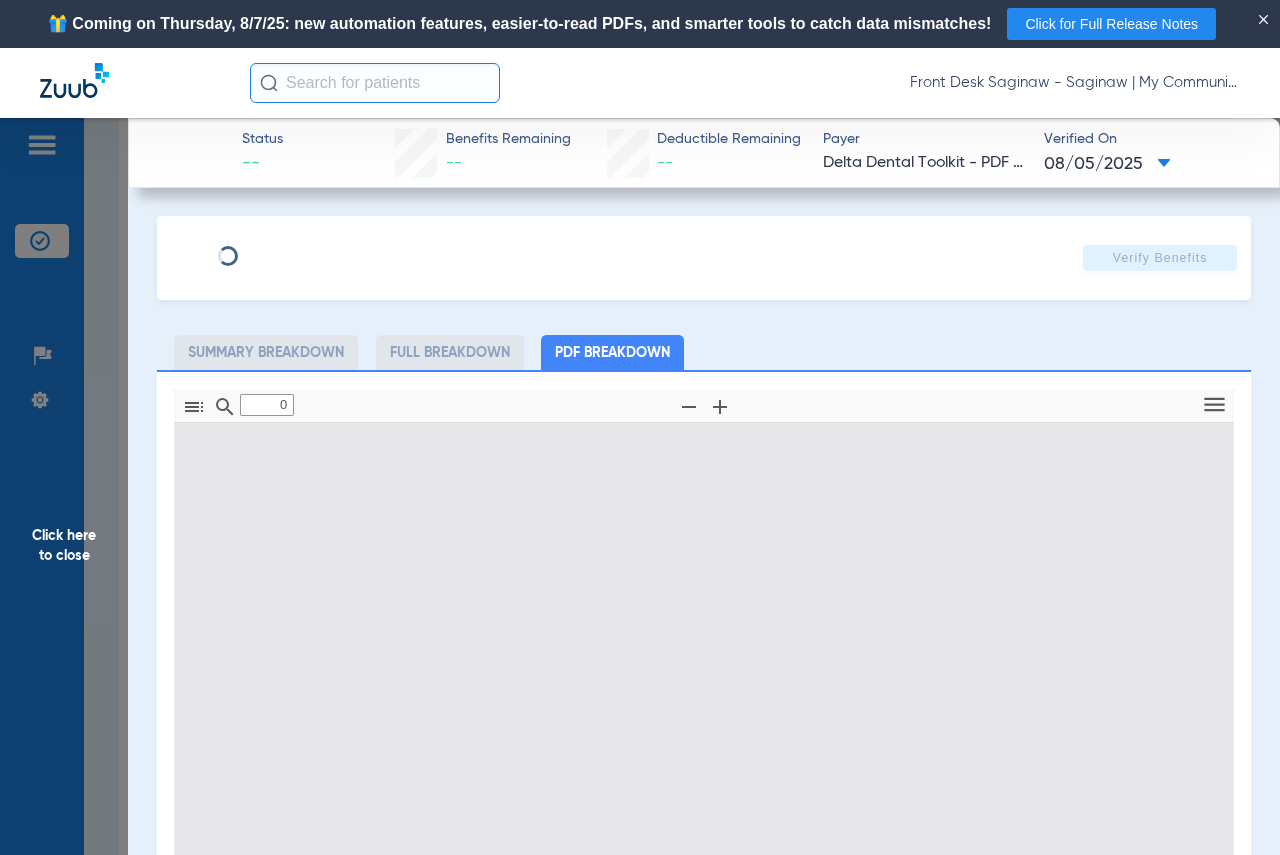 type on "1" 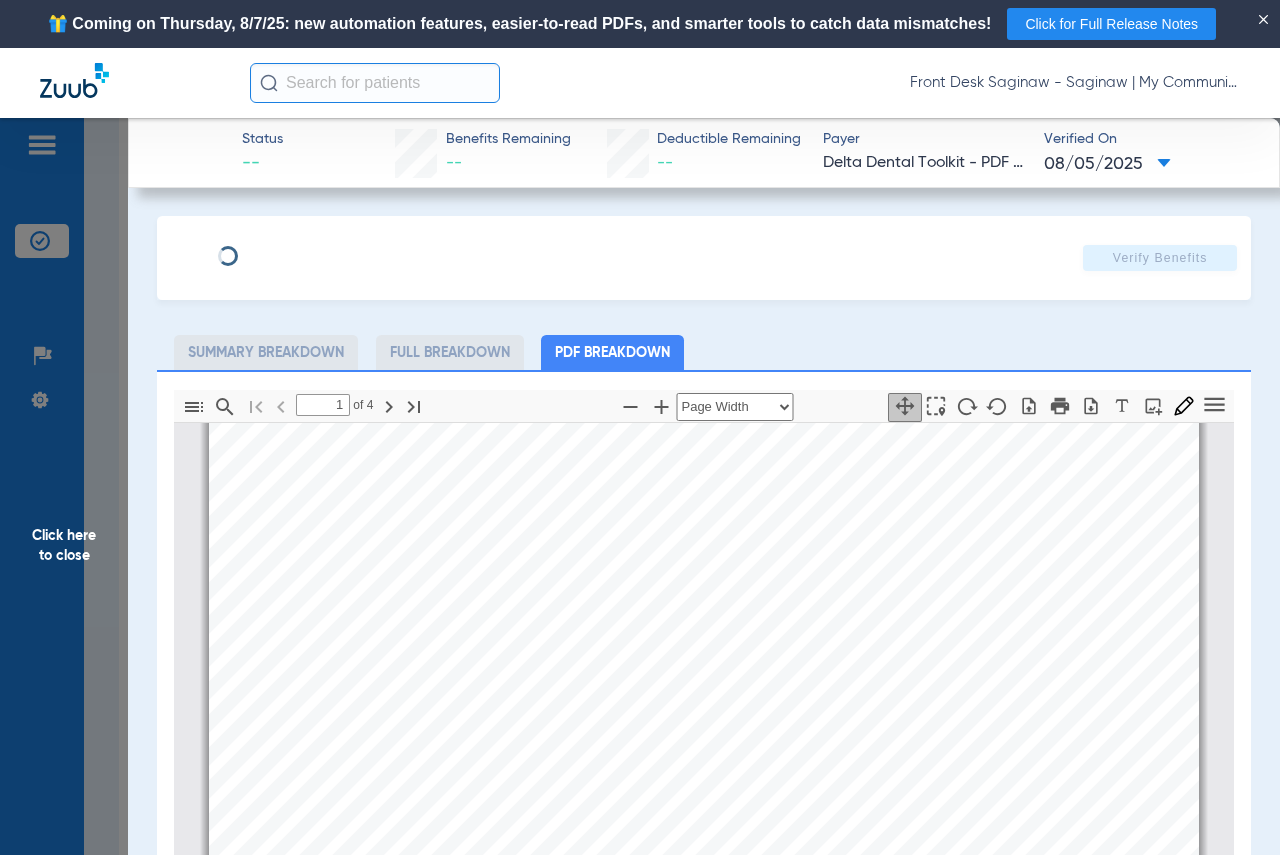 scroll, scrollTop: 710, scrollLeft: 0, axis: vertical 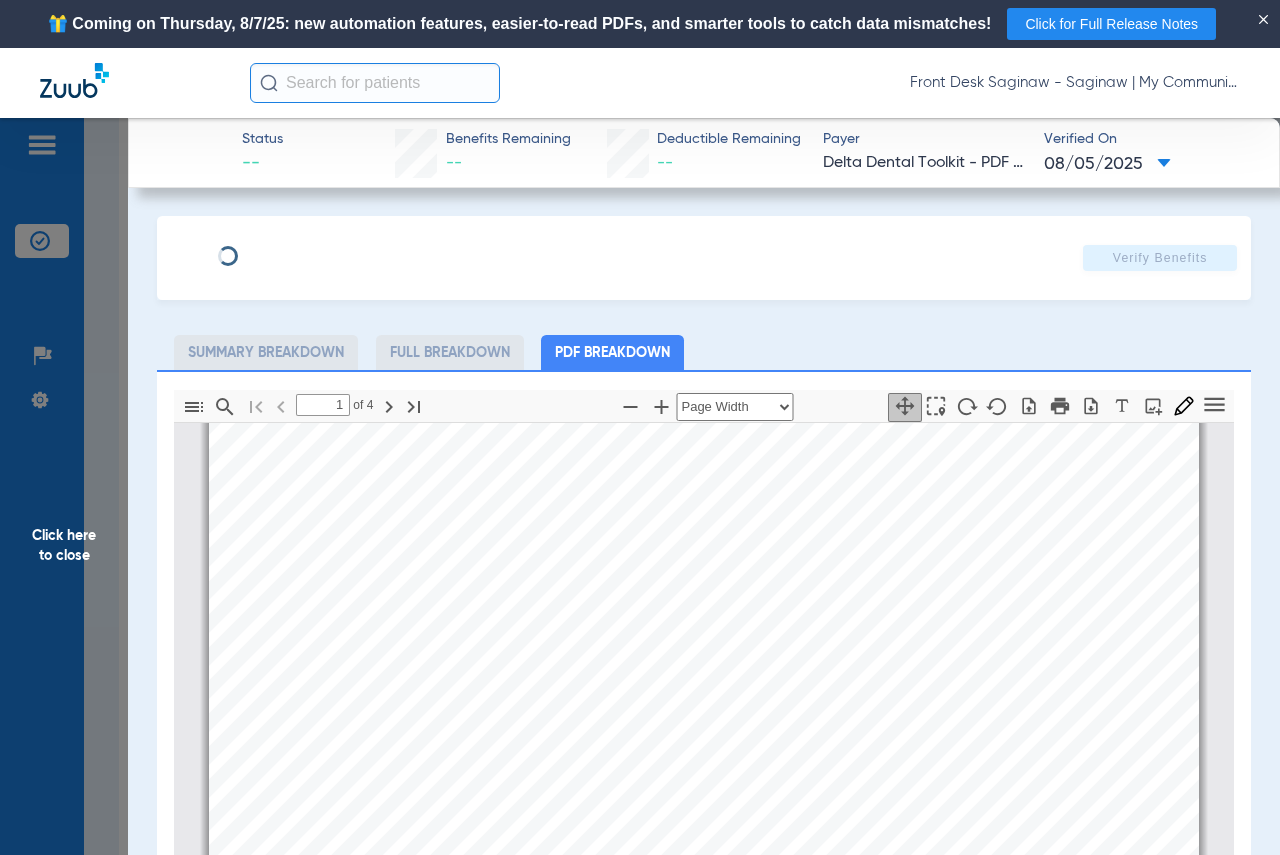 click on "Click here to close" 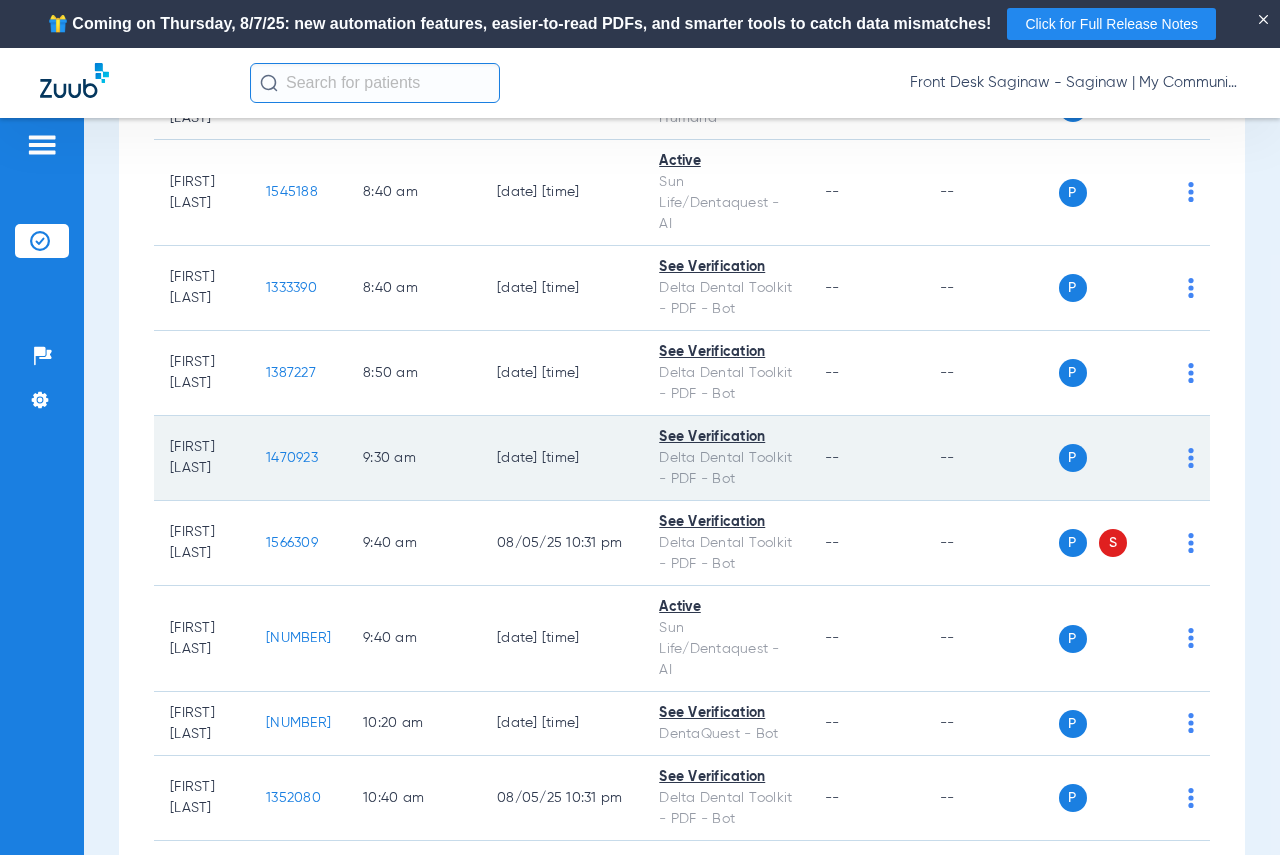 scroll, scrollTop: 500, scrollLeft: 0, axis: vertical 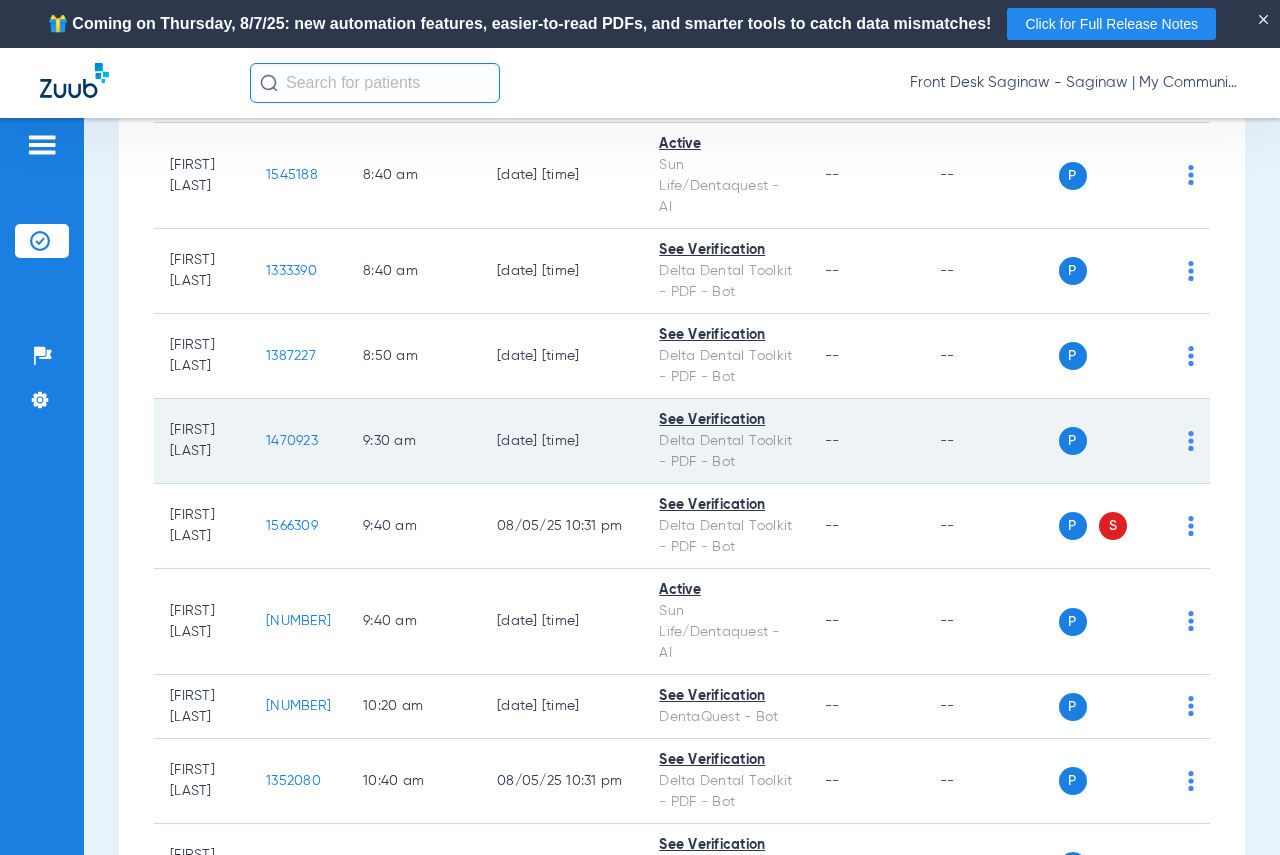 click on "1470923" 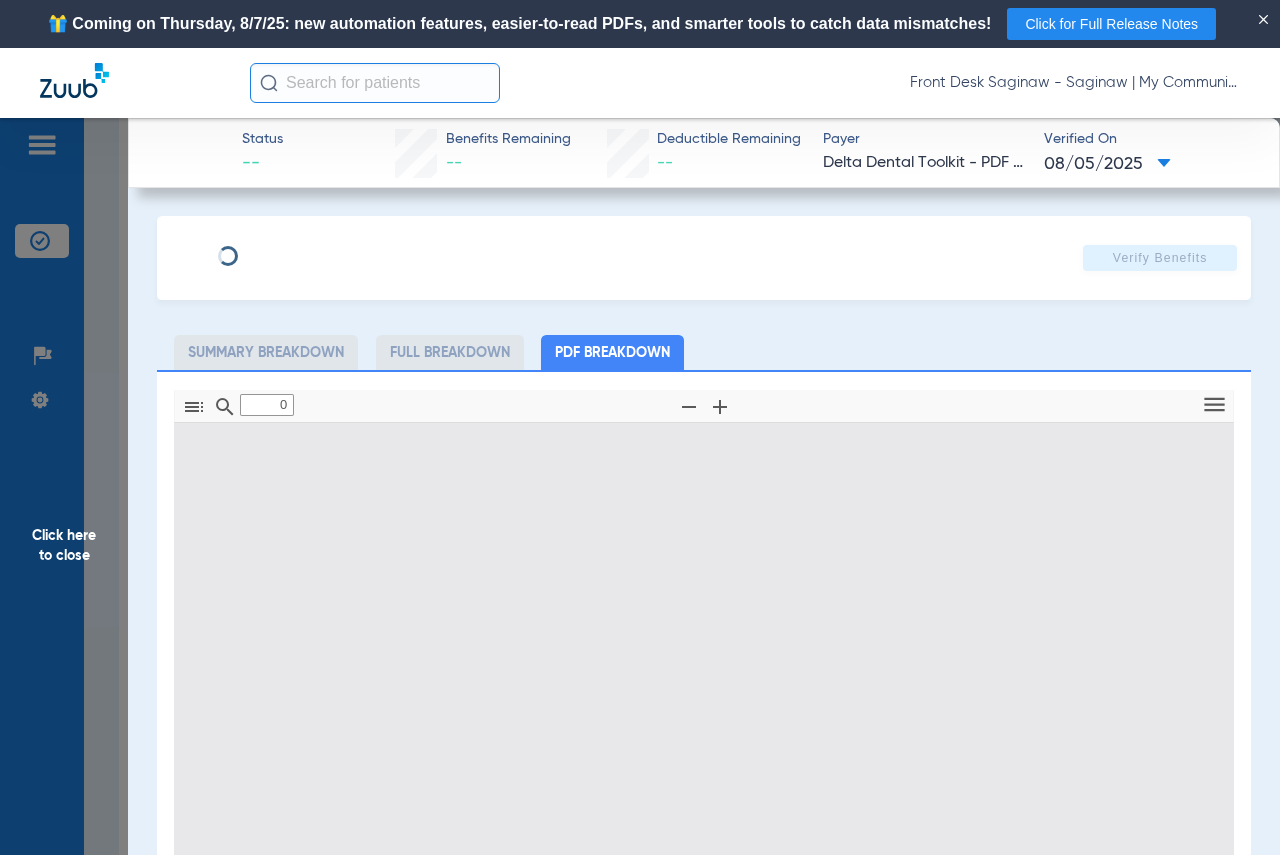 type on "1" 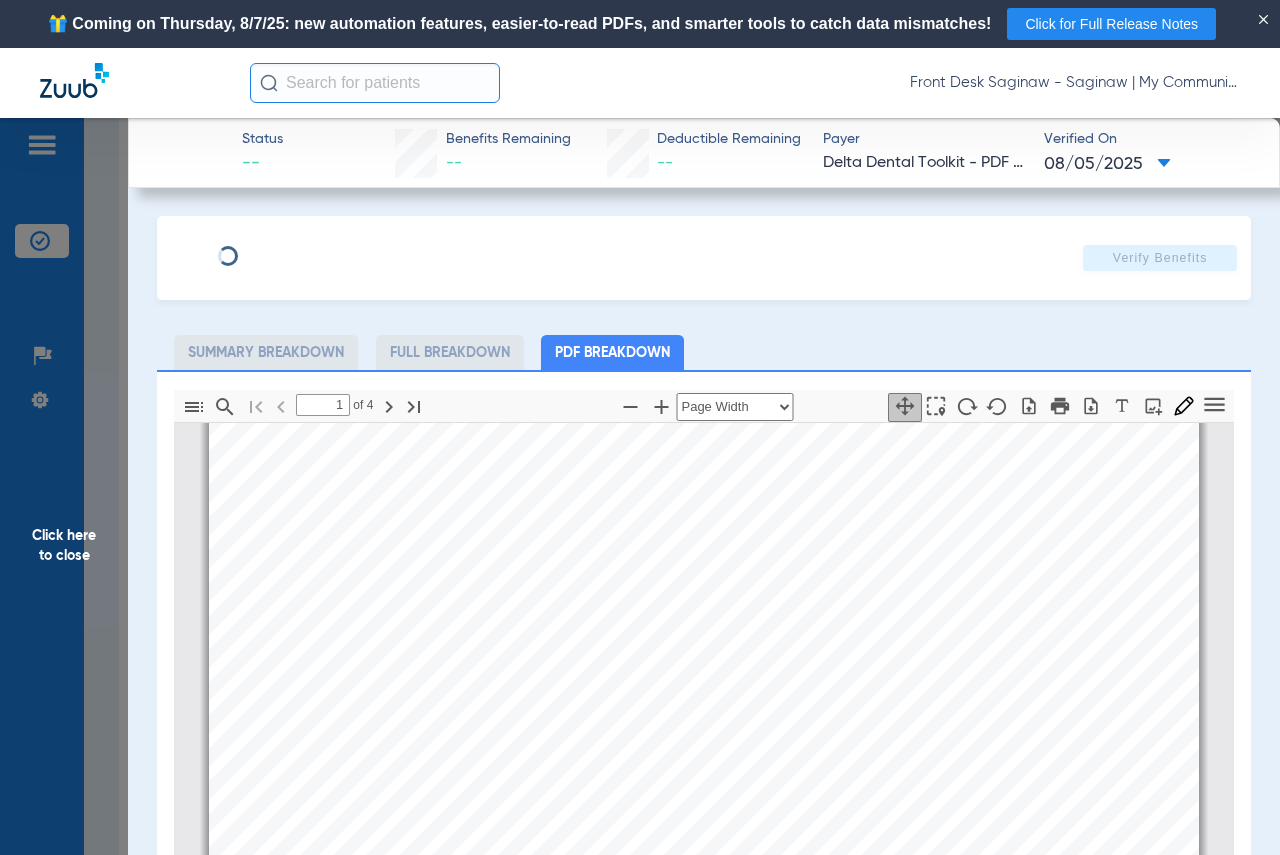 scroll, scrollTop: 610, scrollLeft: 0, axis: vertical 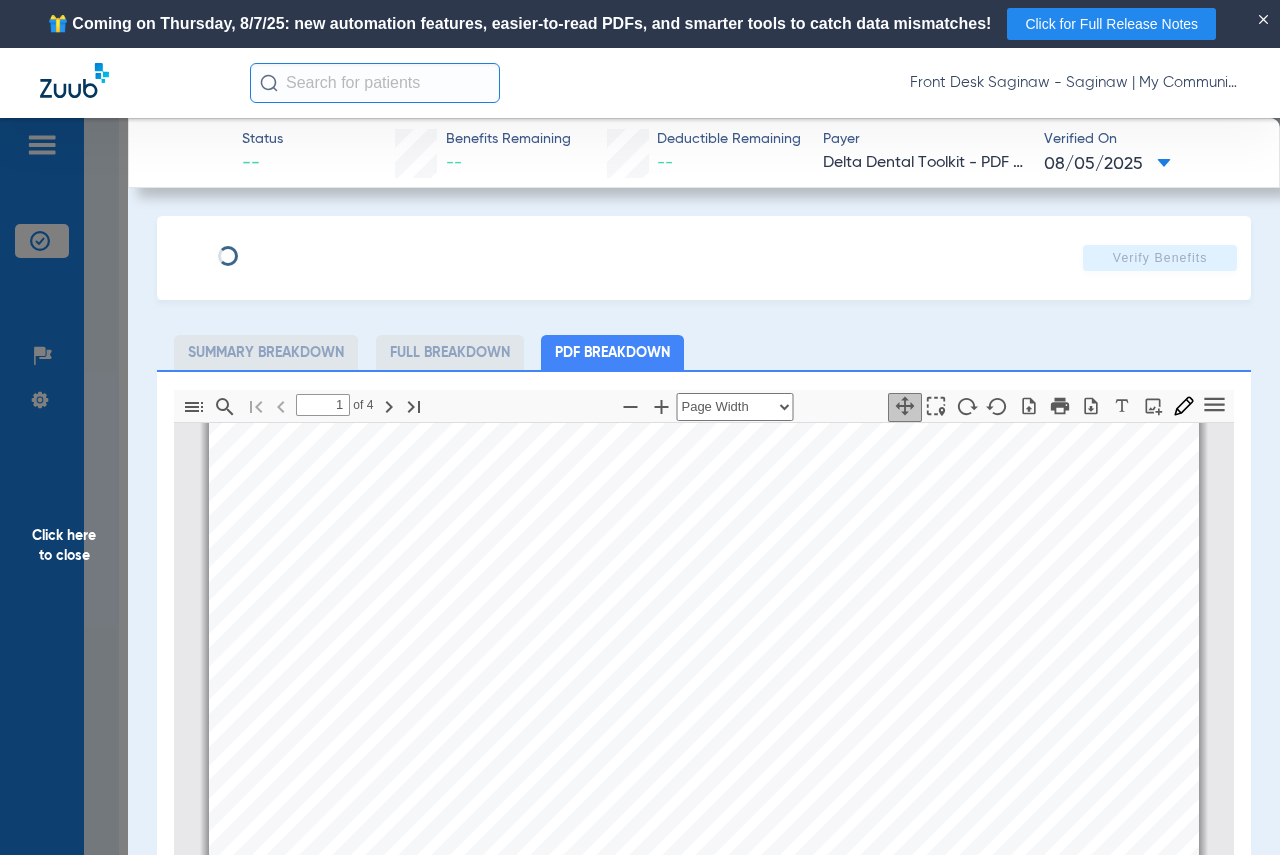 click on "Click here to close" 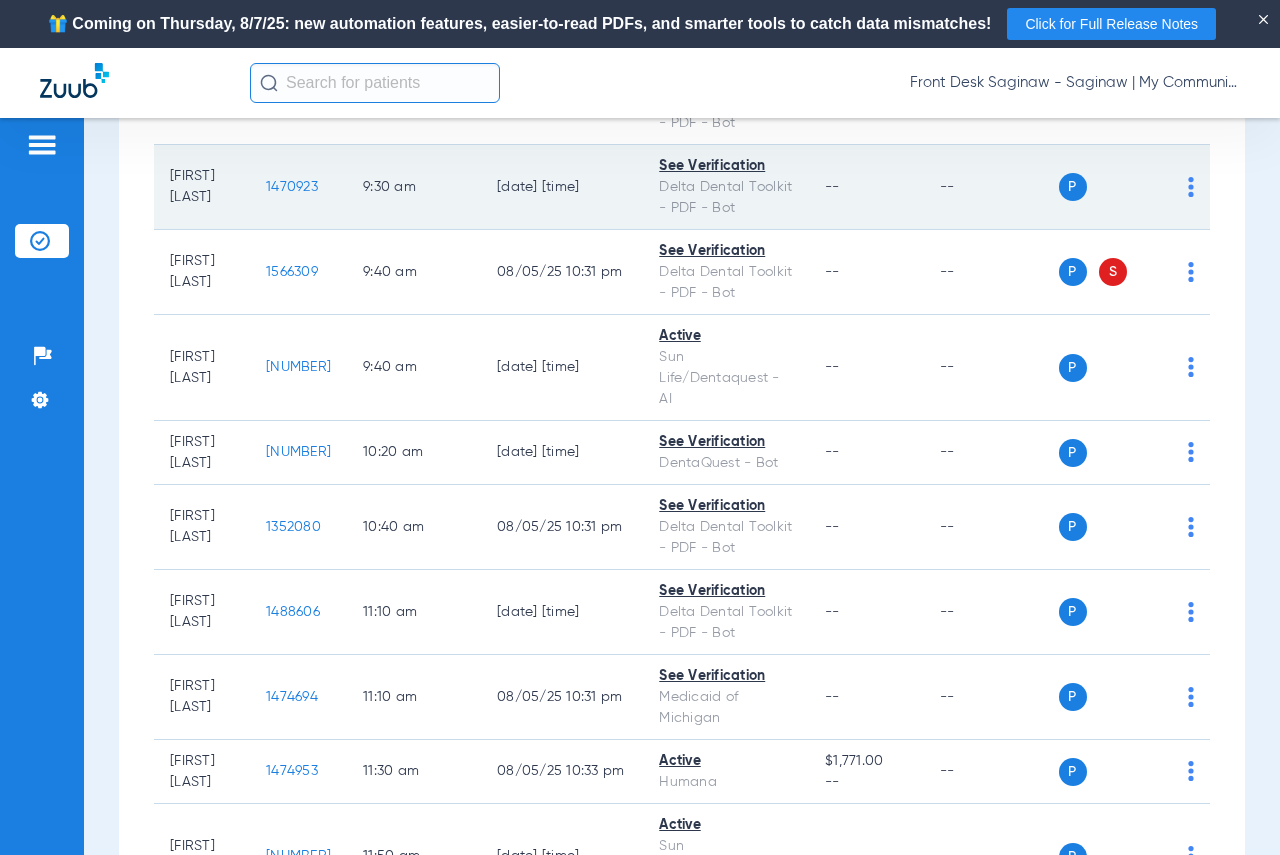 scroll, scrollTop: 800, scrollLeft: 0, axis: vertical 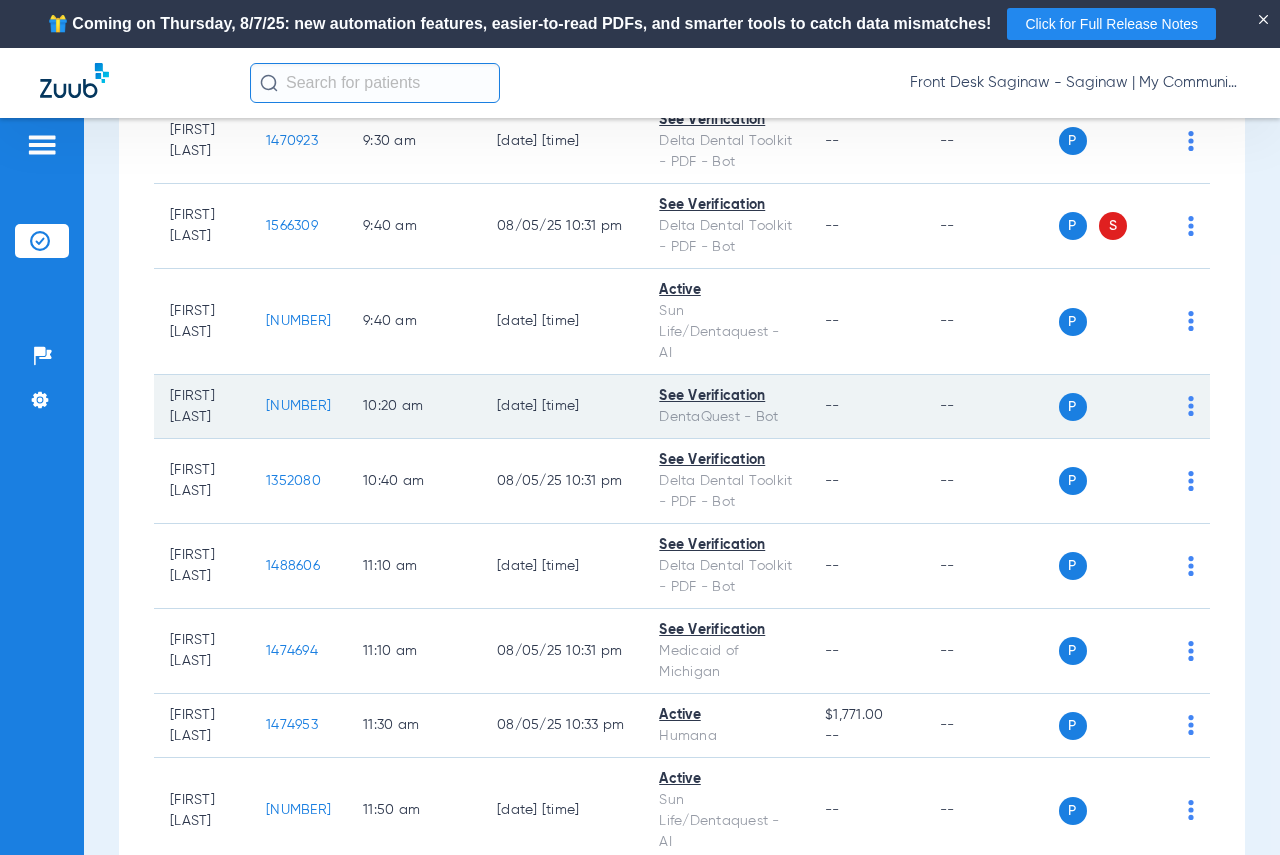 click on "[NUMBER]" 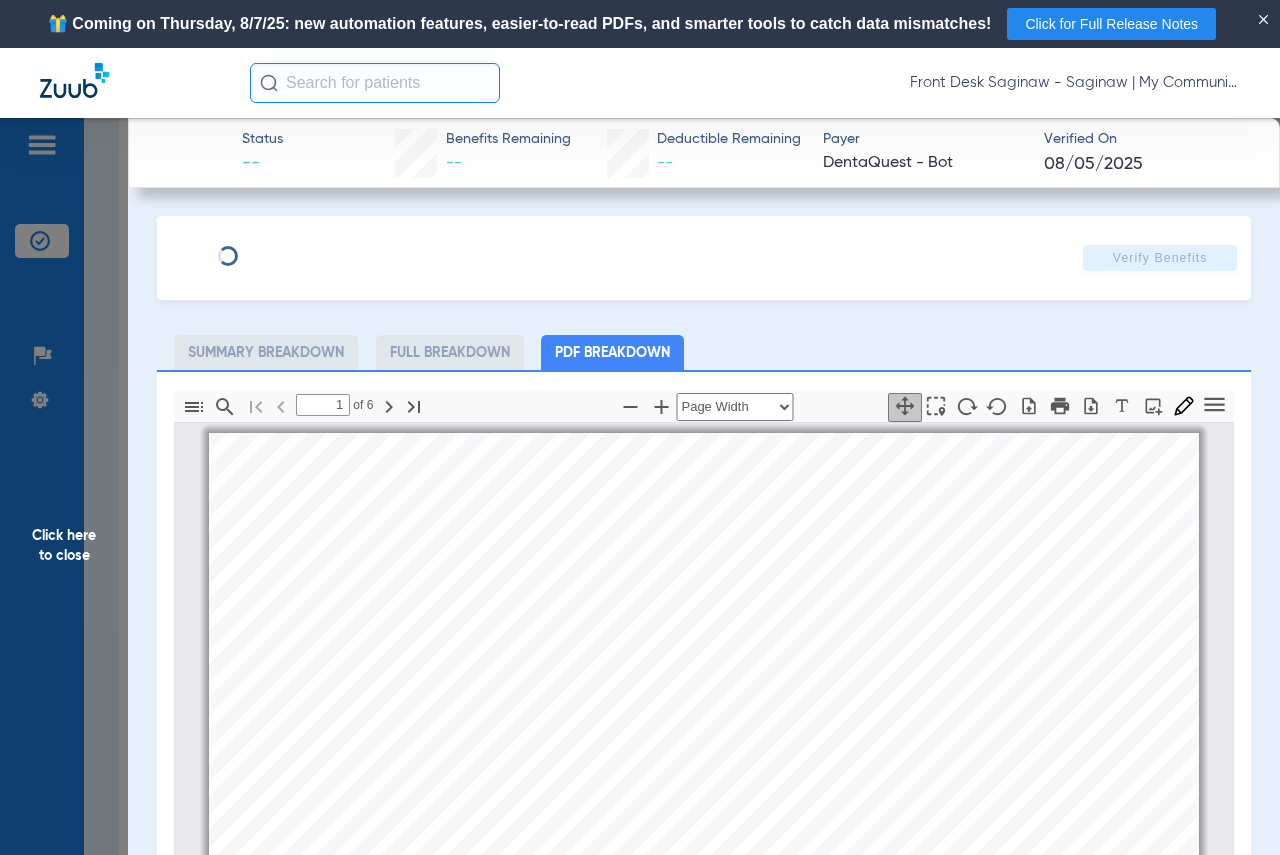 scroll, scrollTop: 10, scrollLeft: 0, axis: vertical 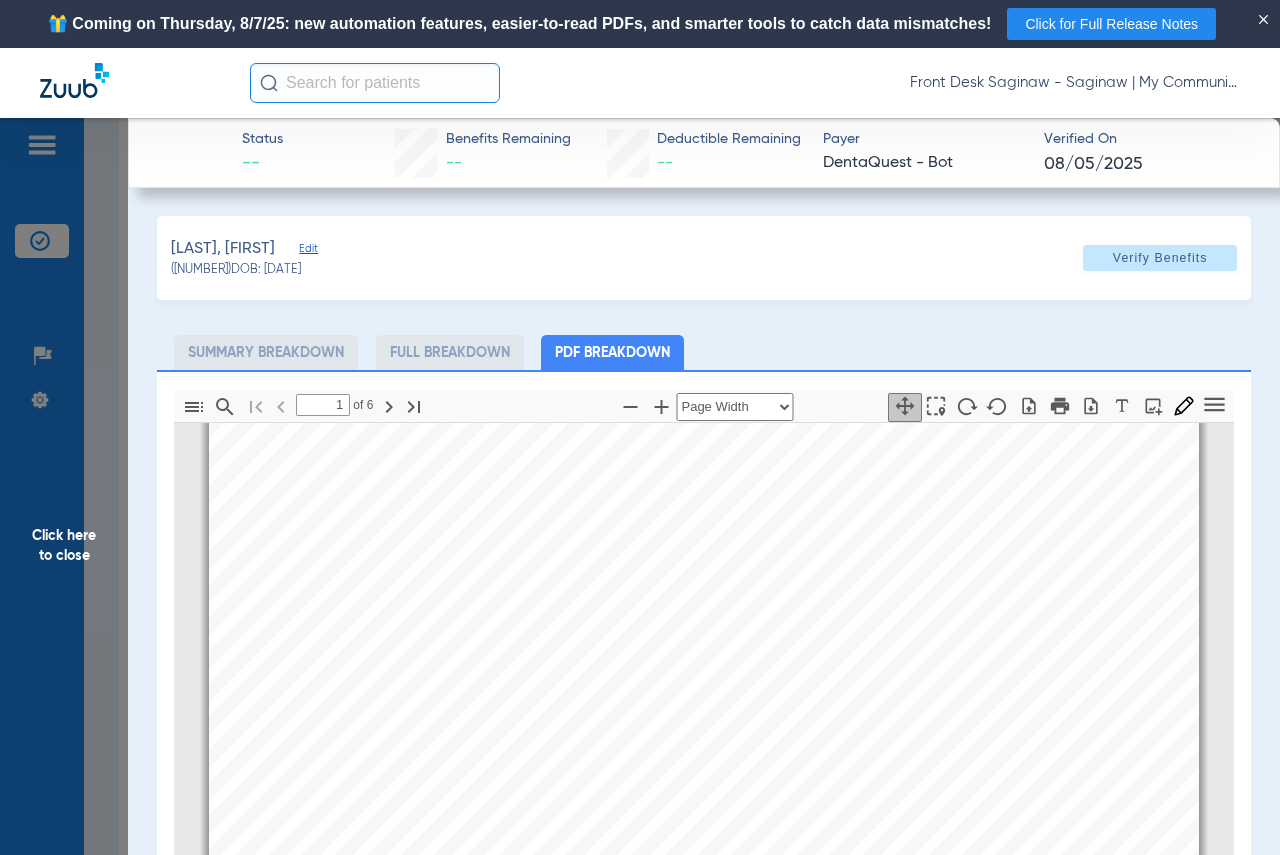 type on "2" 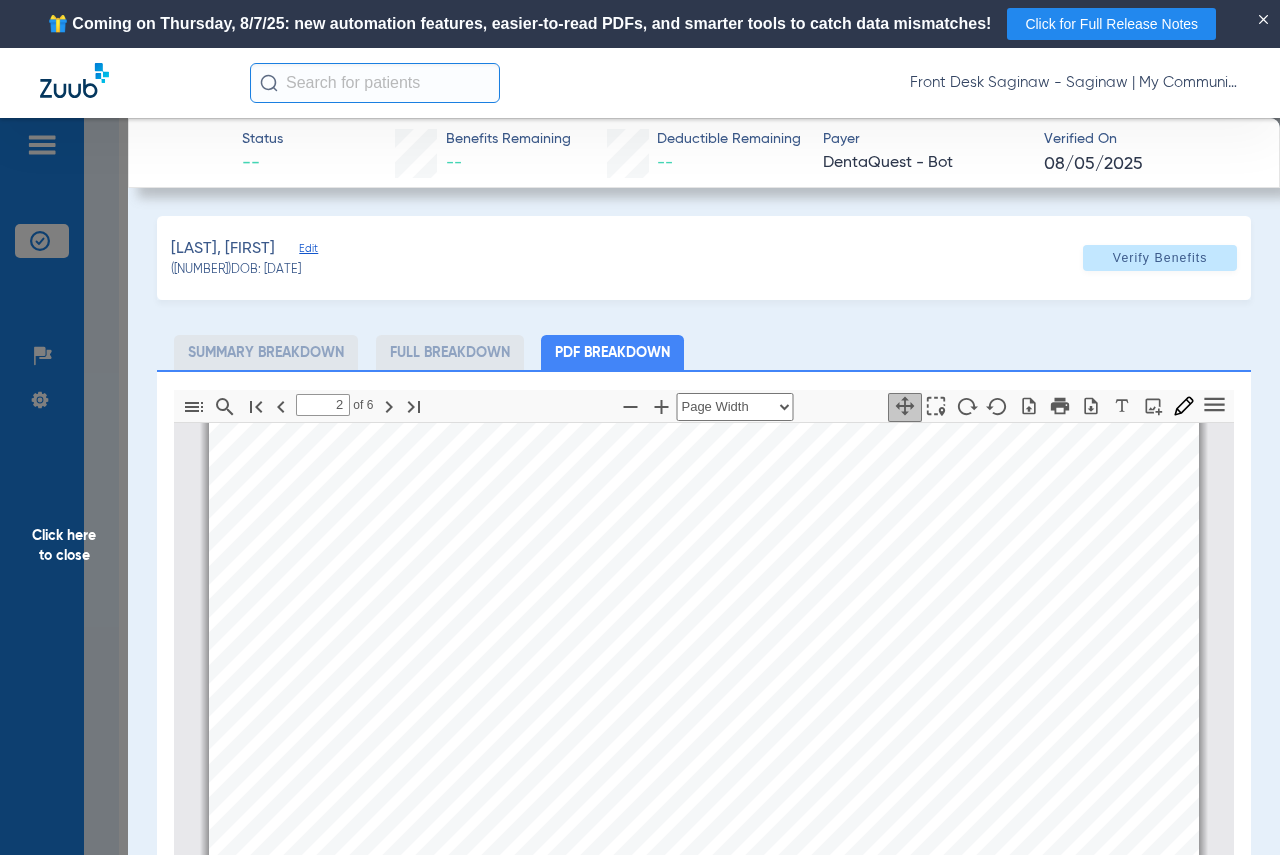 scroll, scrollTop: 710, scrollLeft: 0, axis: vertical 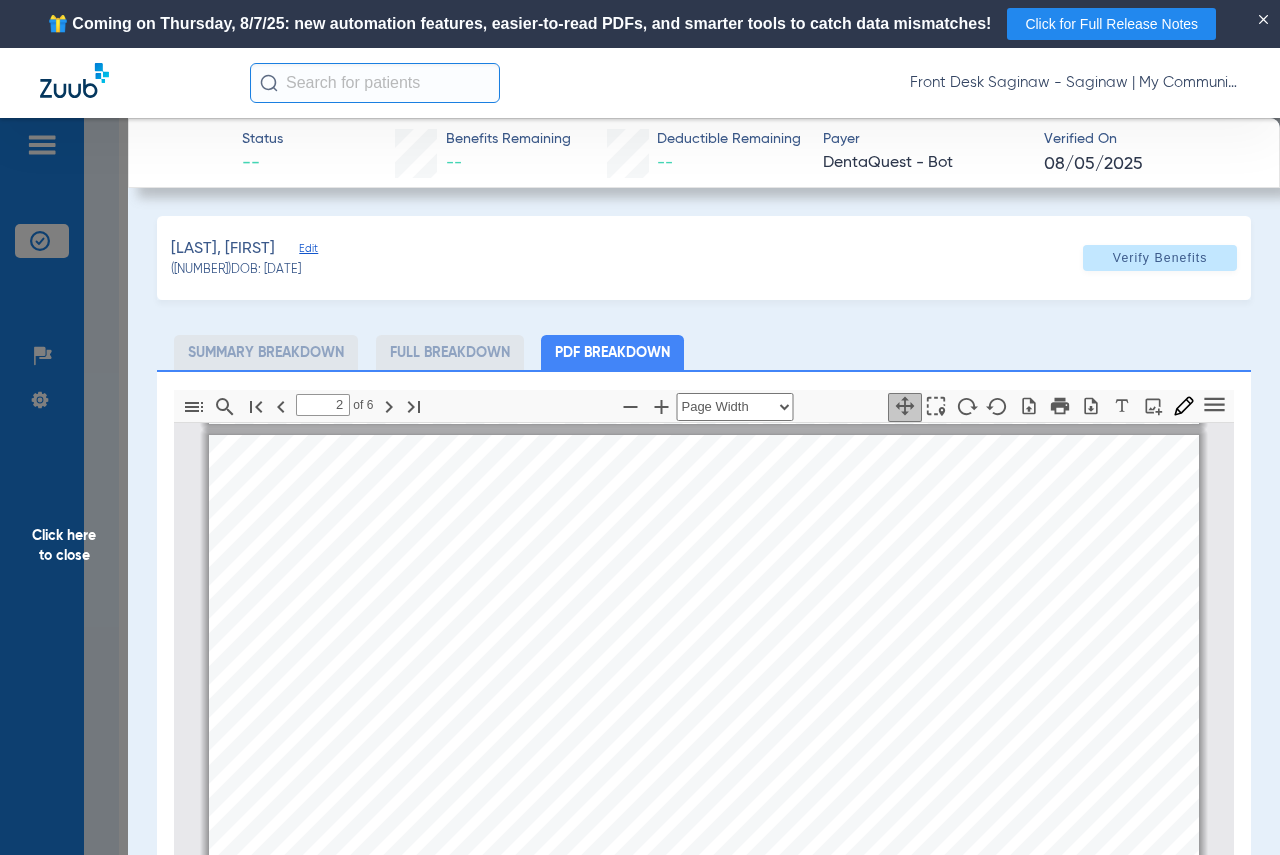 drag, startPoint x: 80, startPoint y: 498, endPoint x: 151, endPoint y: 491, distance: 71.34424 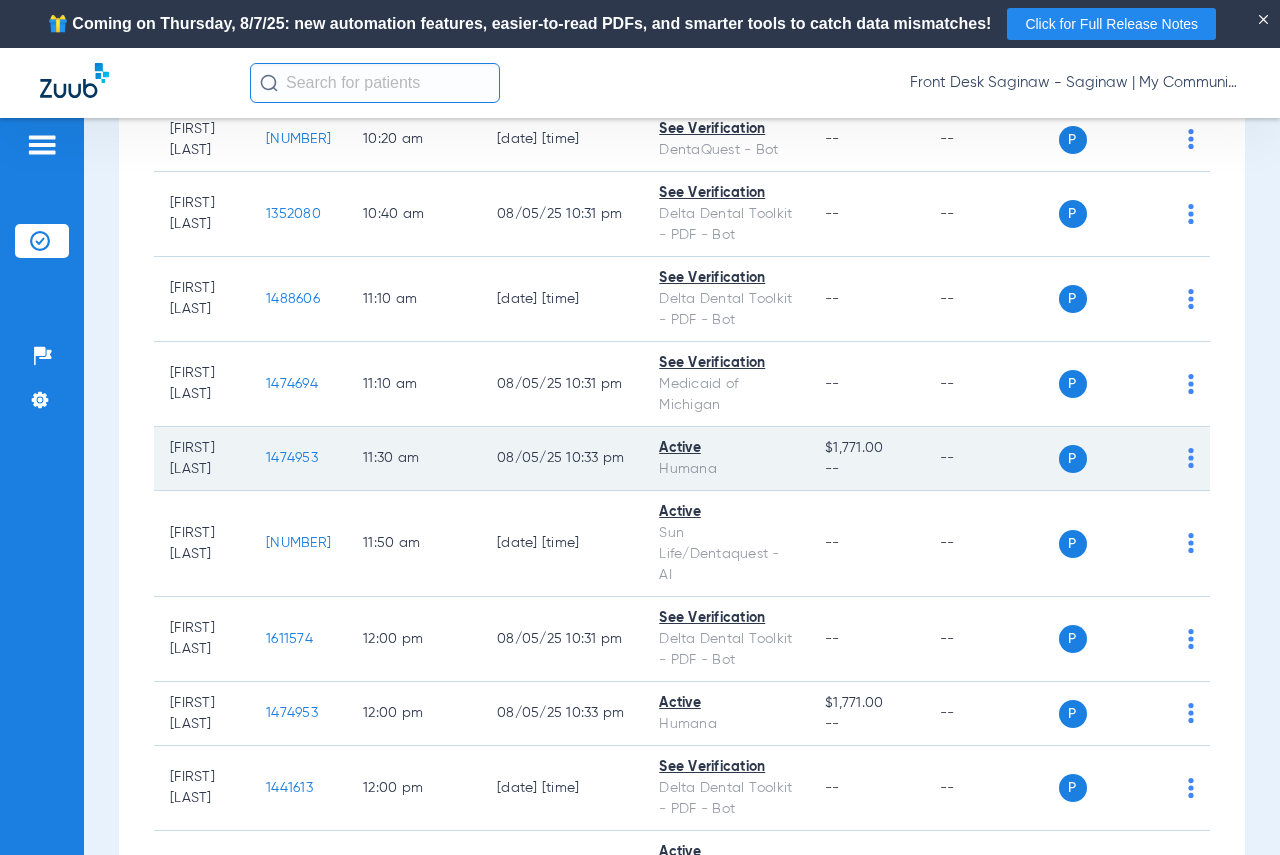 scroll, scrollTop: 1100, scrollLeft: 0, axis: vertical 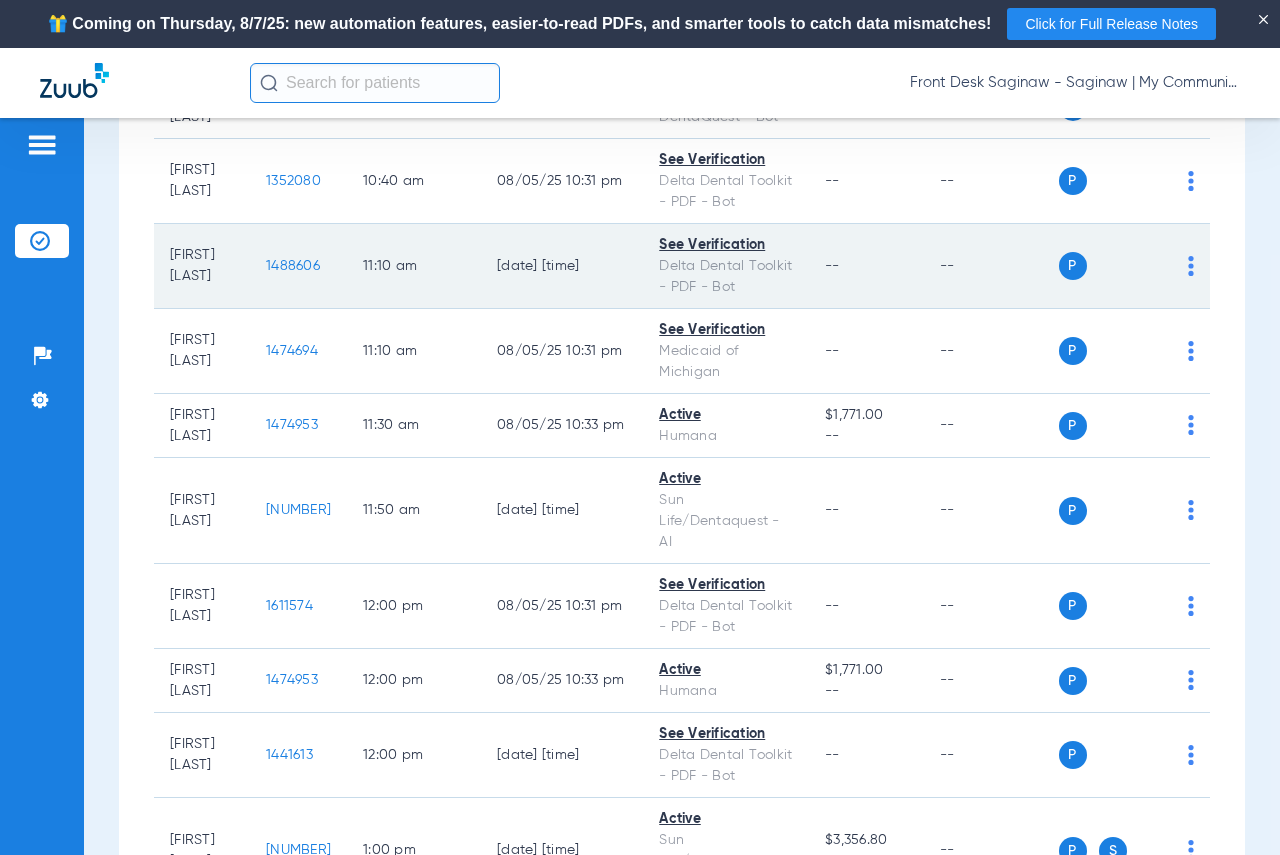 click on "1488606" 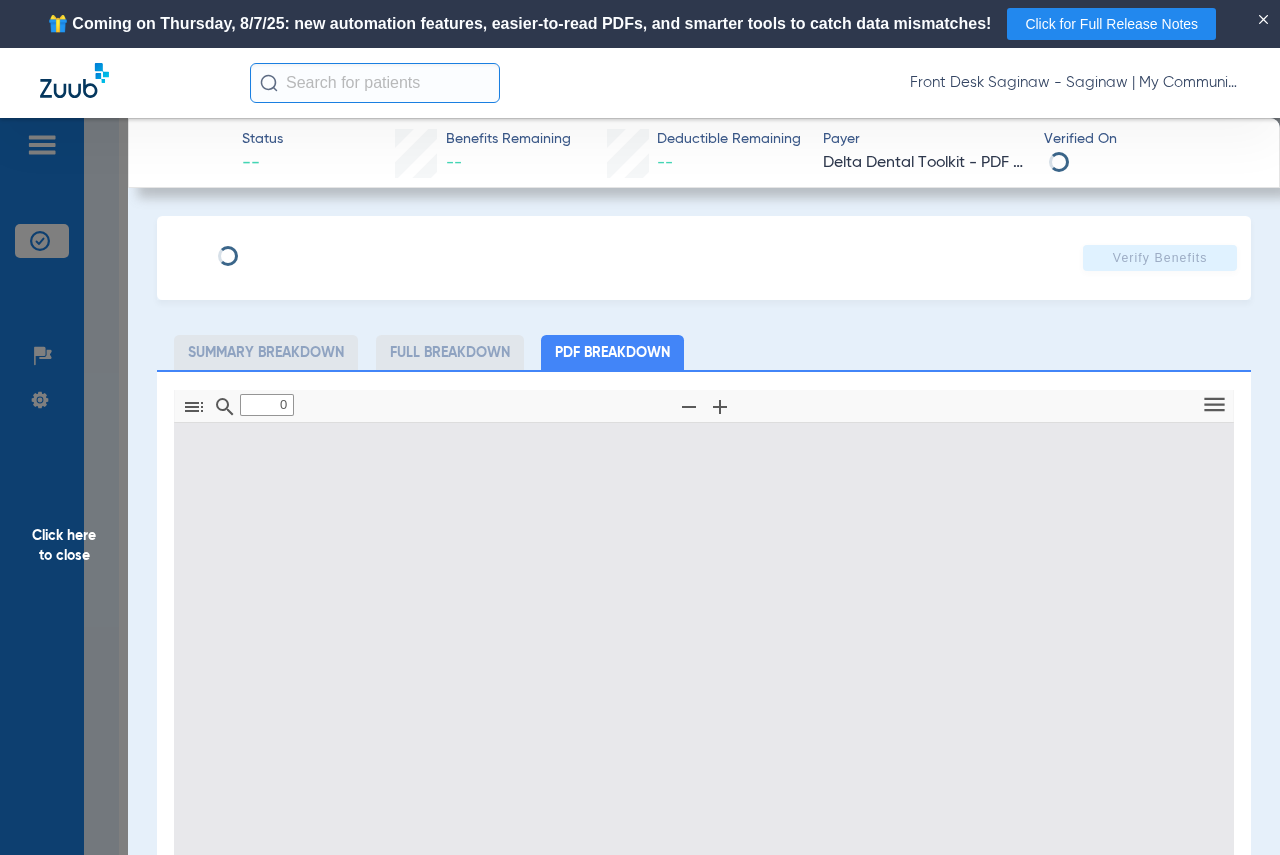 type on "1" 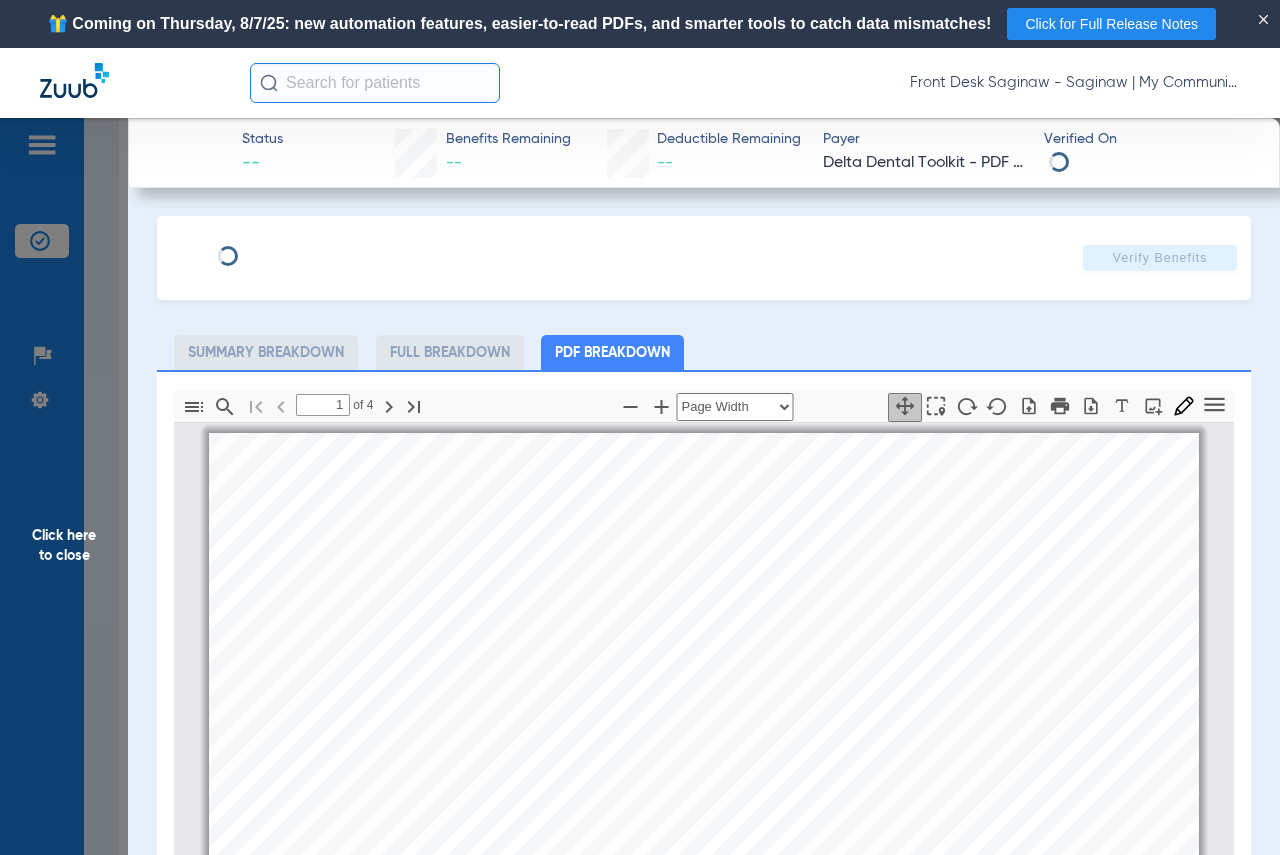 scroll, scrollTop: 10, scrollLeft: 0, axis: vertical 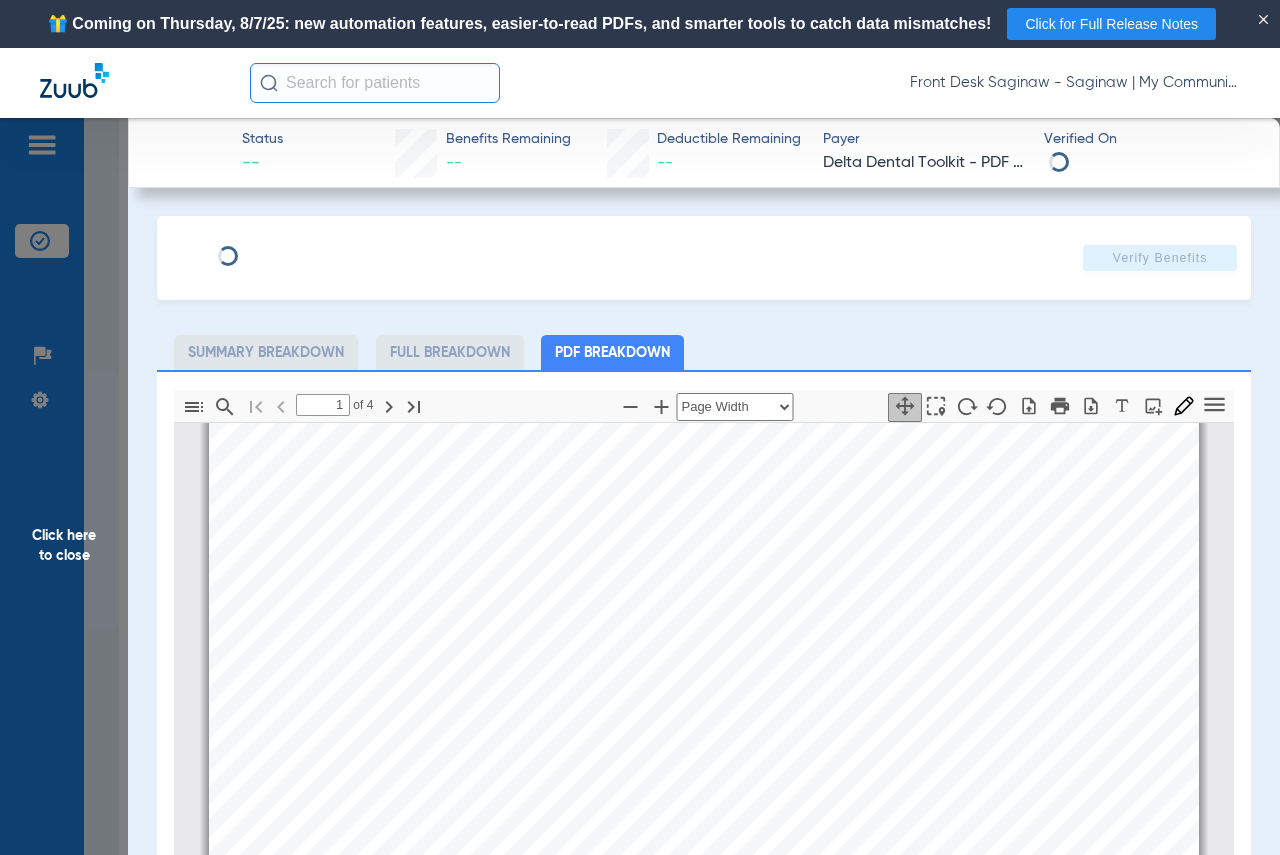 click on "Click here to close" 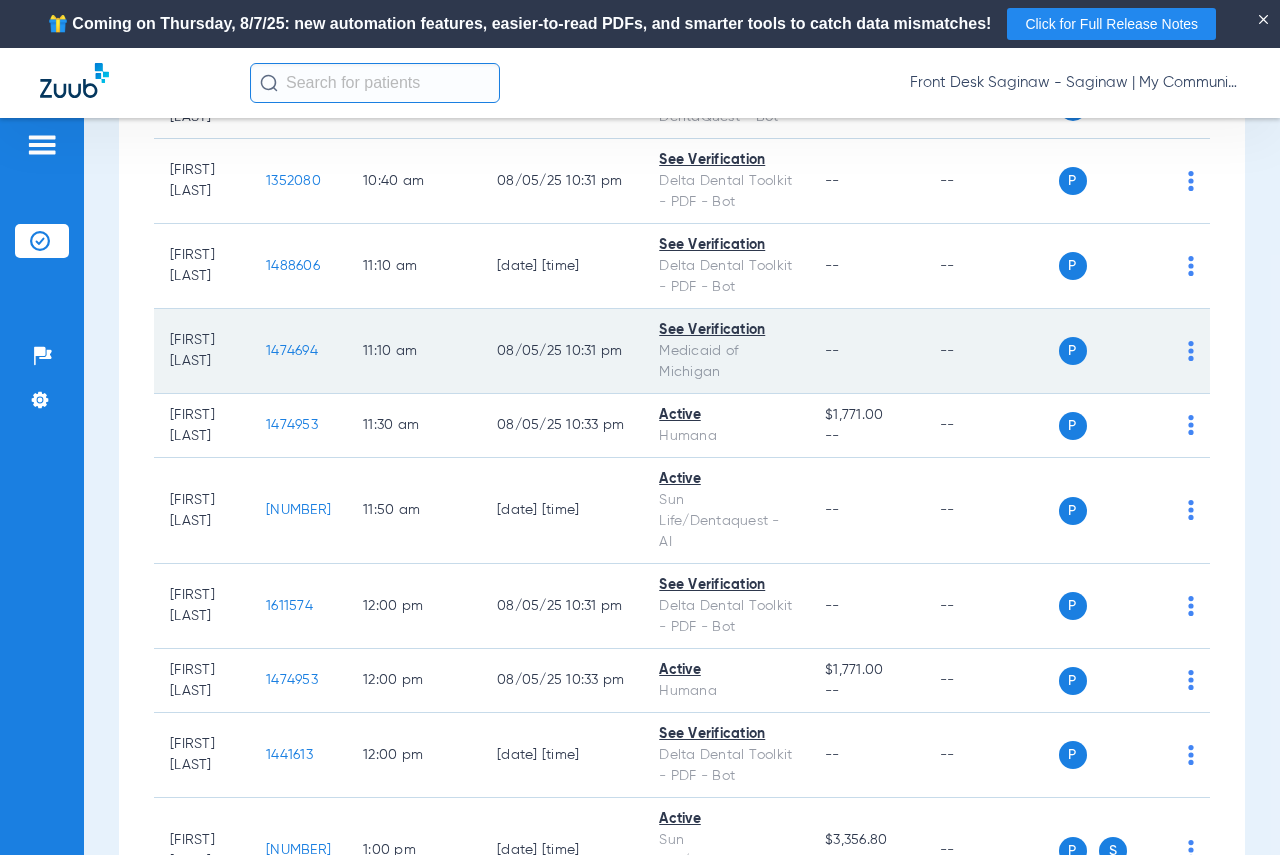 click on "1474694" 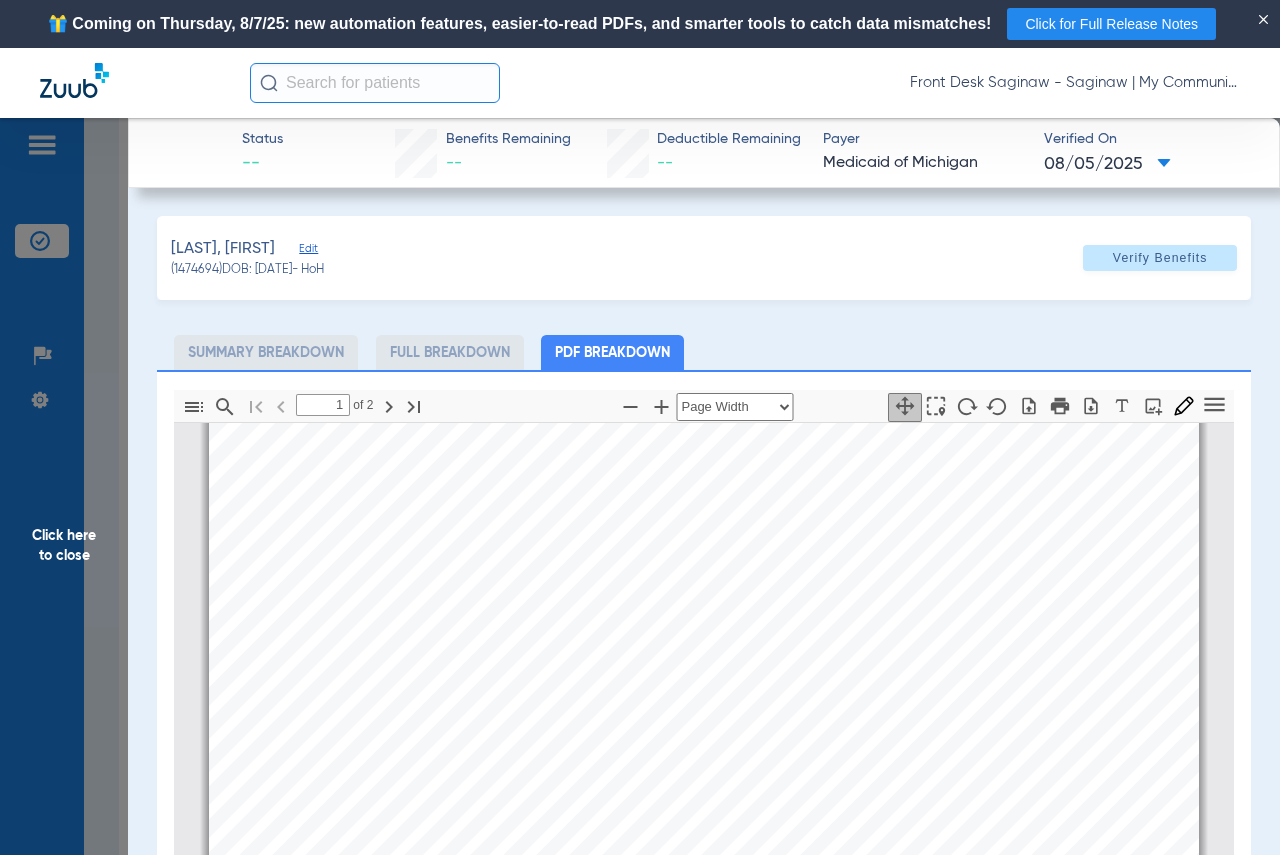 scroll, scrollTop: 710, scrollLeft: 0, axis: vertical 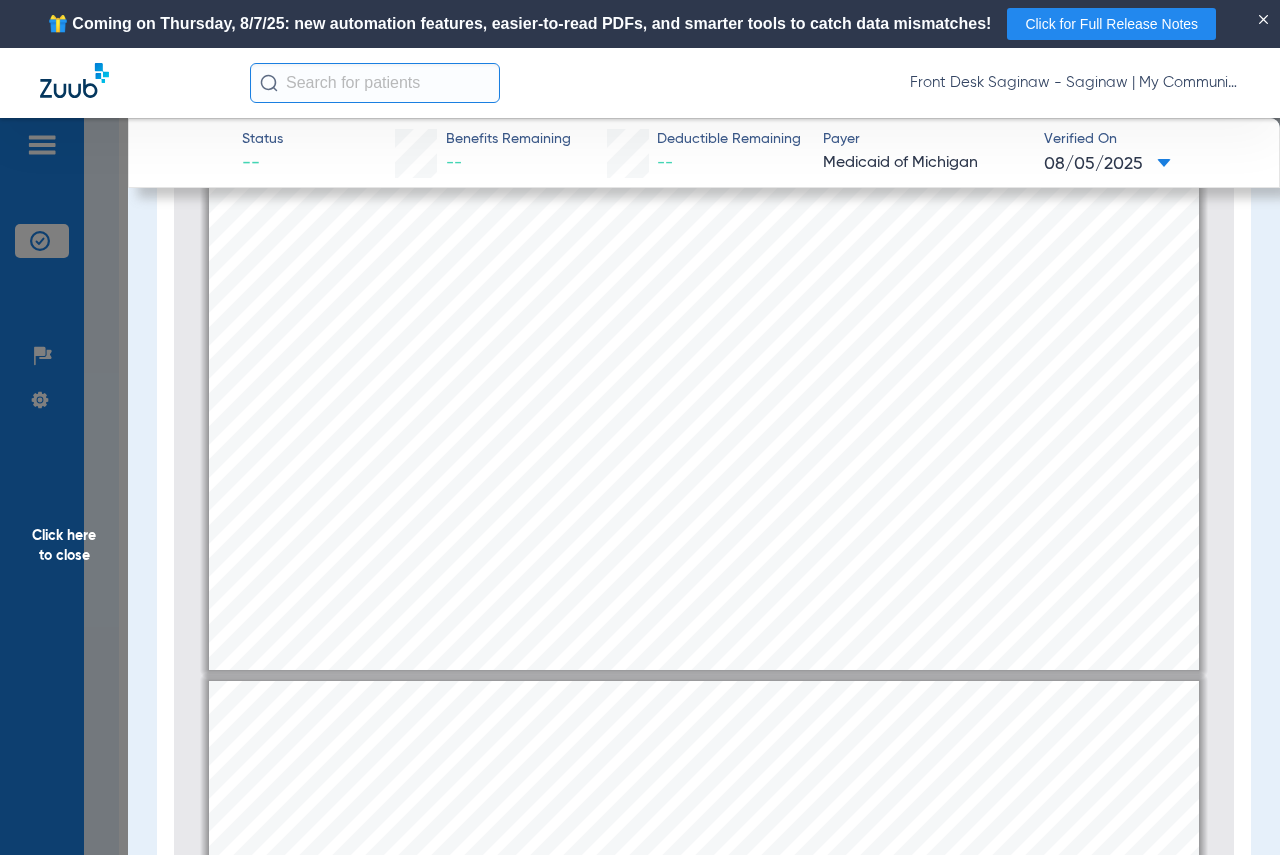 type on "2" 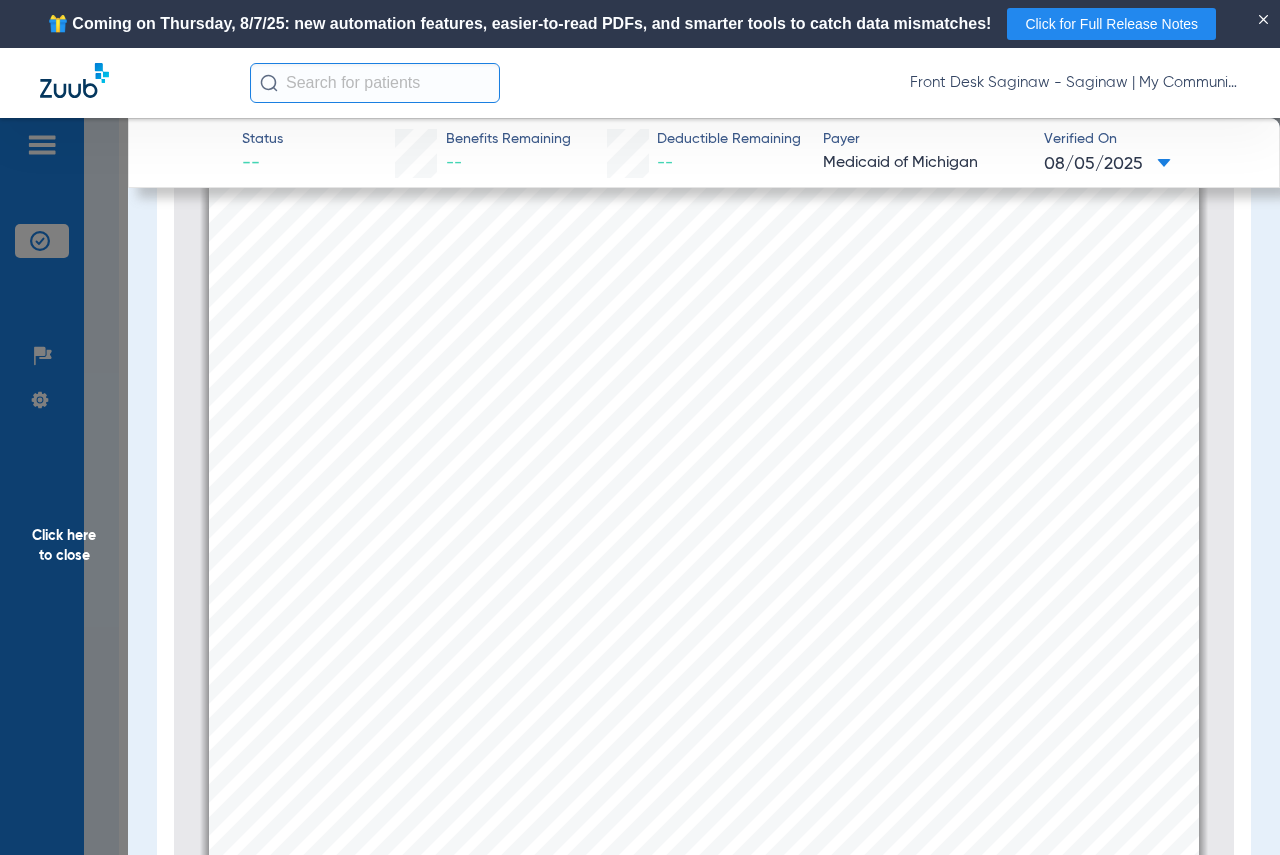 scroll, scrollTop: 1610, scrollLeft: 0, axis: vertical 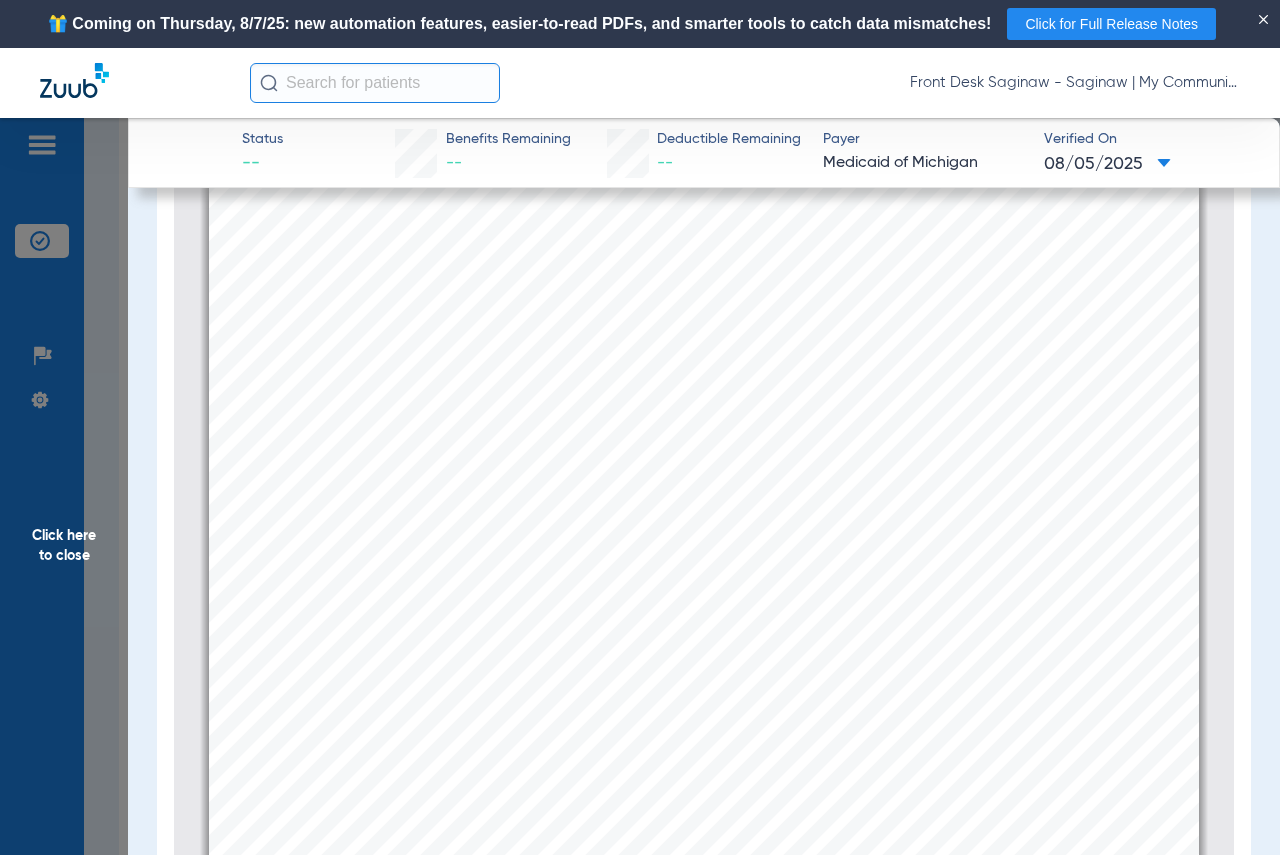 click on "Click here to close" 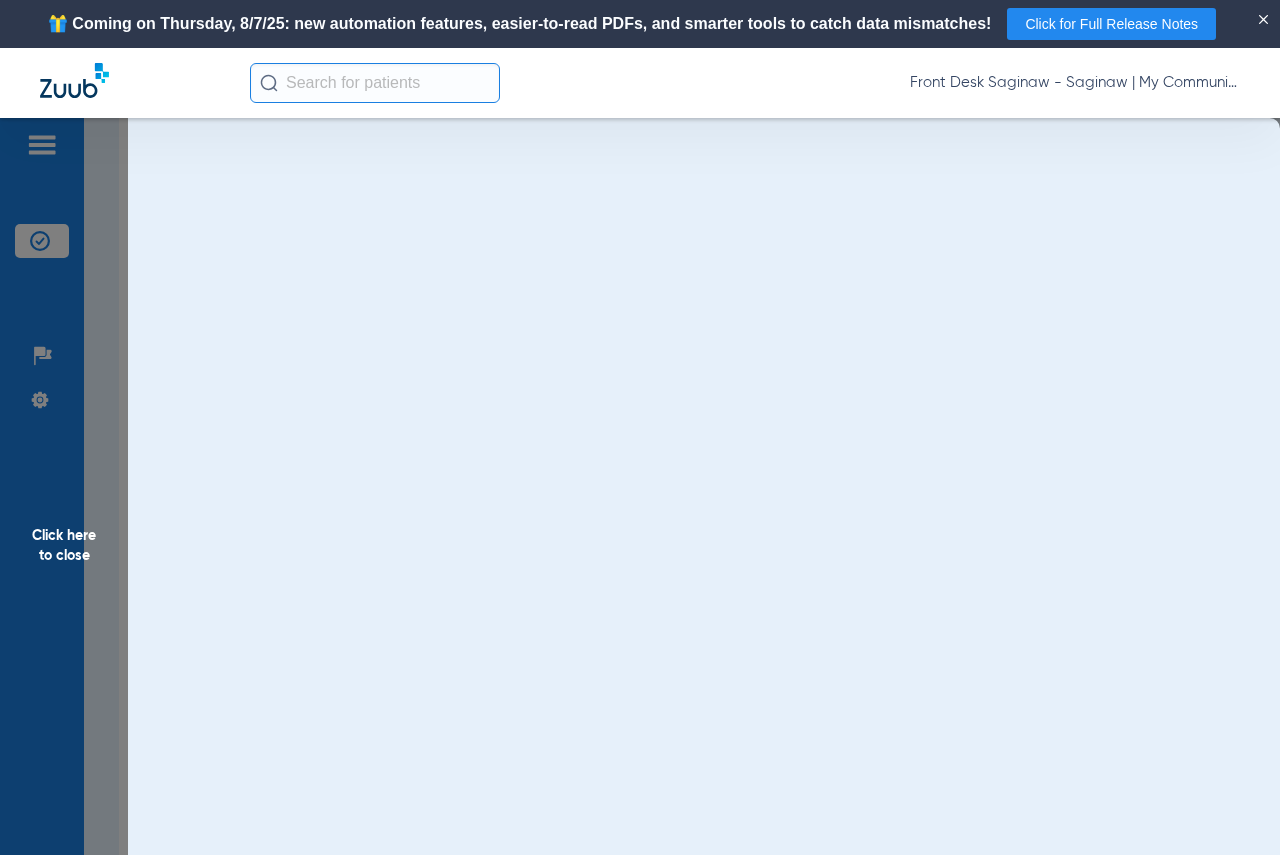 scroll, scrollTop: 0, scrollLeft: 0, axis: both 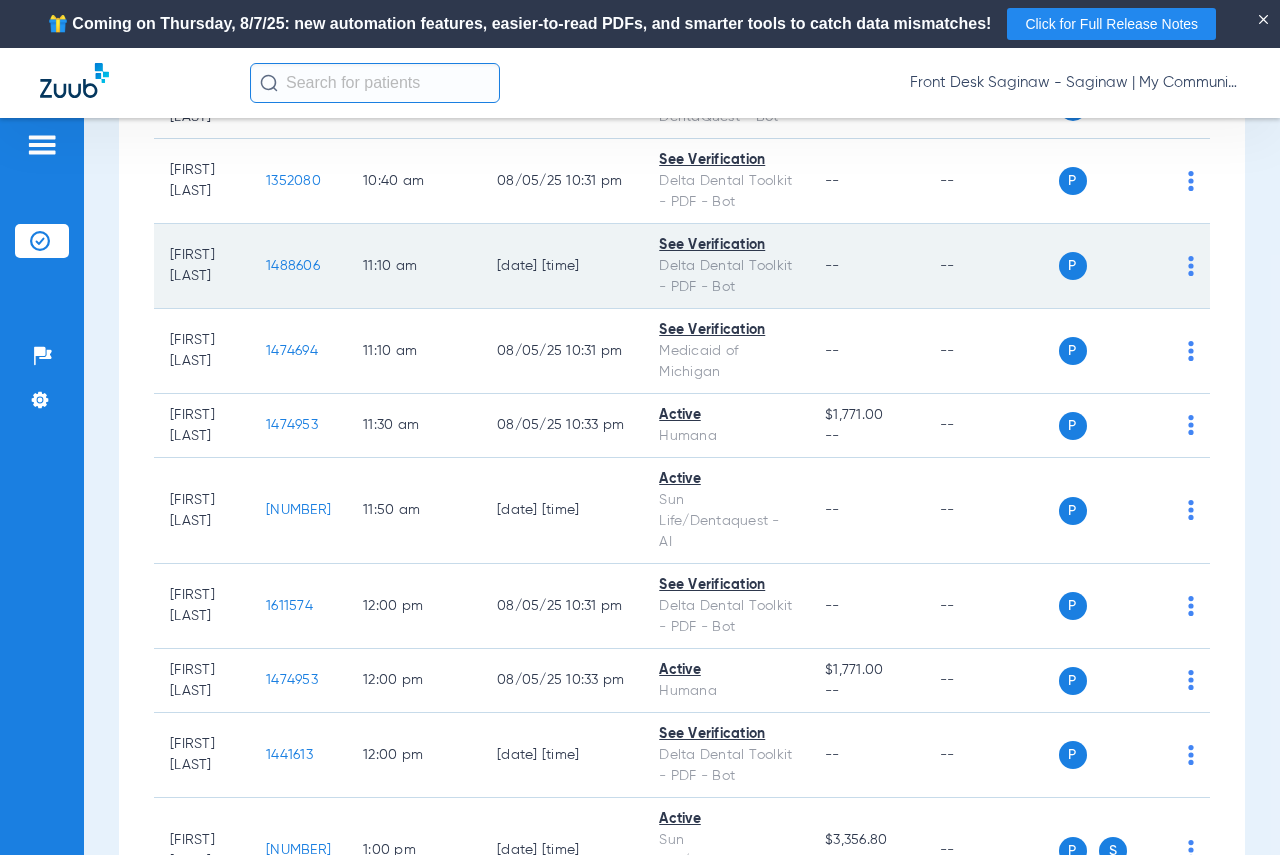 click on "1488606" 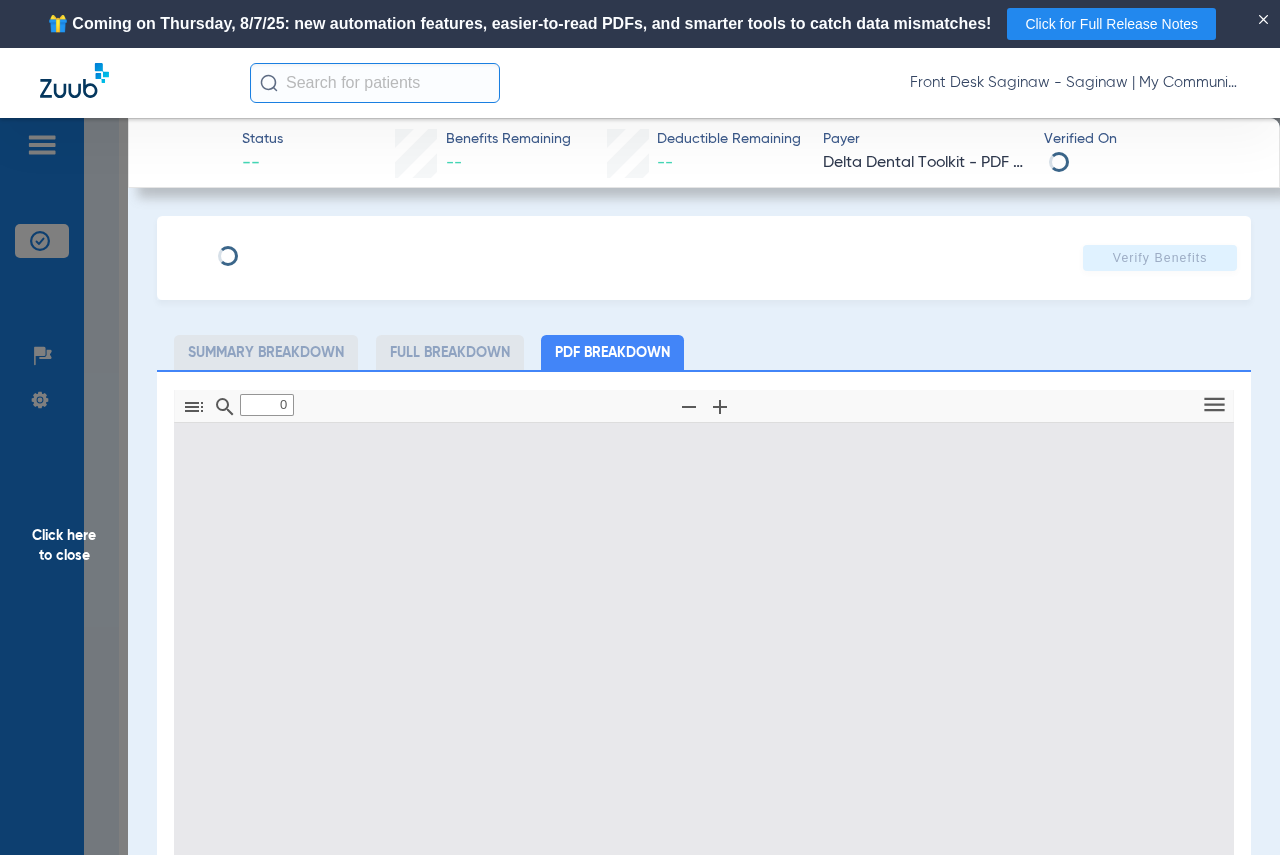 type on "1" 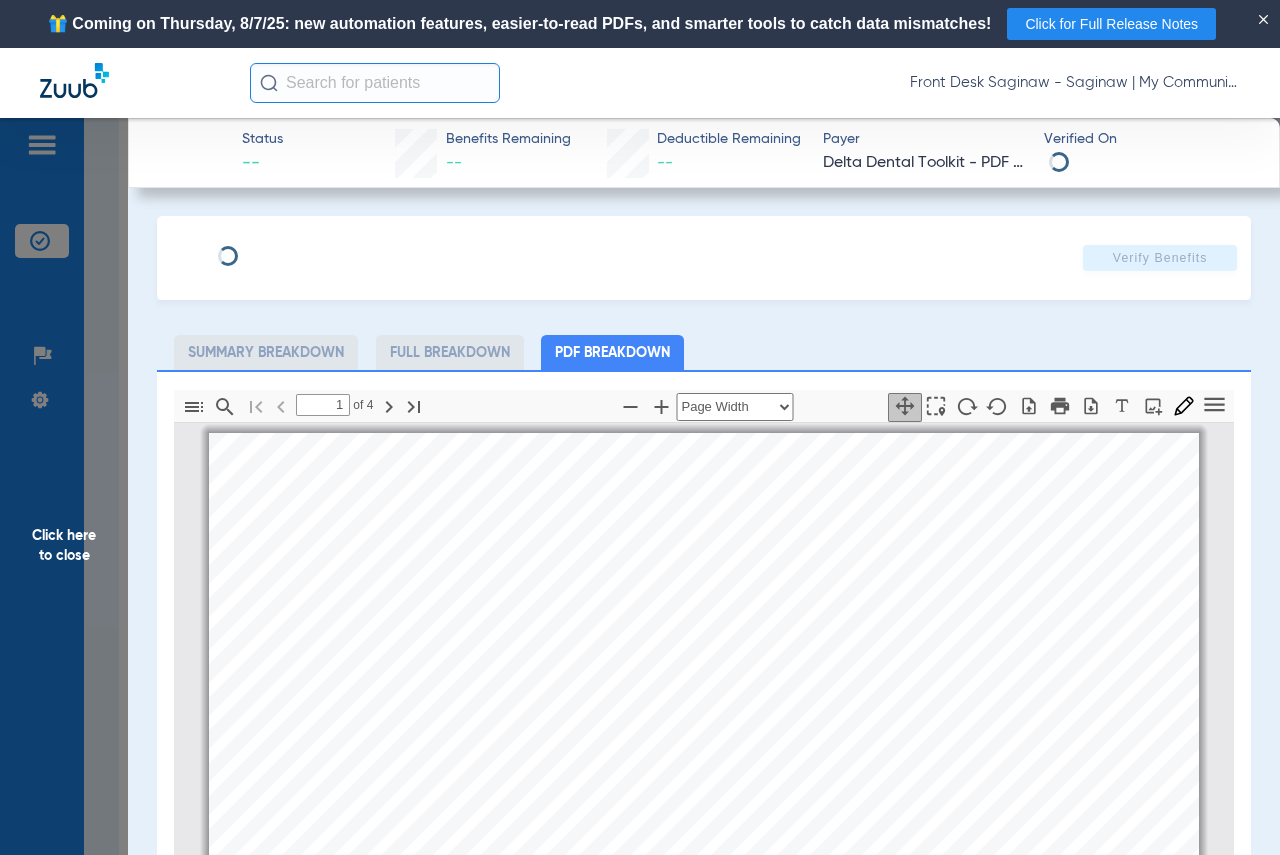 scroll, scrollTop: 10, scrollLeft: 0, axis: vertical 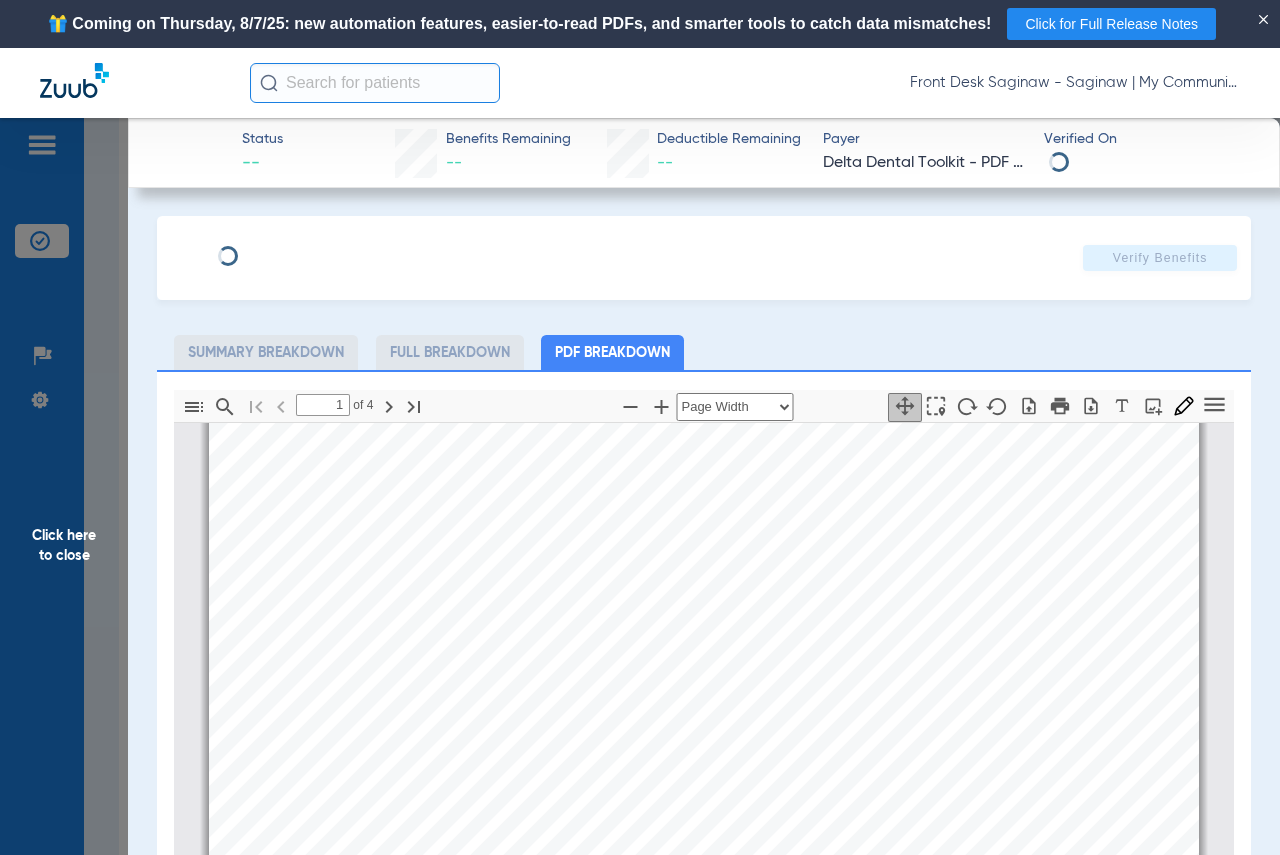 click on "Click here to close" 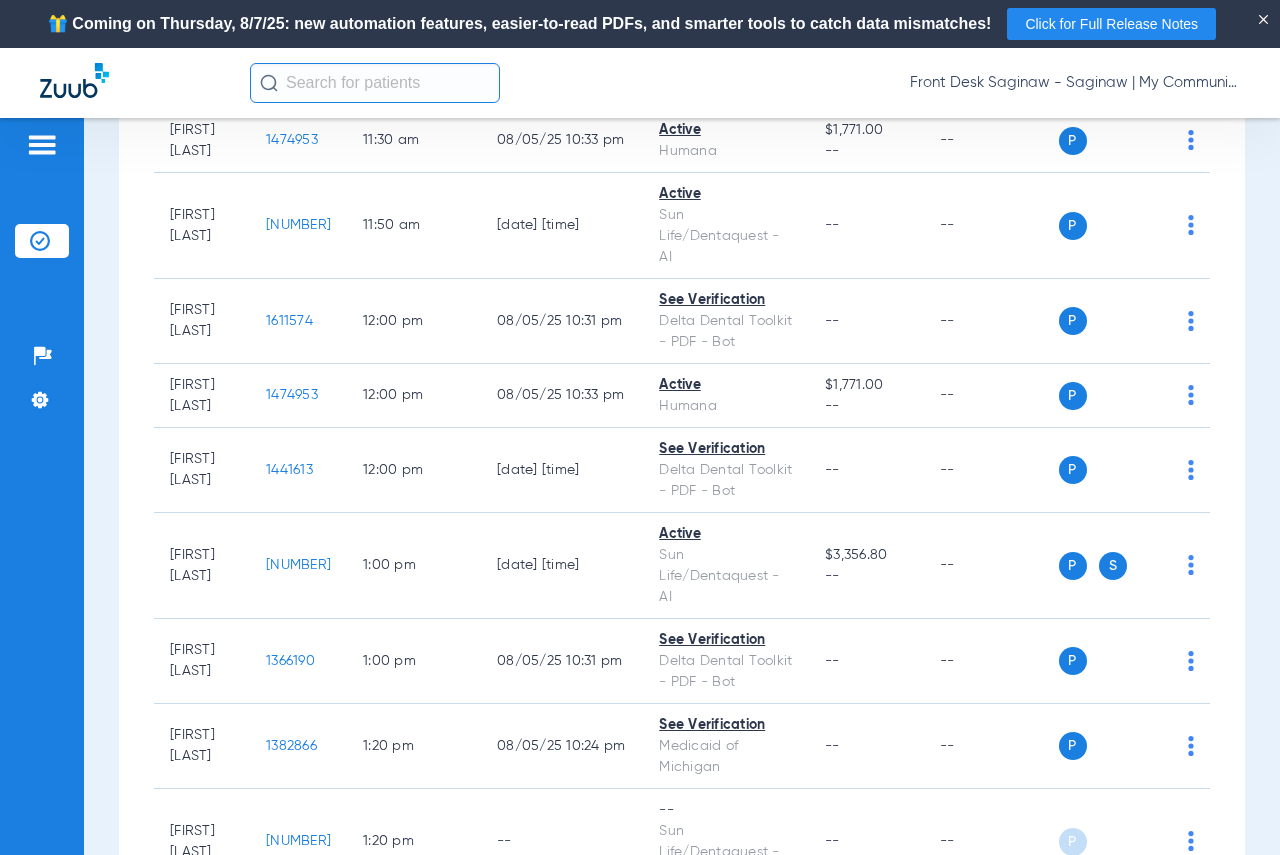 scroll, scrollTop: 1400, scrollLeft: 0, axis: vertical 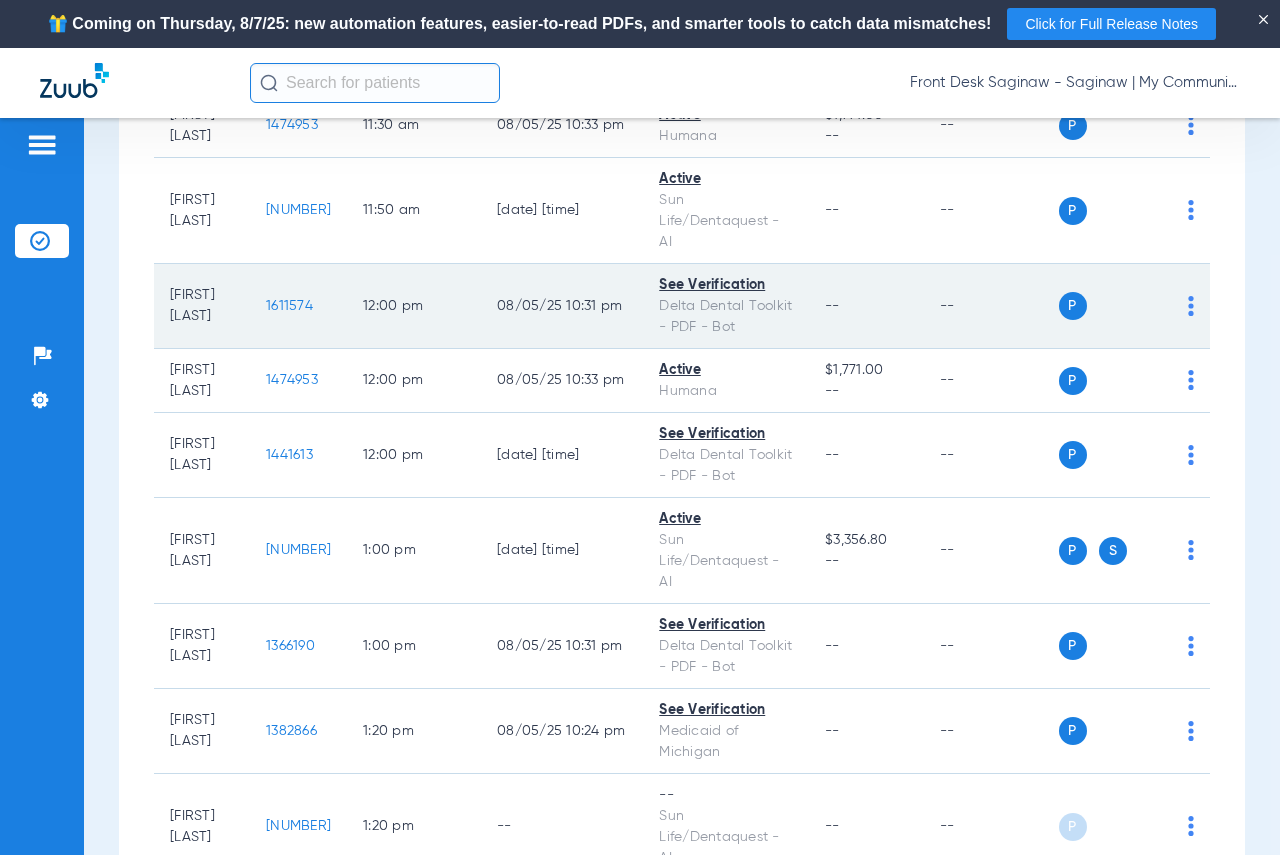 click on "1611574" 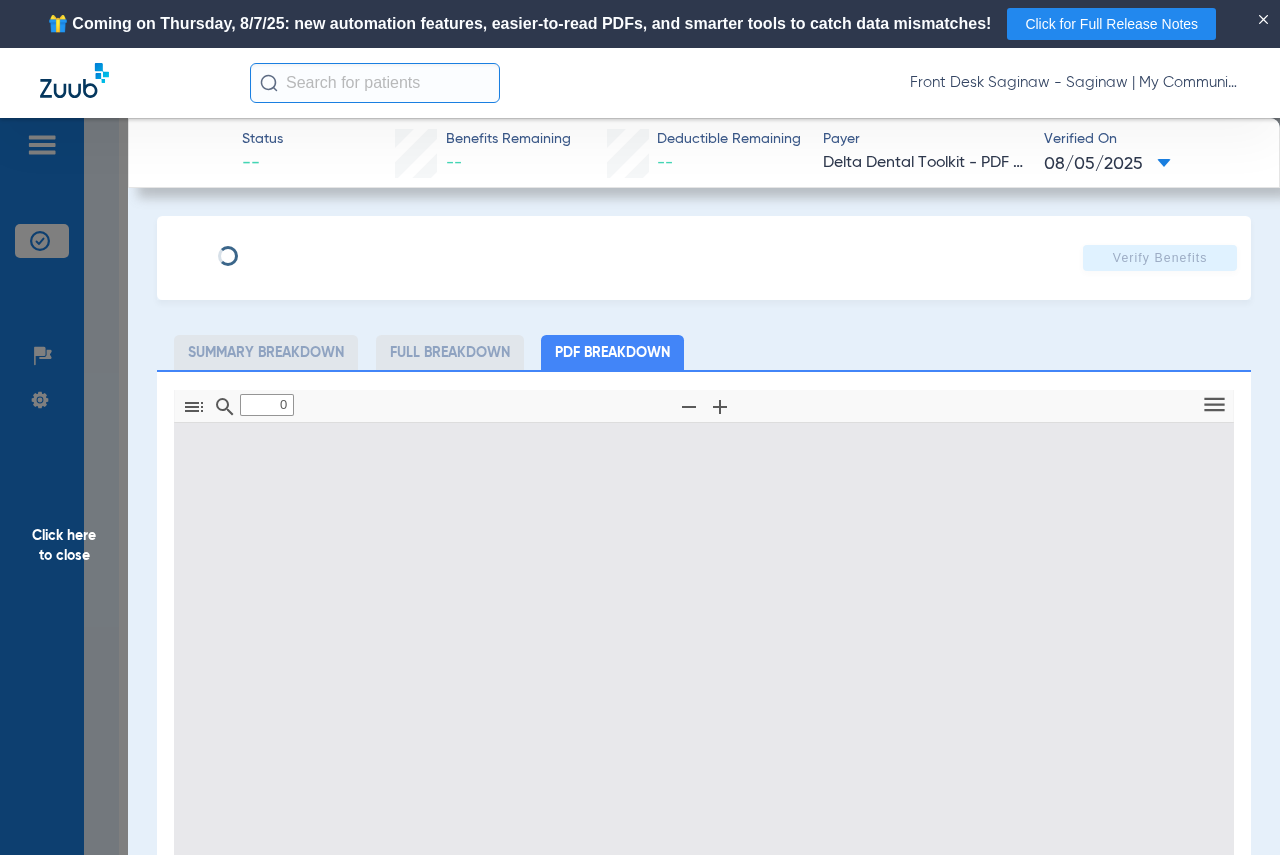 type on "1" 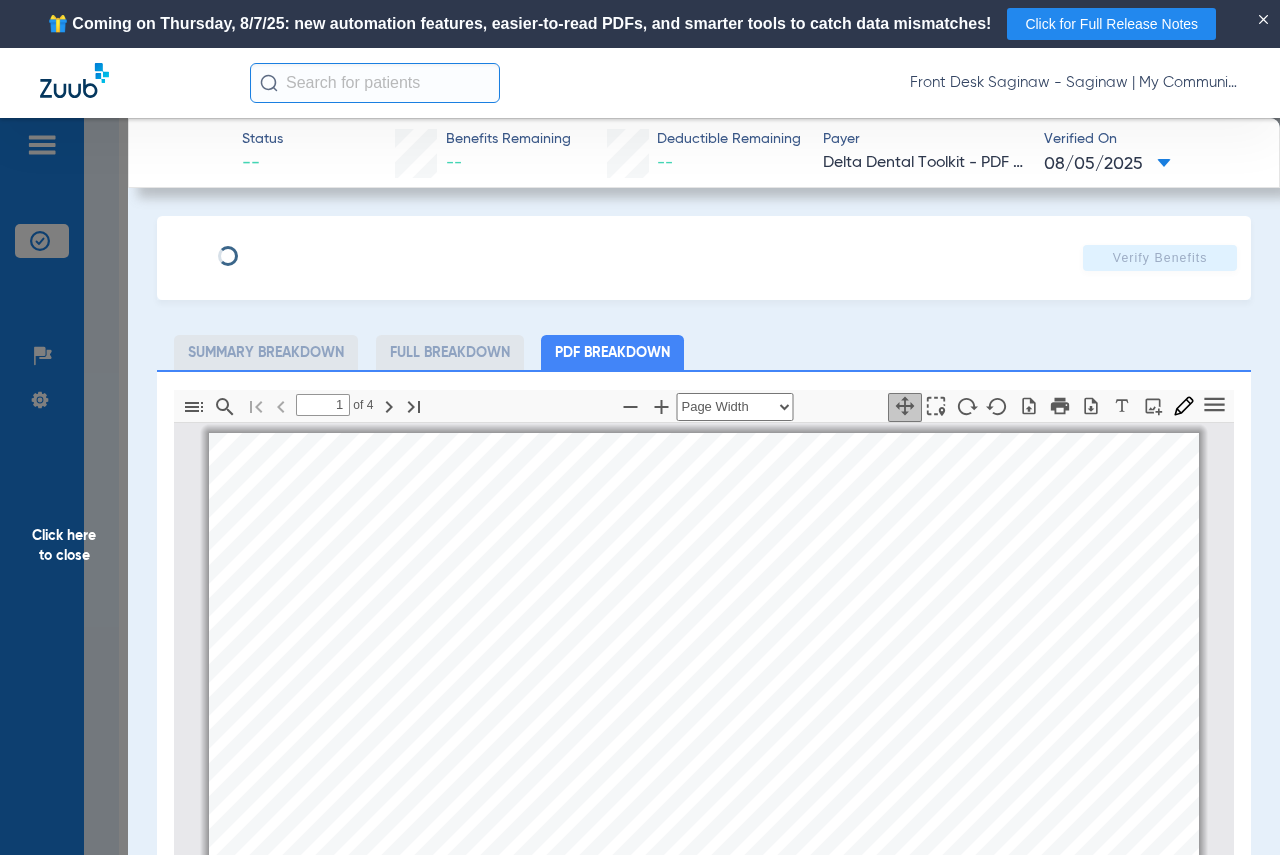 scroll, scrollTop: 10, scrollLeft: 0, axis: vertical 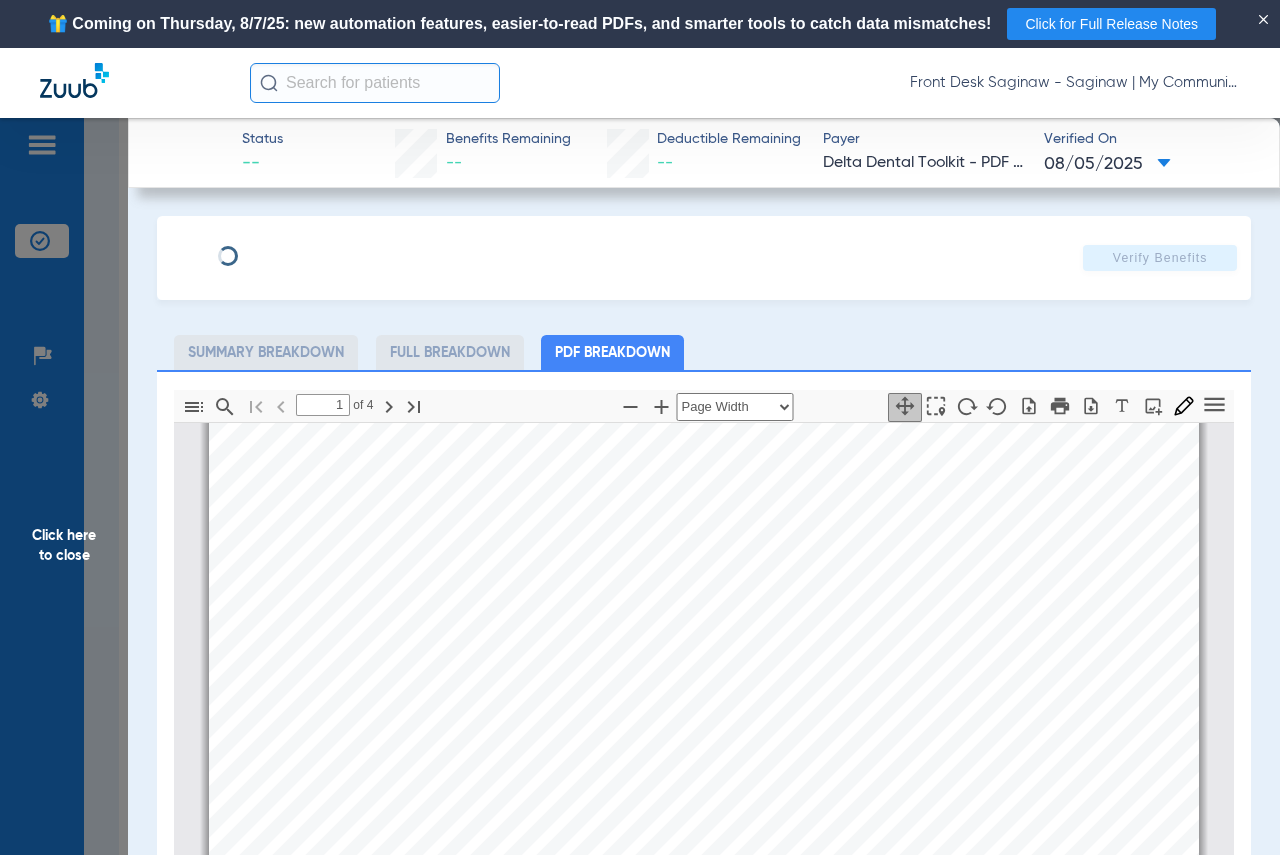 click on "Click here to close" 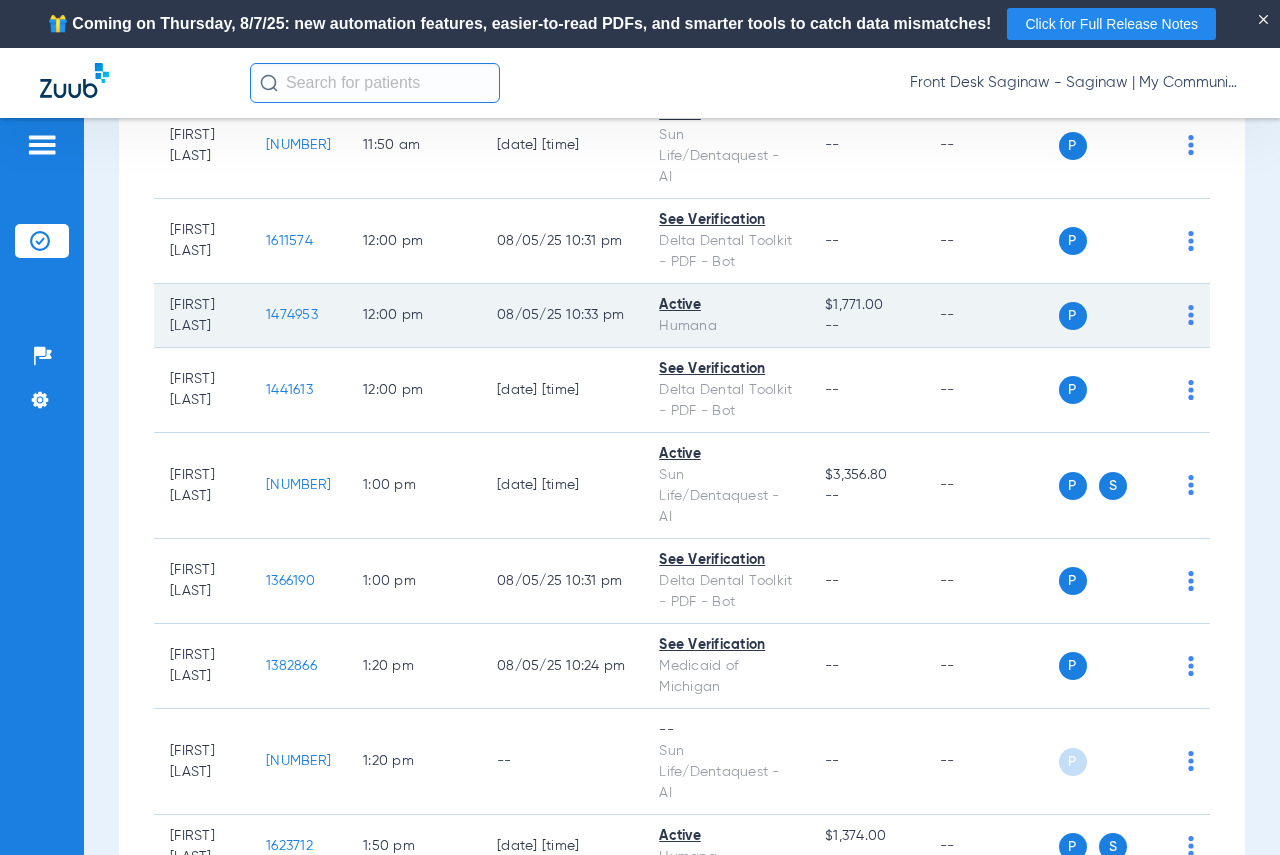 scroll, scrollTop: 1600, scrollLeft: 0, axis: vertical 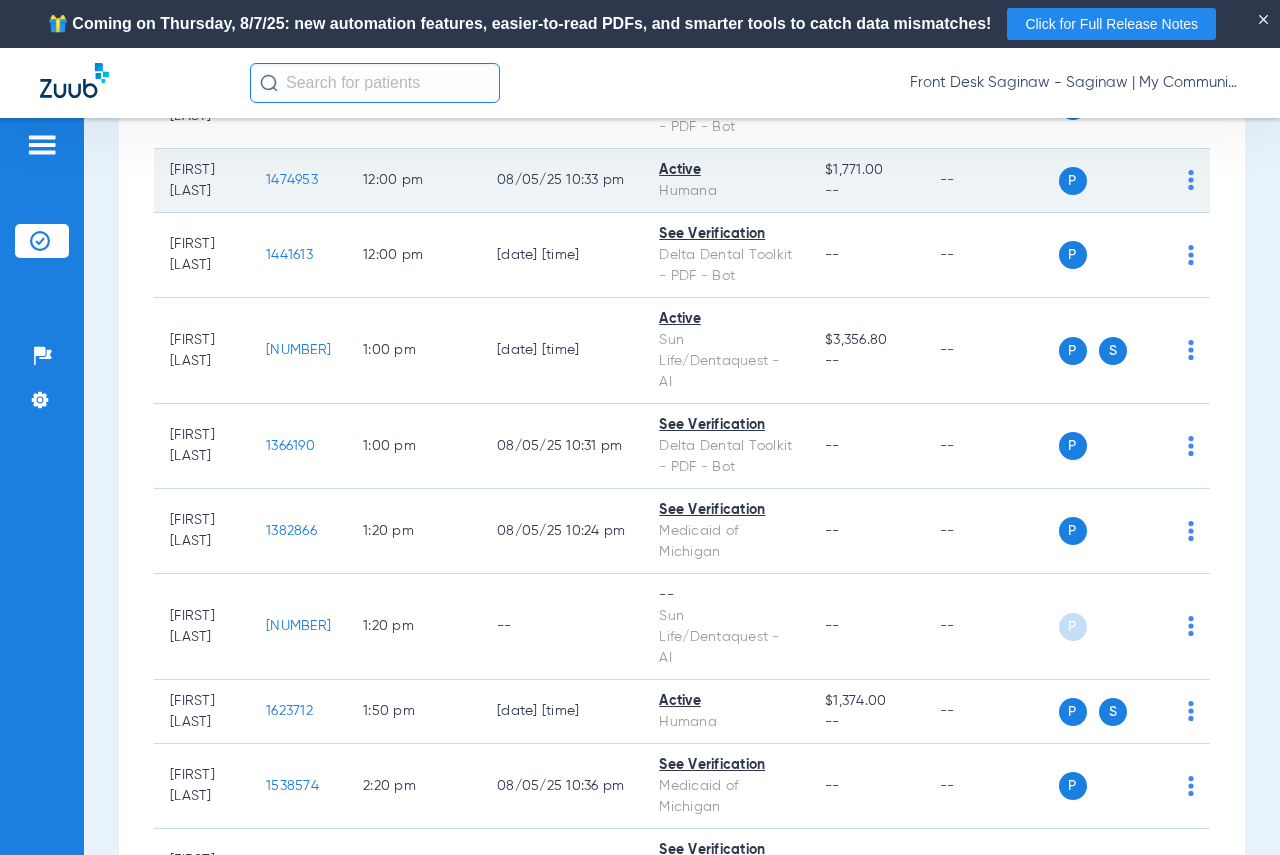 click on "1474953" 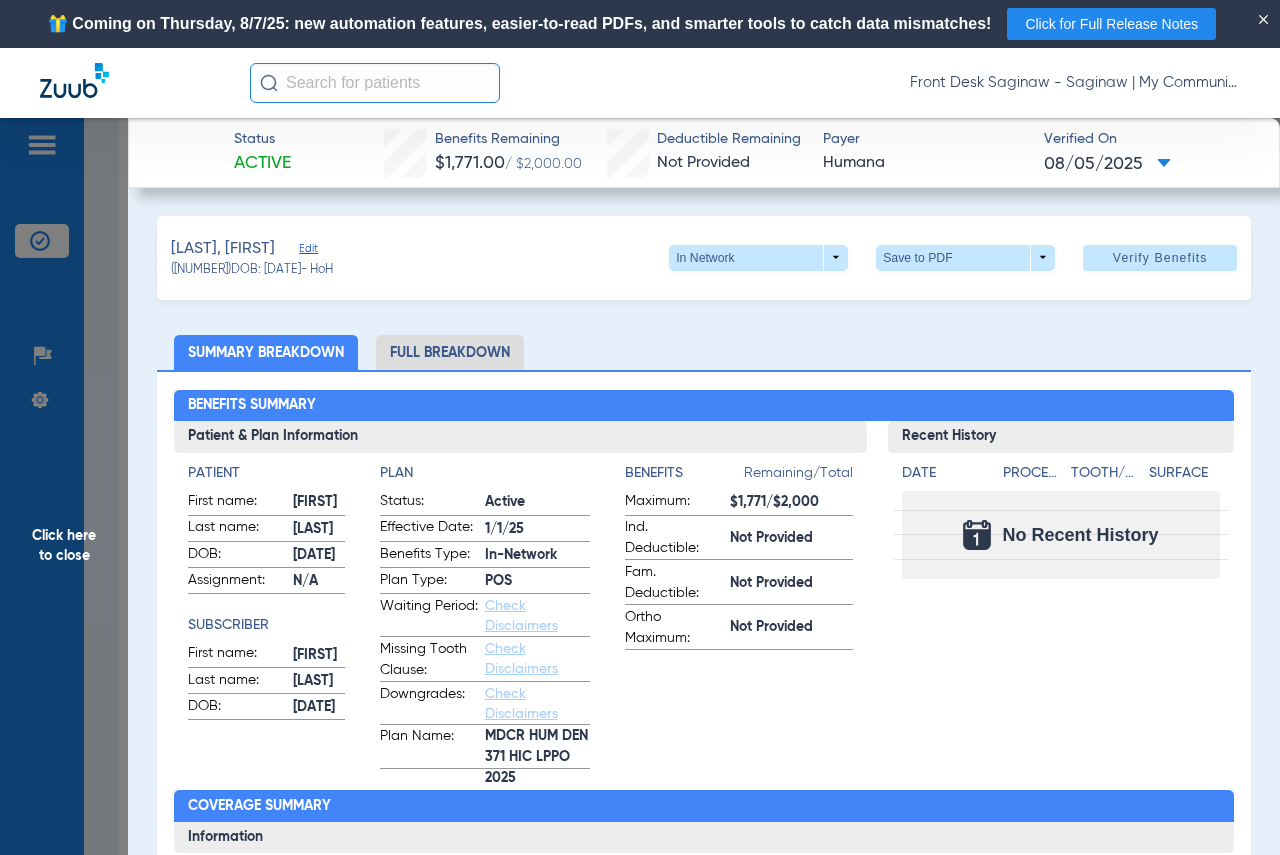 scroll, scrollTop: 400, scrollLeft: 0, axis: vertical 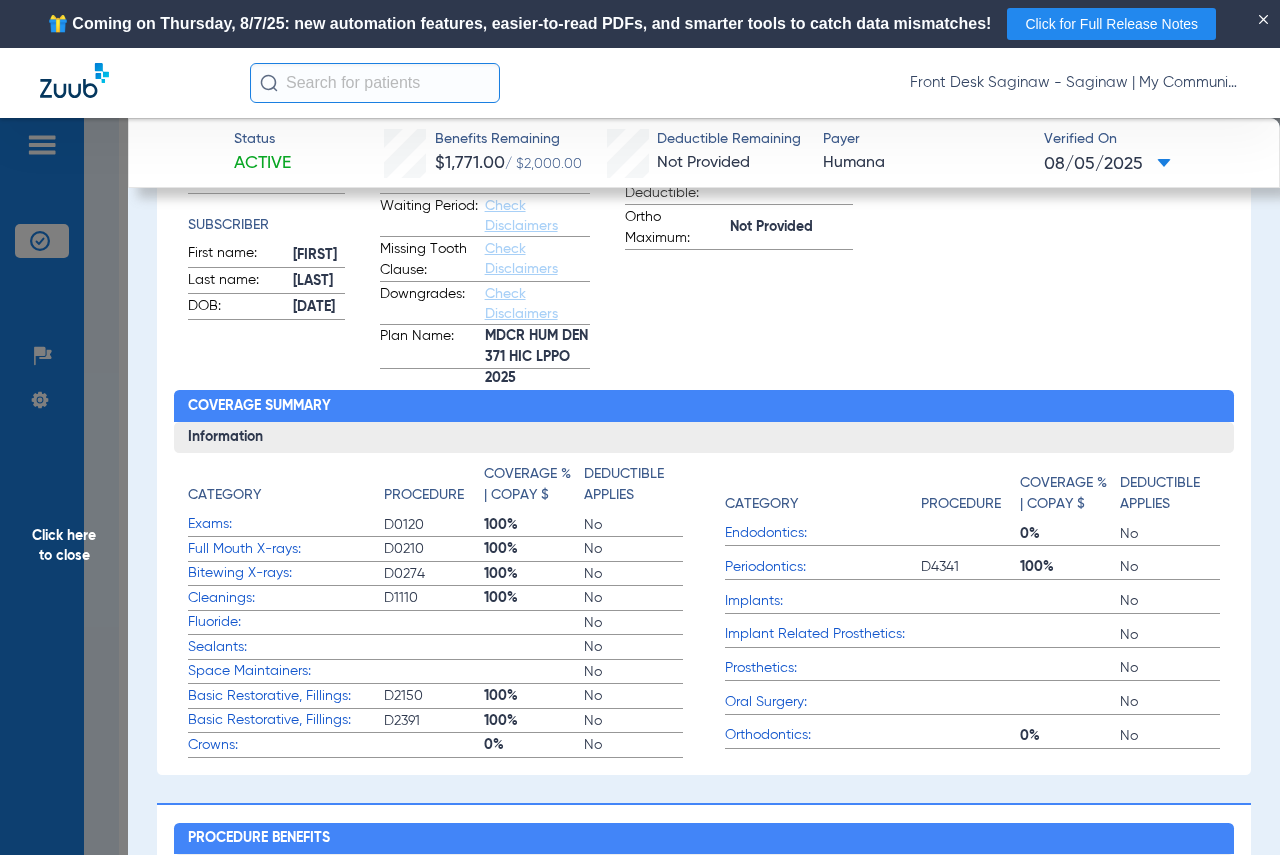 click on "Click here to close" 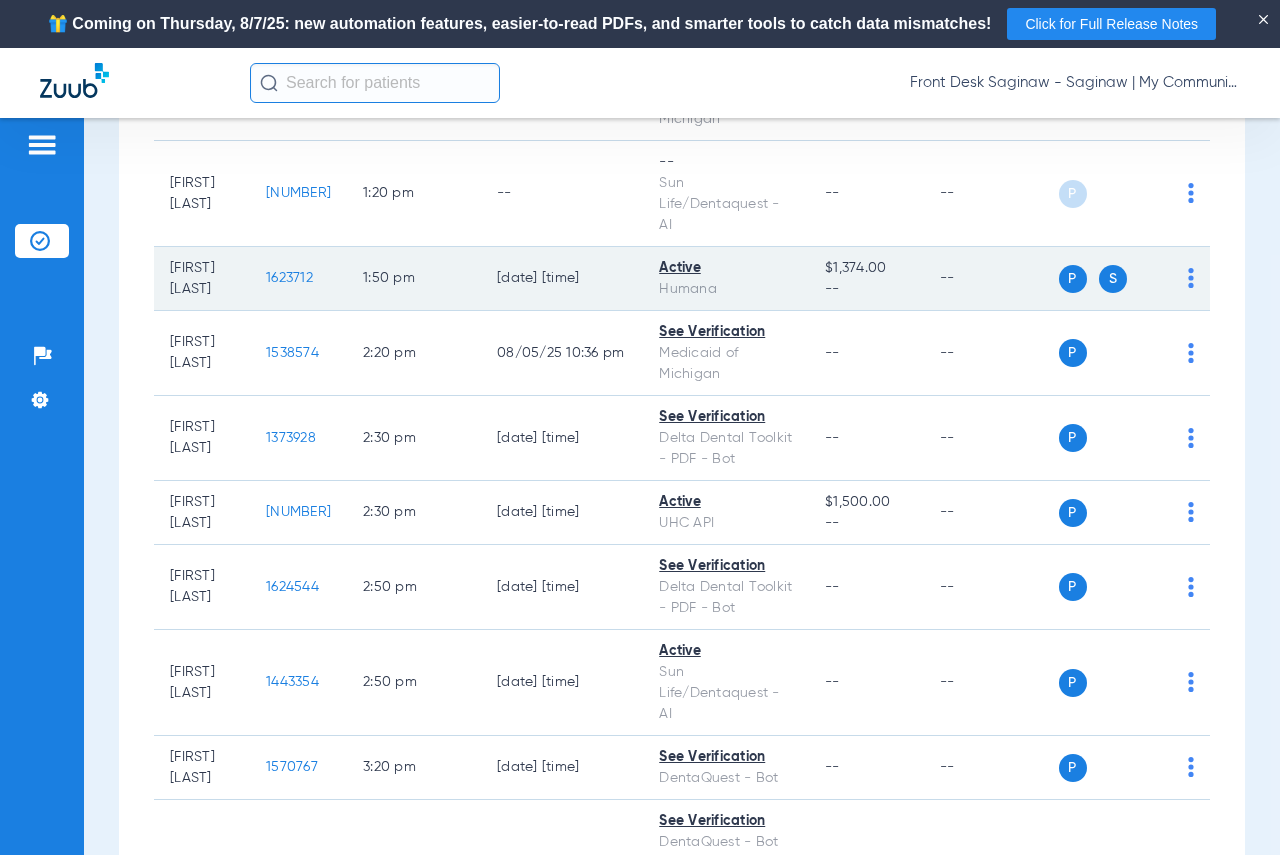 scroll, scrollTop: 2000, scrollLeft: 0, axis: vertical 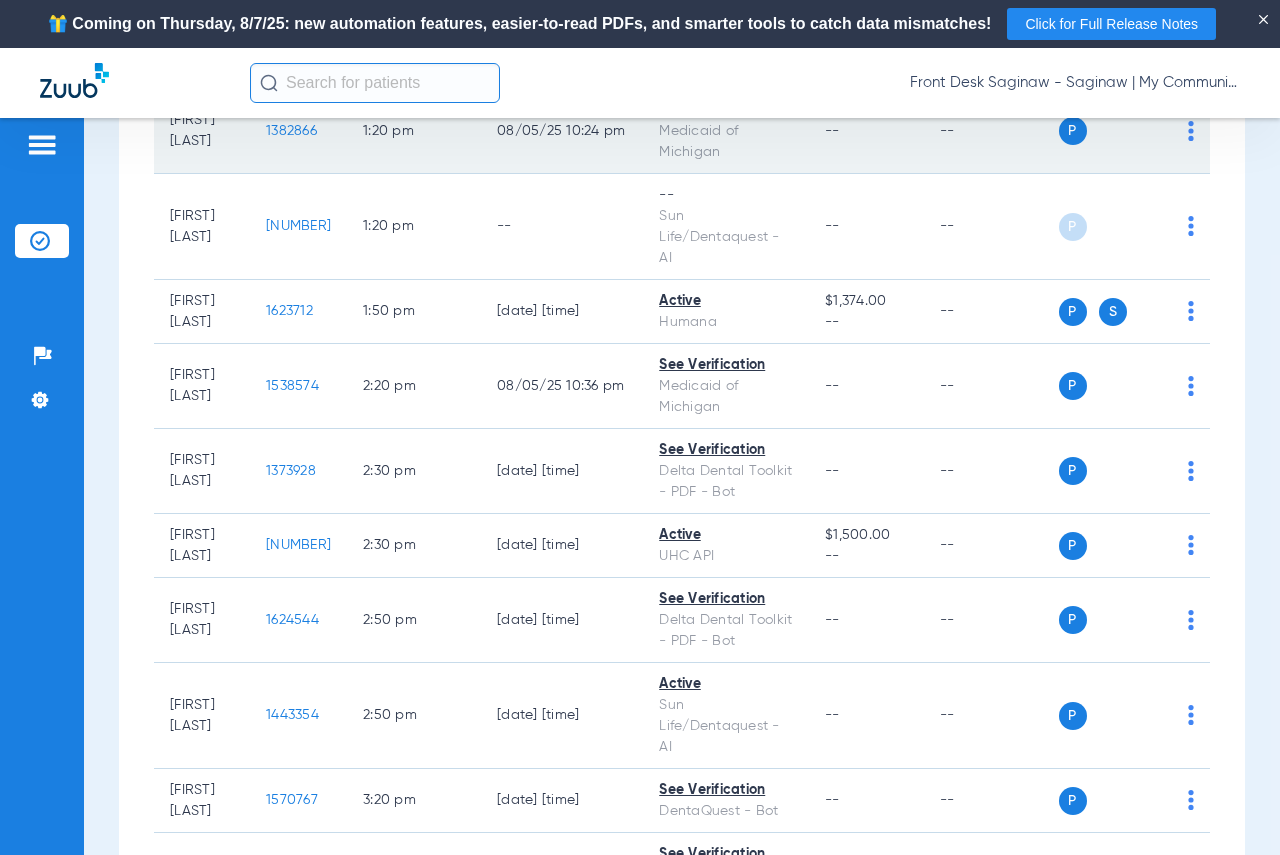 click on "1382866" 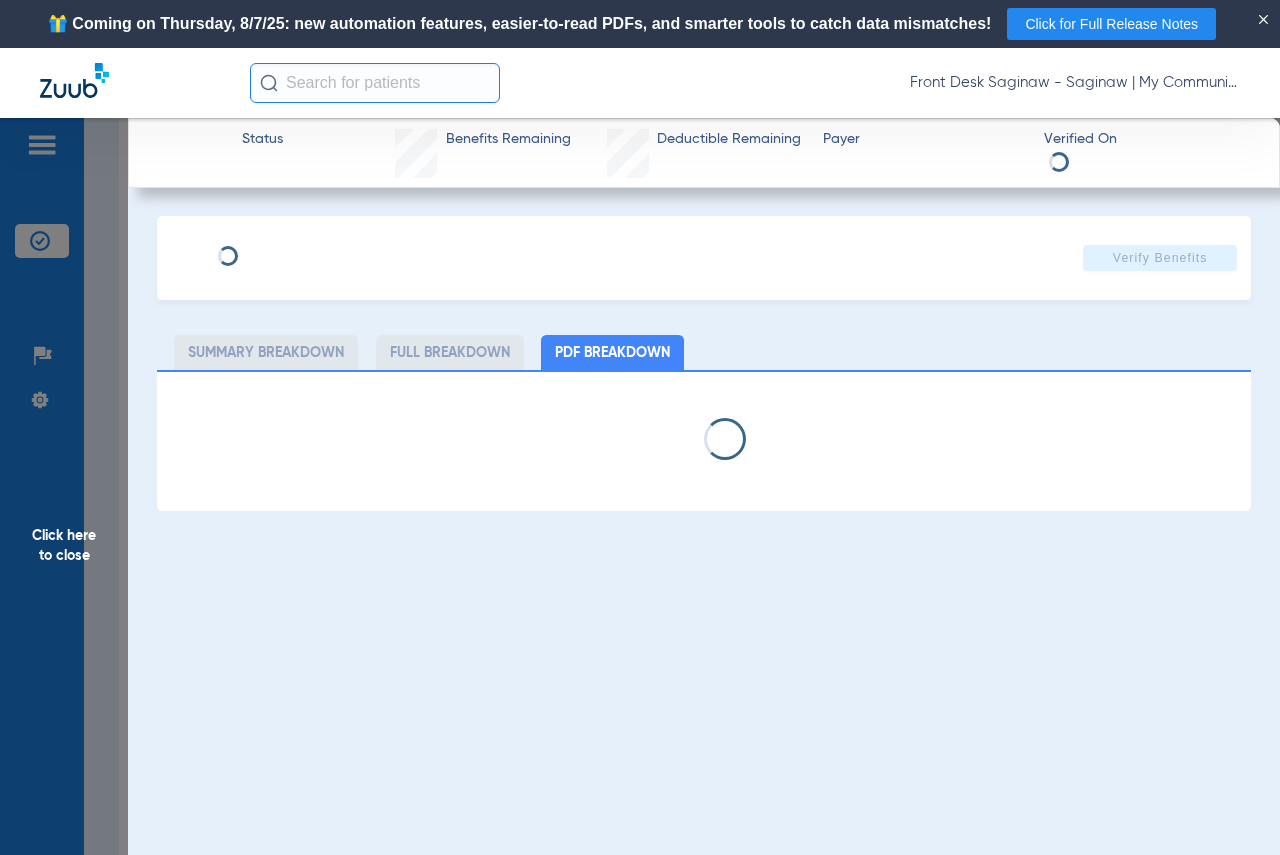 select on "page-width" 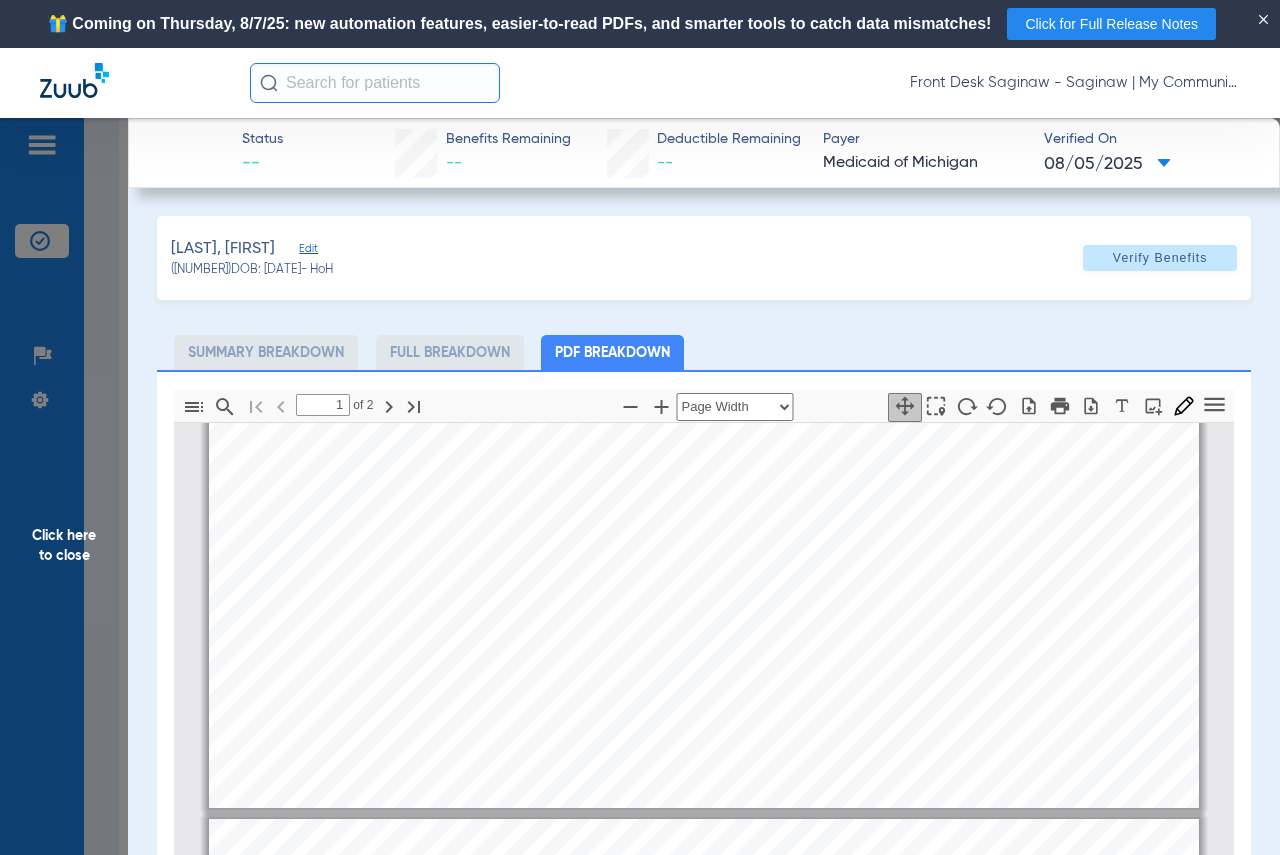 type on "2" 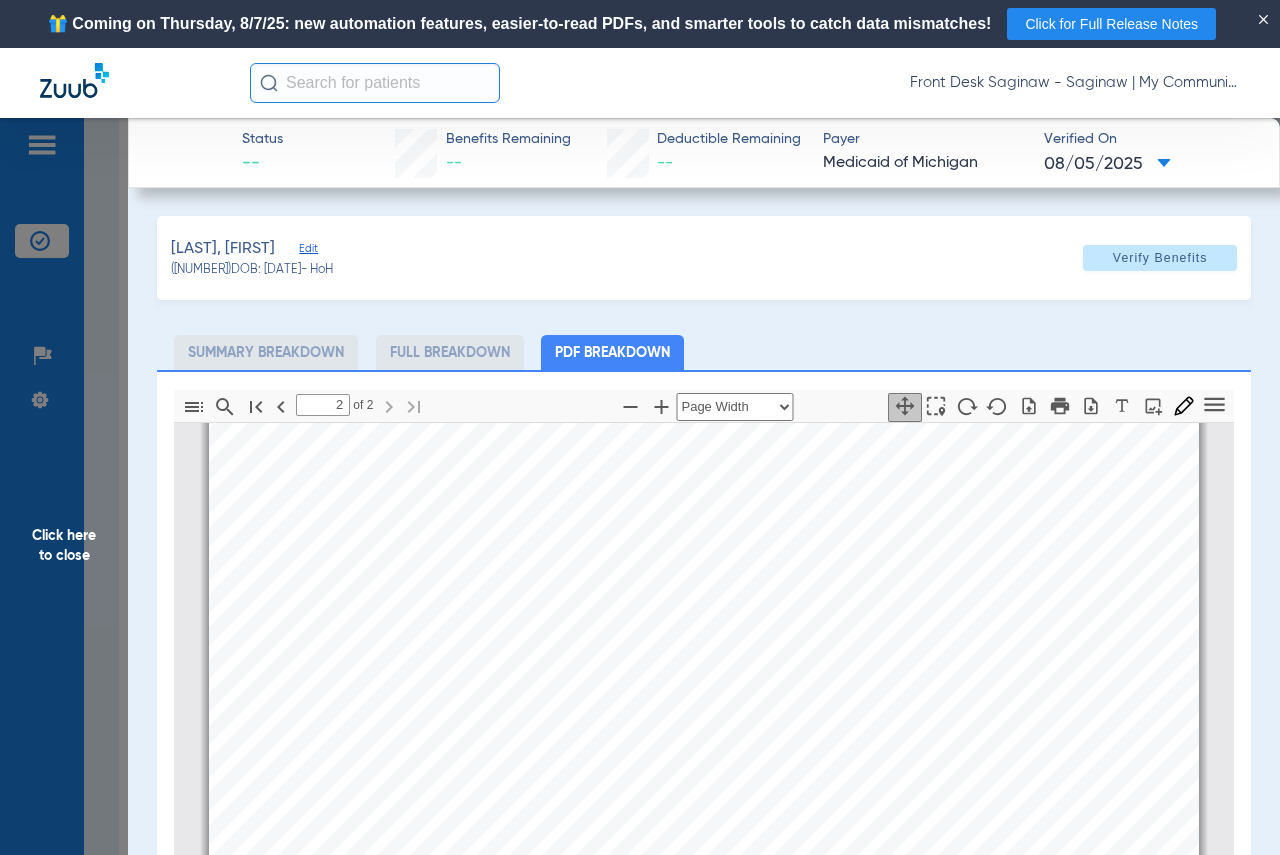 scroll, scrollTop: 1710, scrollLeft: 0, axis: vertical 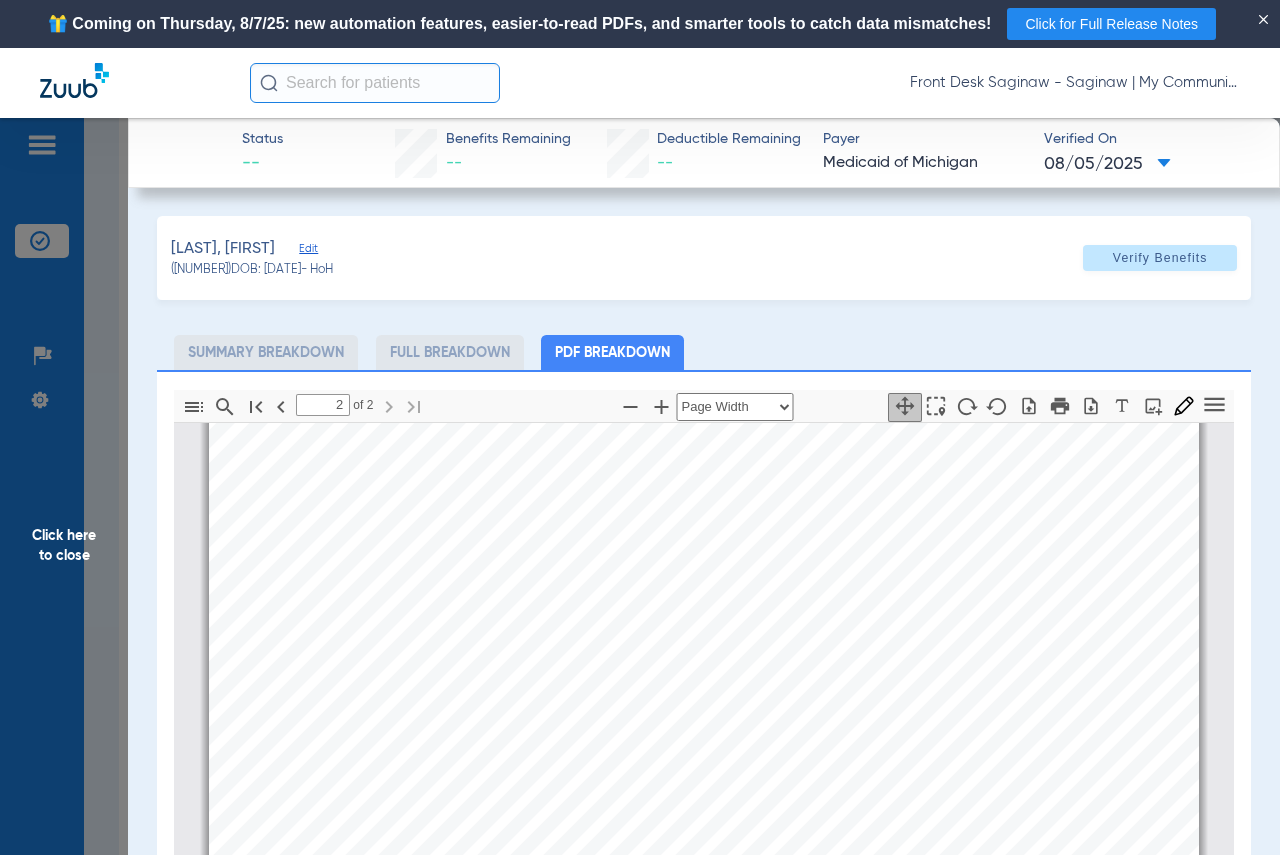 drag, startPoint x: 50, startPoint y: 499, endPoint x: 221, endPoint y: 500, distance: 171.00293 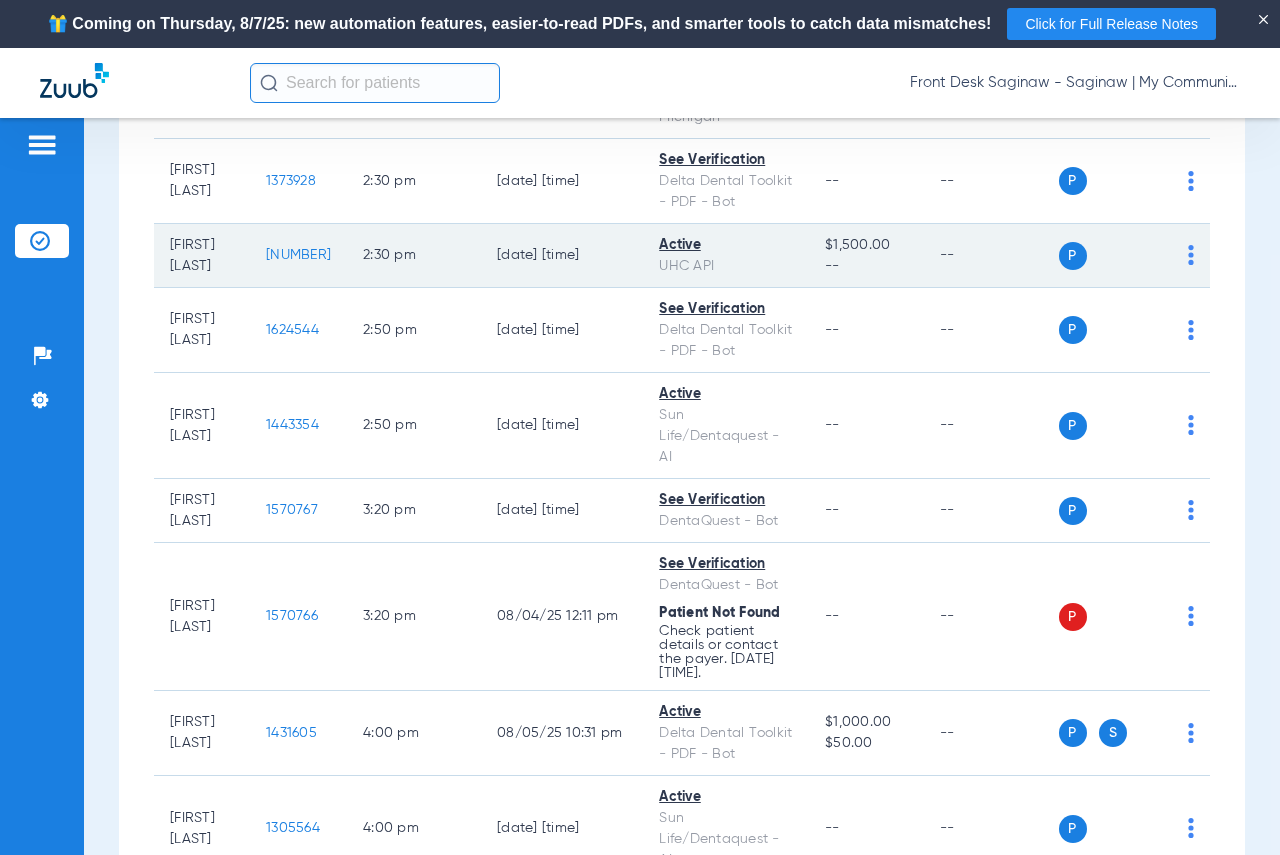scroll, scrollTop: 2300, scrollLeft: 0, axis: vertical 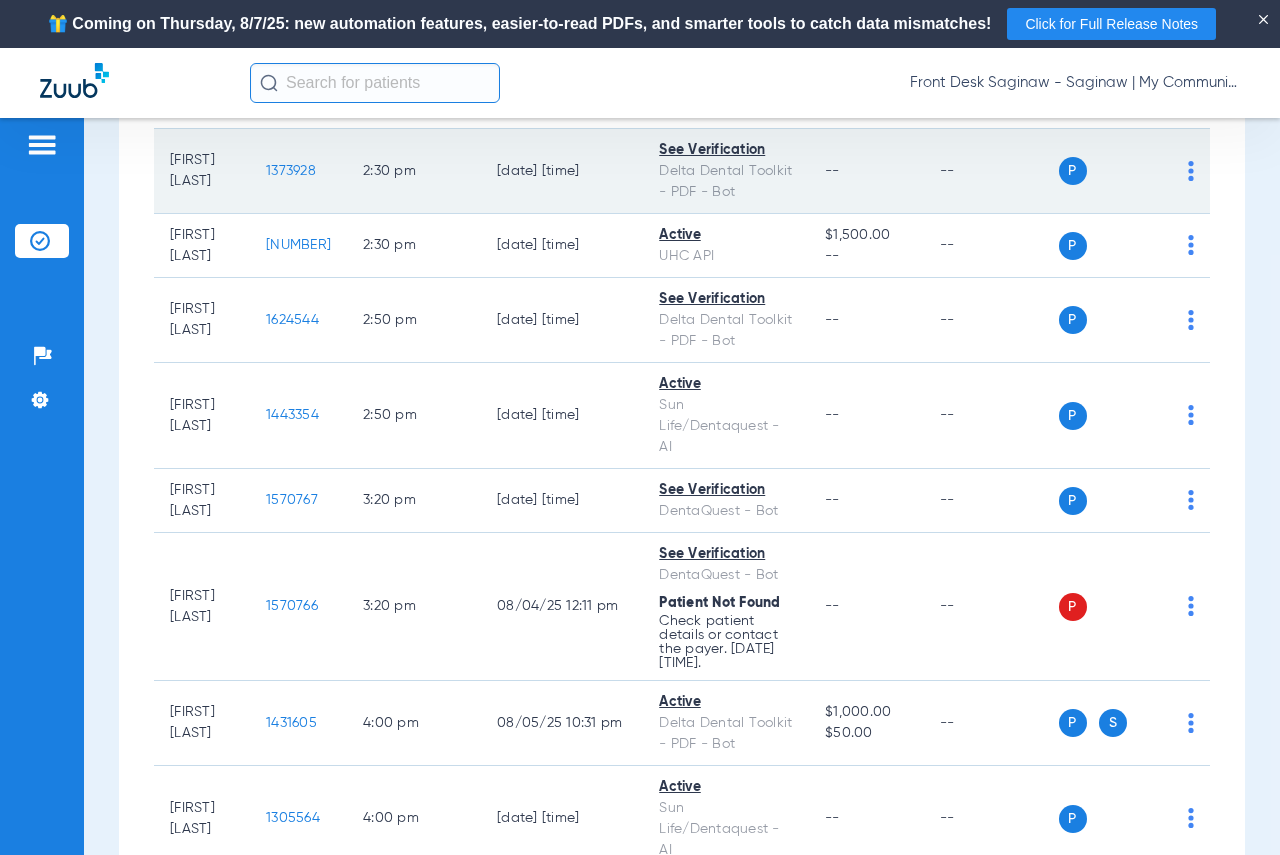 click on "1373928" 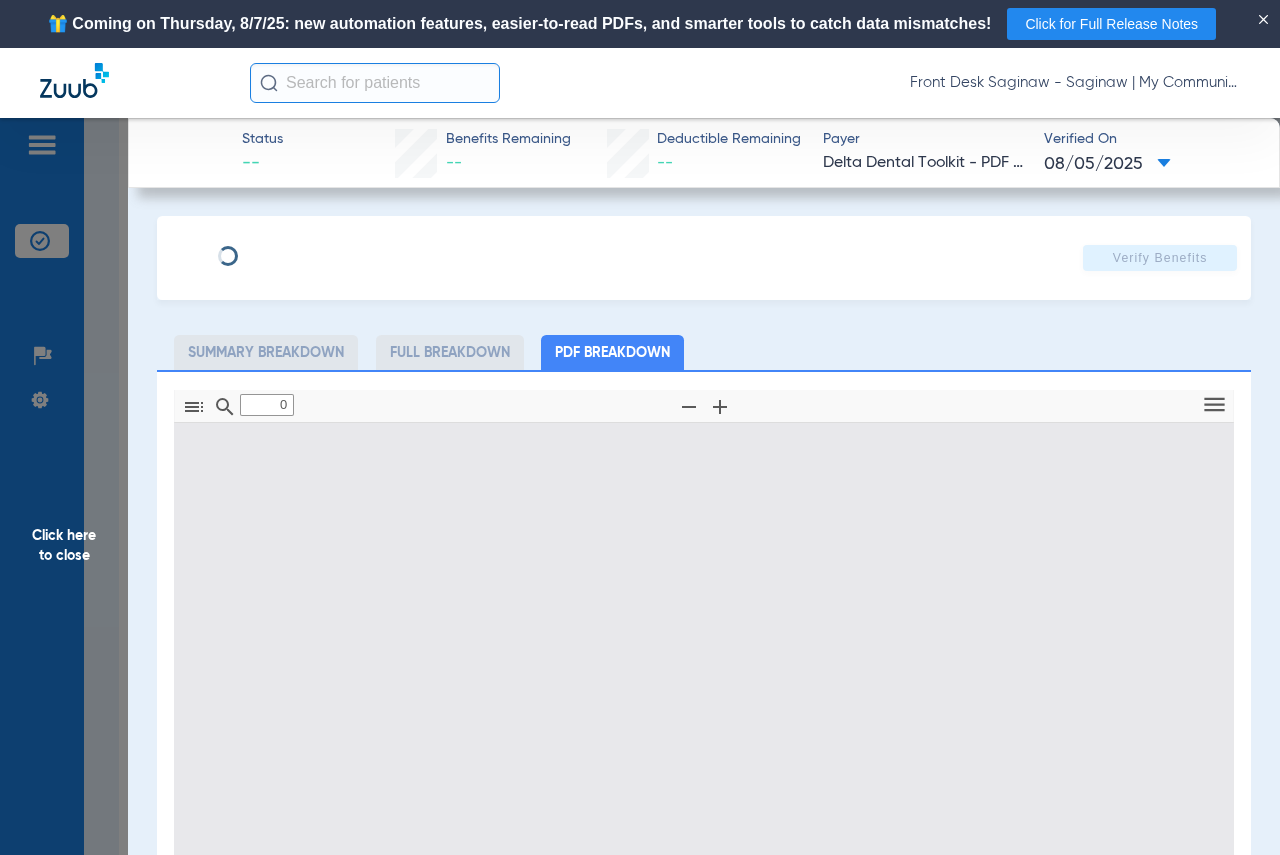 type on "1" 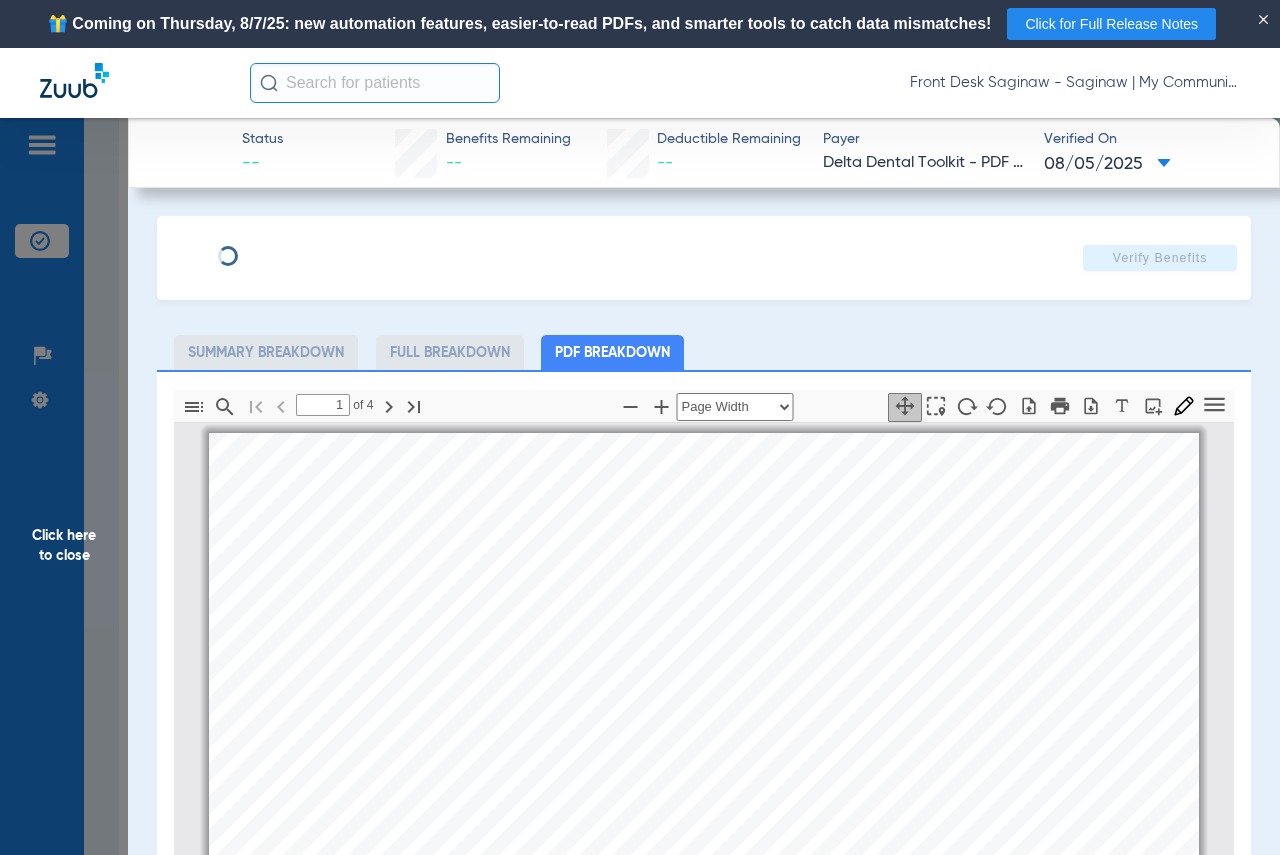 scroll, scrollTop: 10, scrollLeft: 0, axis: vertical 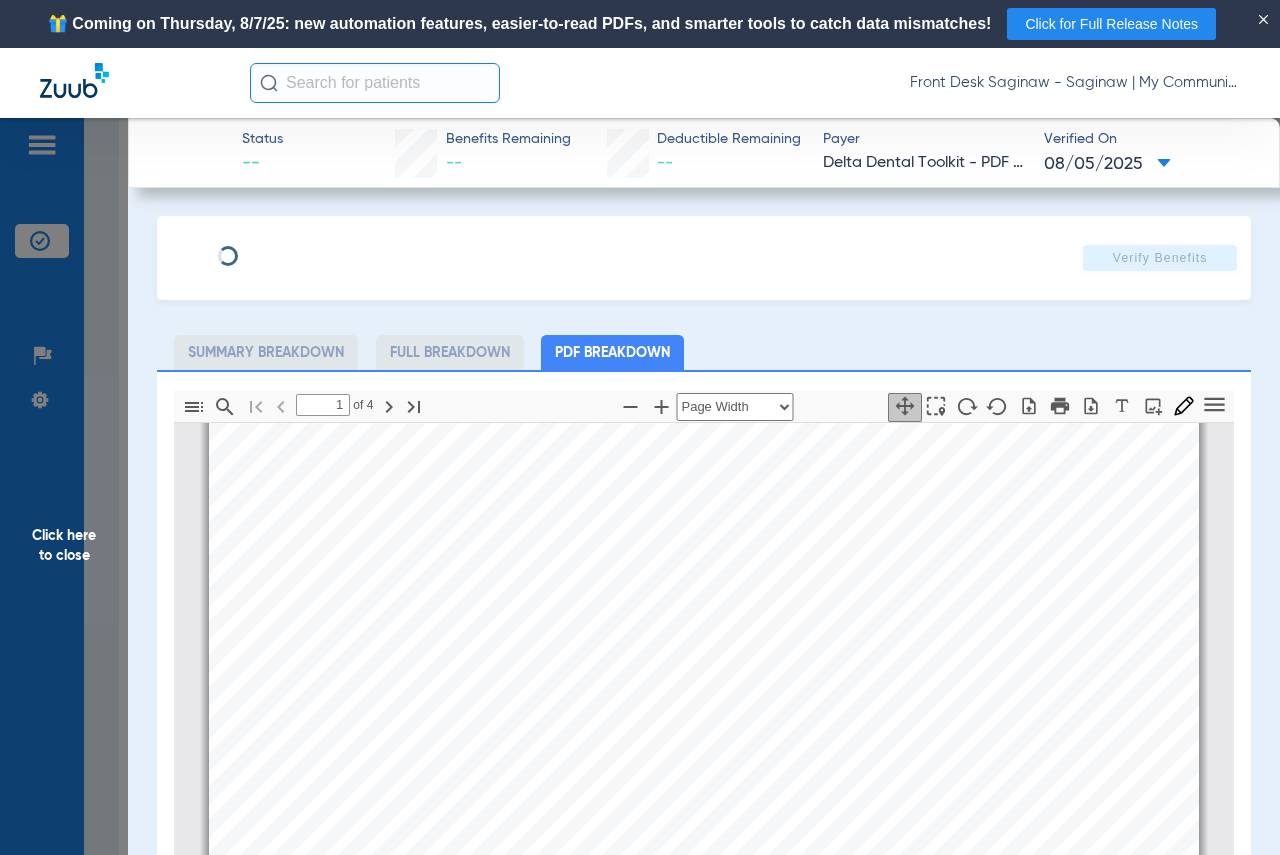 drag, startPoint x: 0, startPoint y: 580, endPoint x: 419, endPoint y: 552, distance: 419.9345 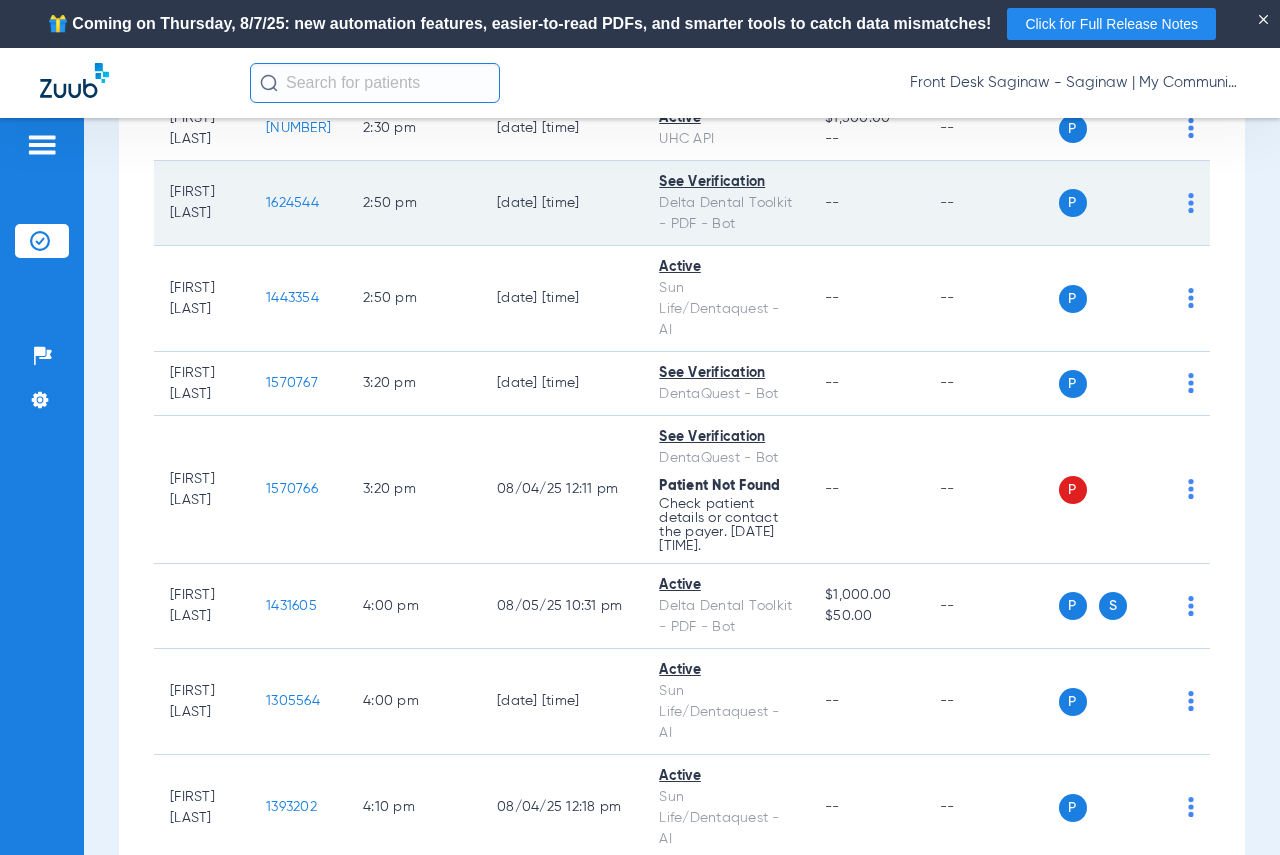 scroll, scrollTop: 2500, scrollLeft: 0, axis: vertical 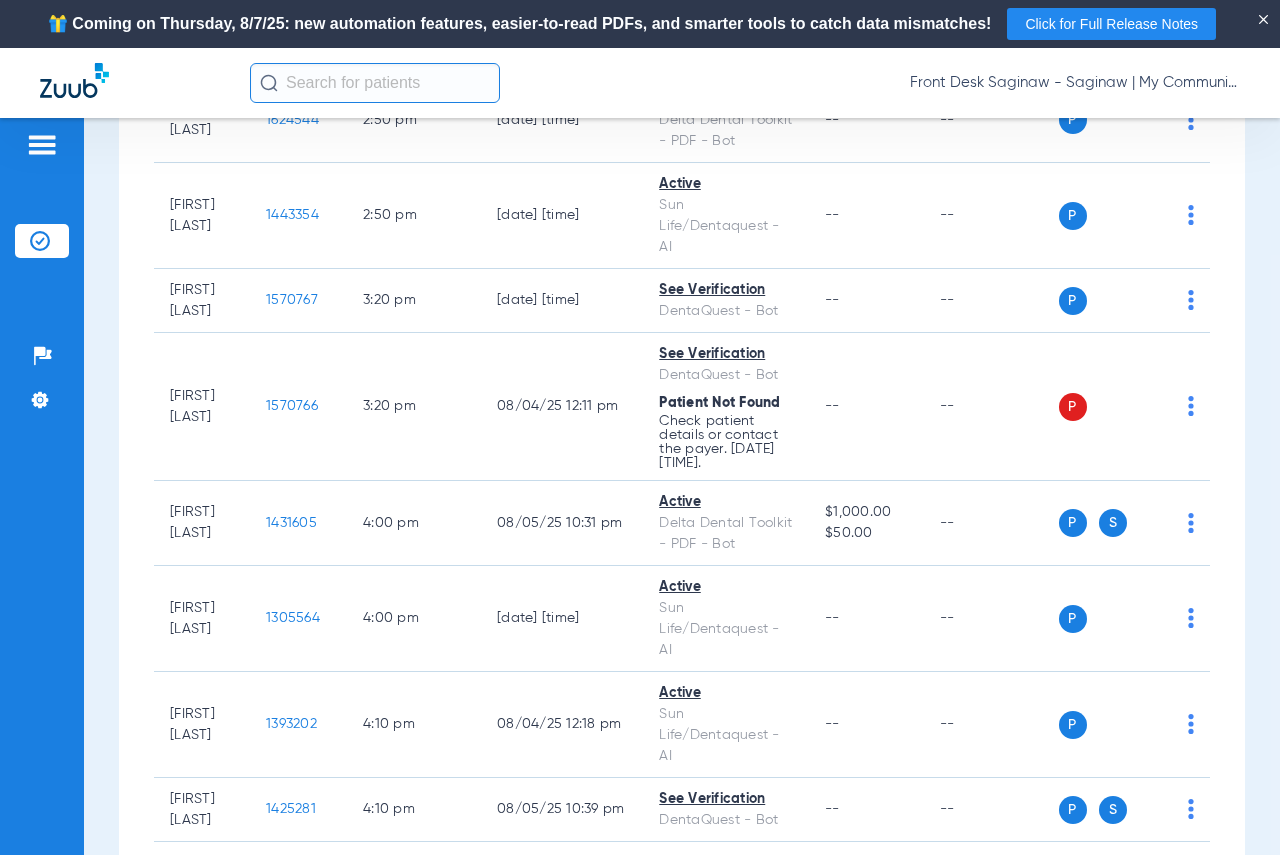 click on "[NUMBER]" 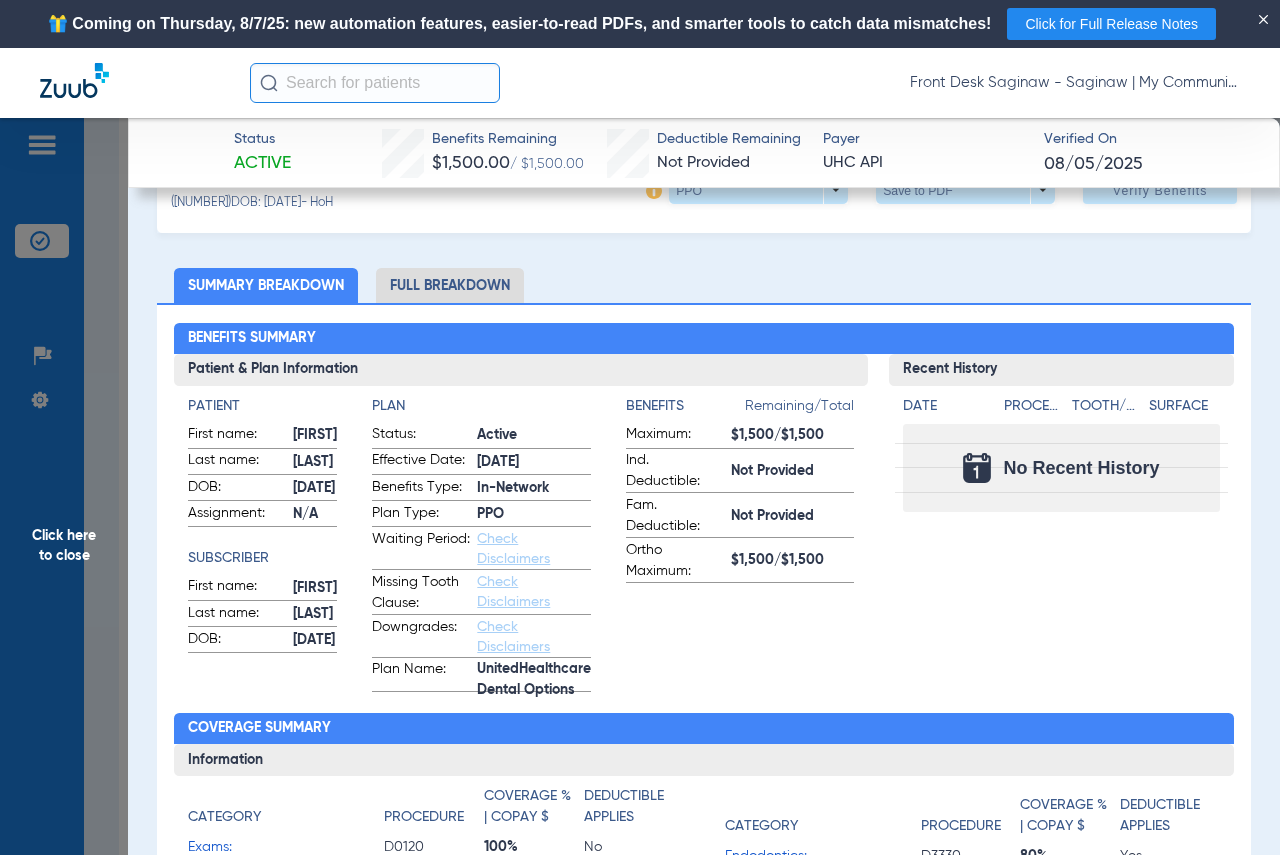 scroll, scrollTop: 100, scrollLeft: 0, axis: vertical 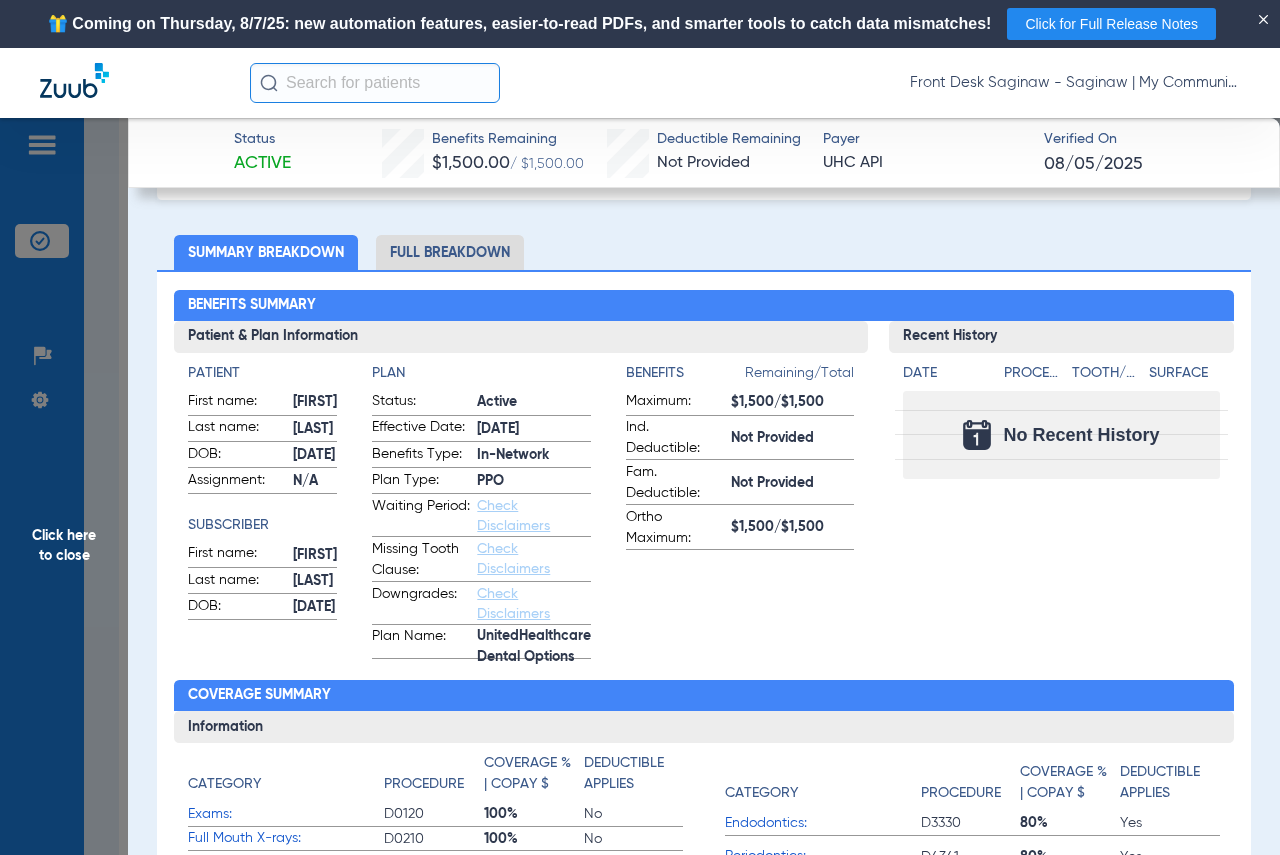 drag, startPoint x: 51, startPoint y: 395, endPoint x: 586, endPoint y: 493, distance: 543.9017 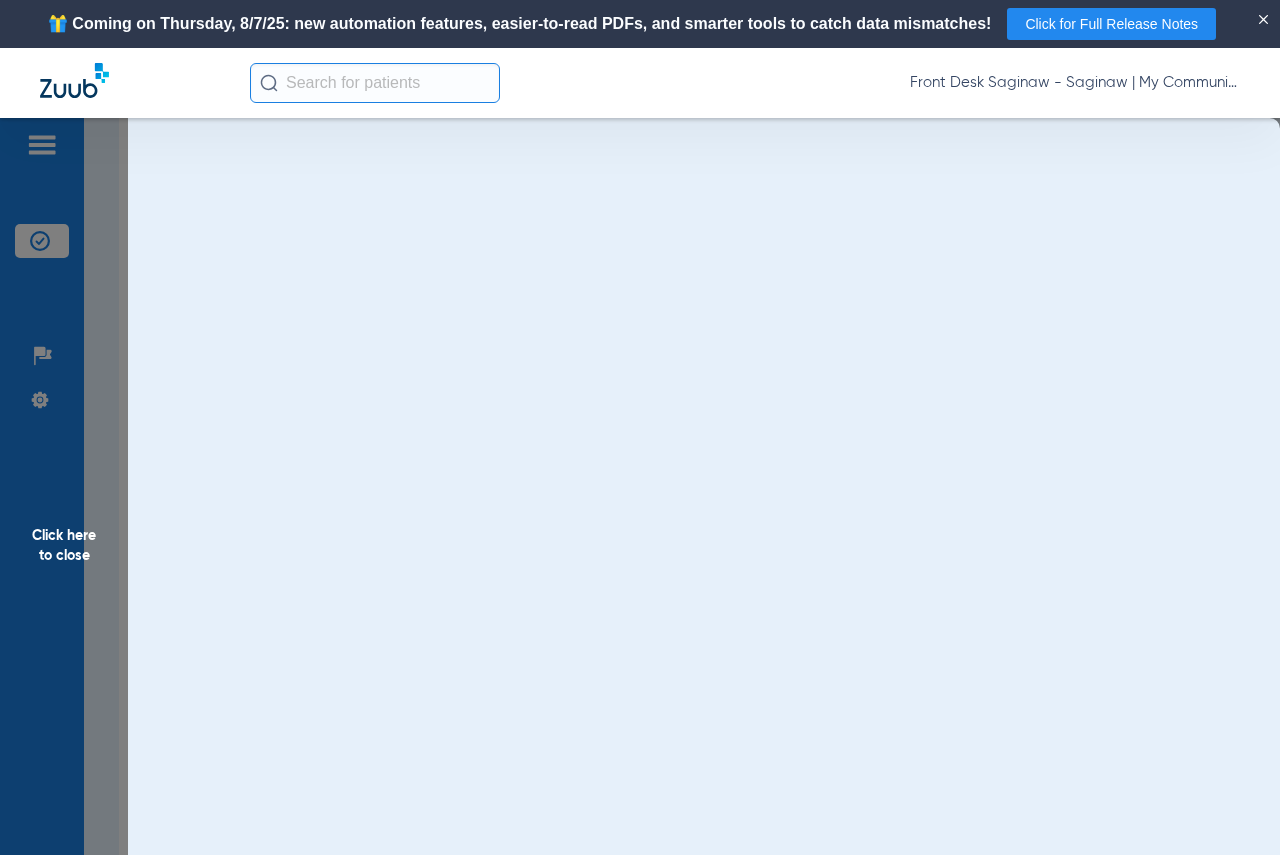 scroll, scrollTop: 0, scrollLeft: 0, axis: both 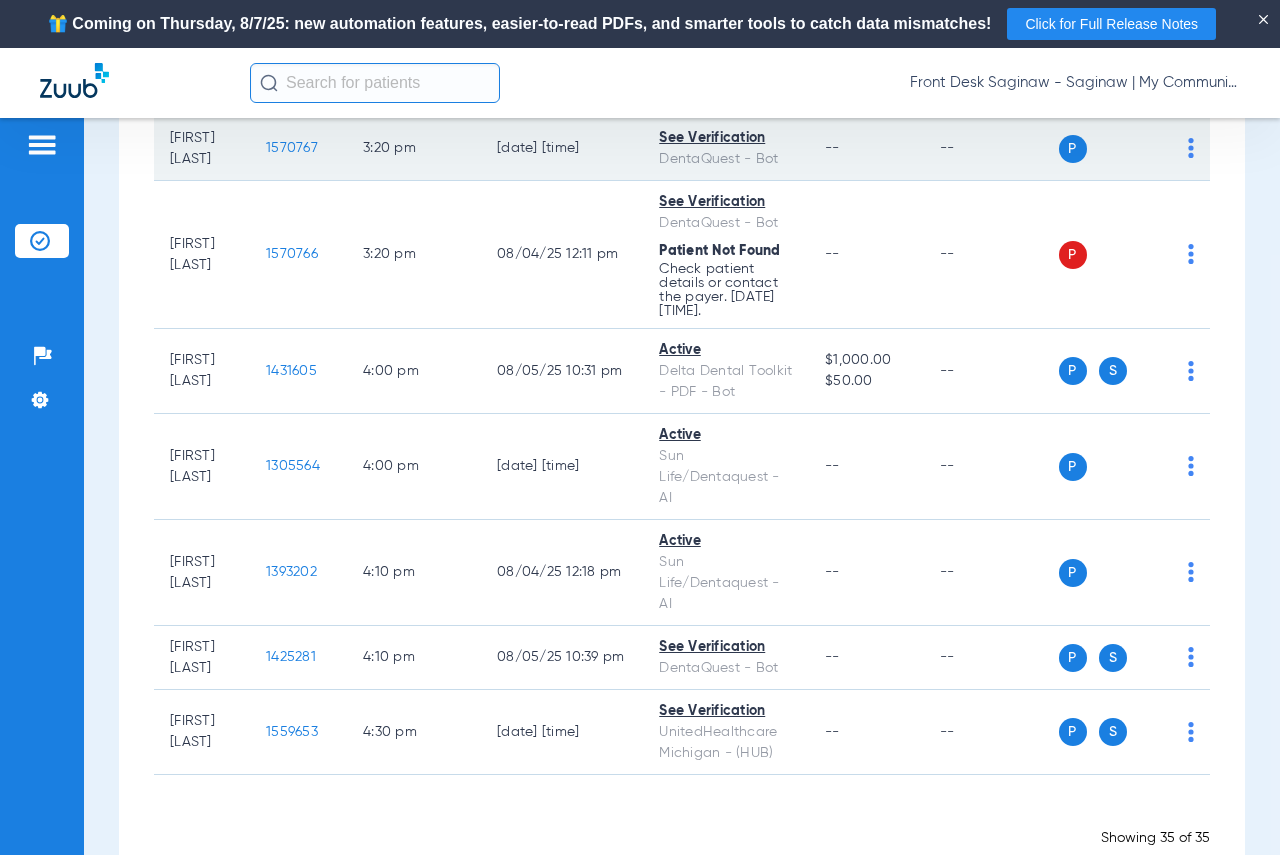 click on "1570767" 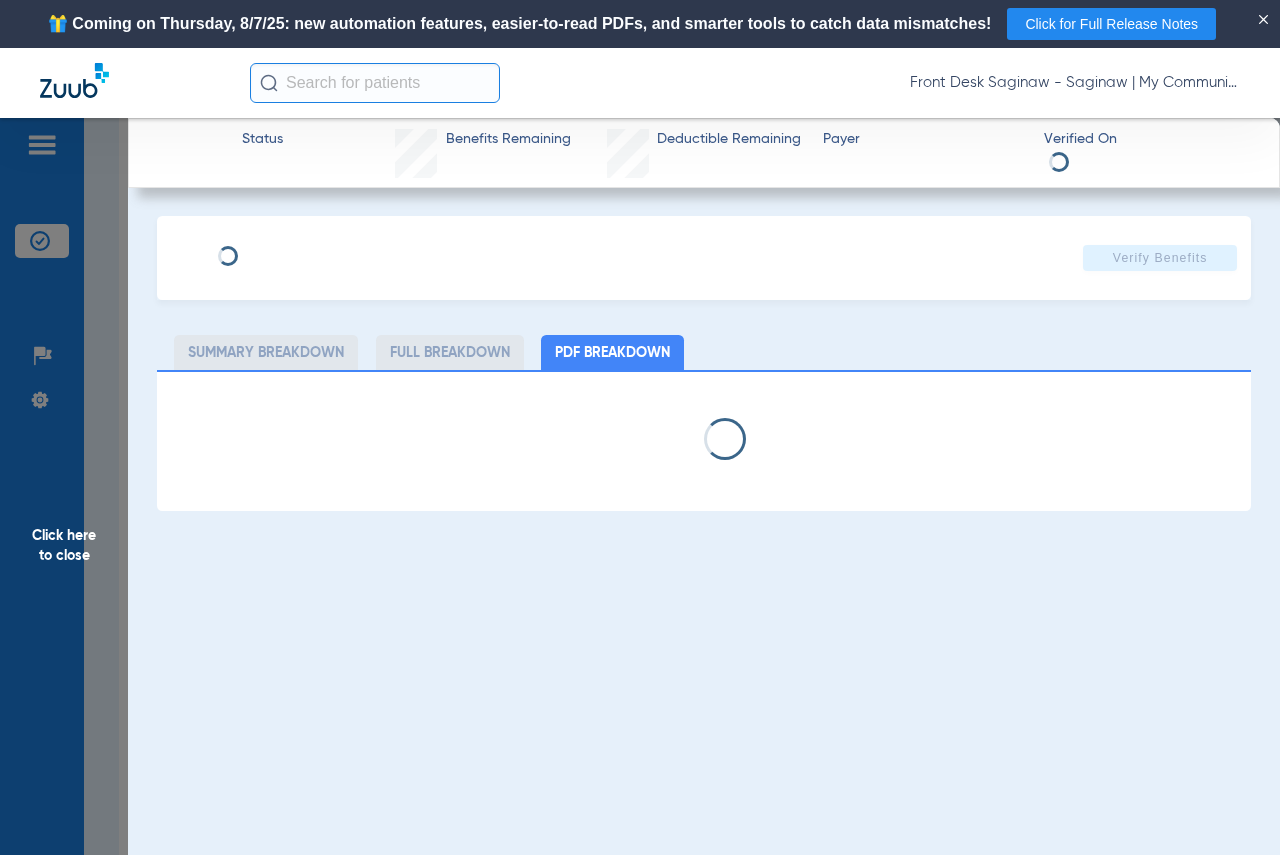 select on "page-width" 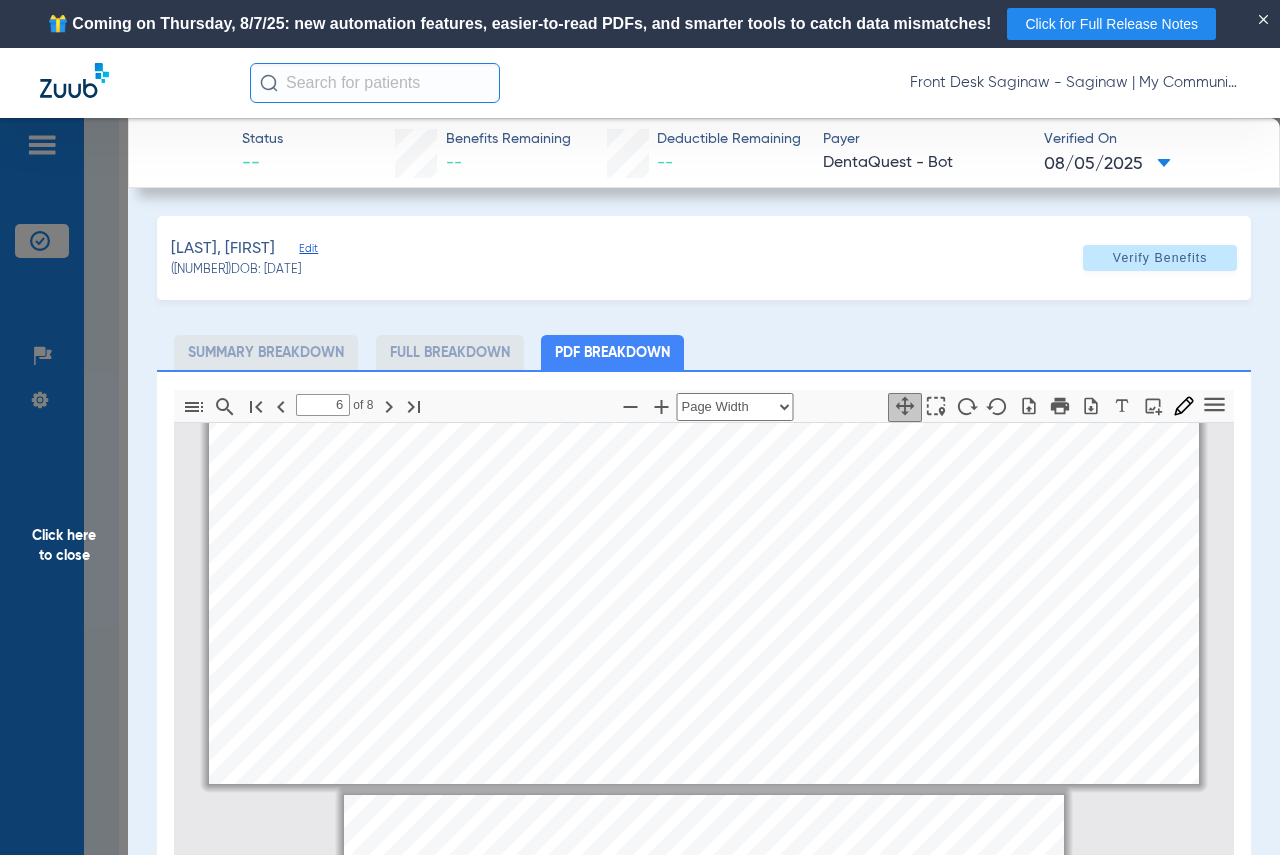type on "7" 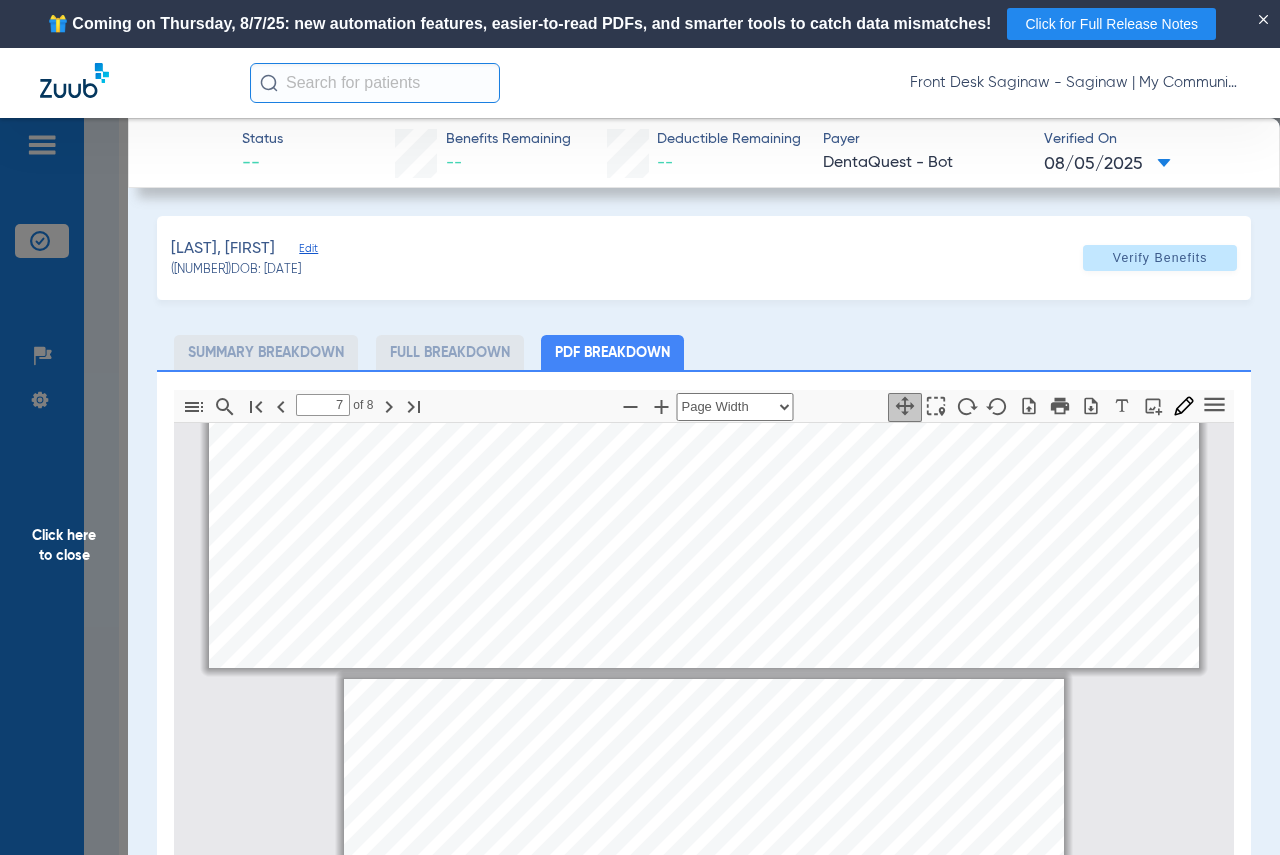 scroll, scrollTop: 4210, scrollLeft: 0, axis: vertical 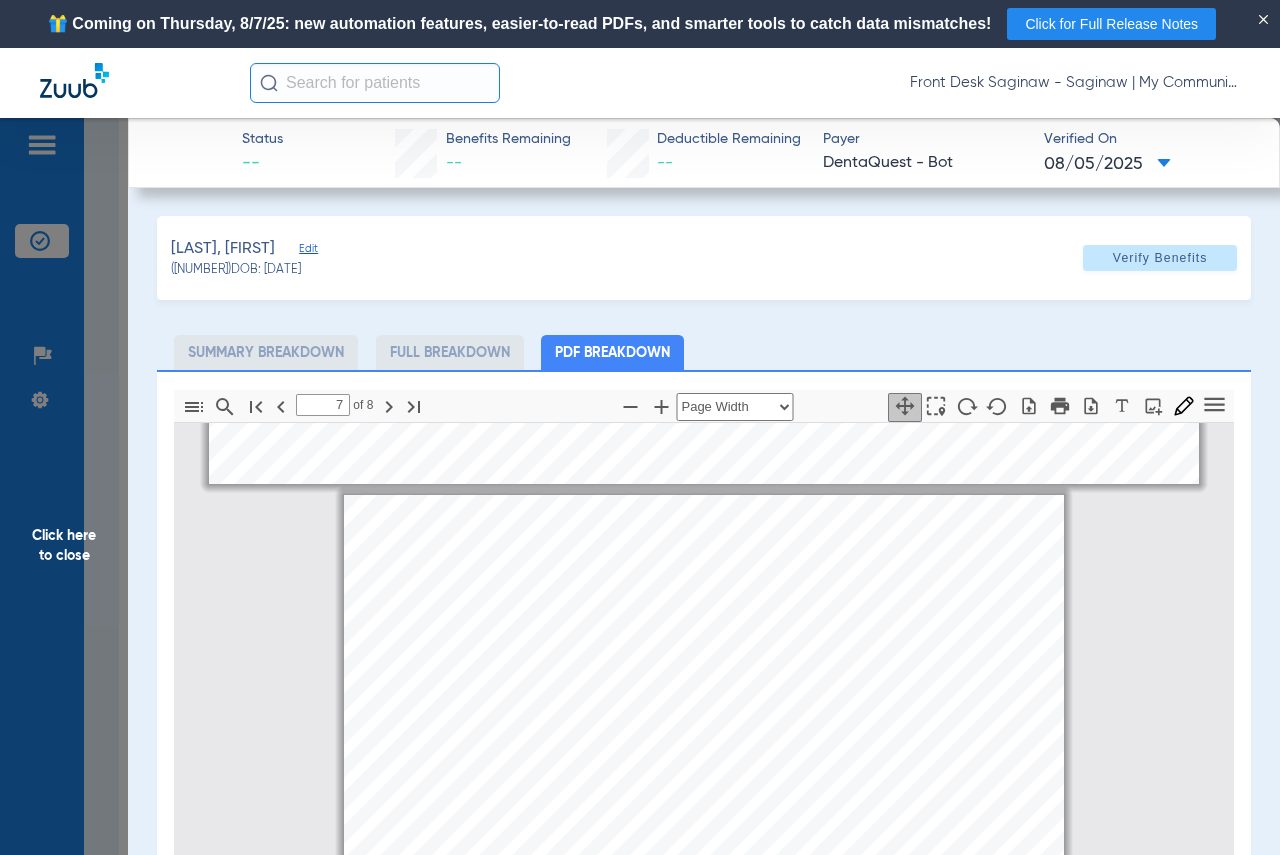 click on "Click here to close" 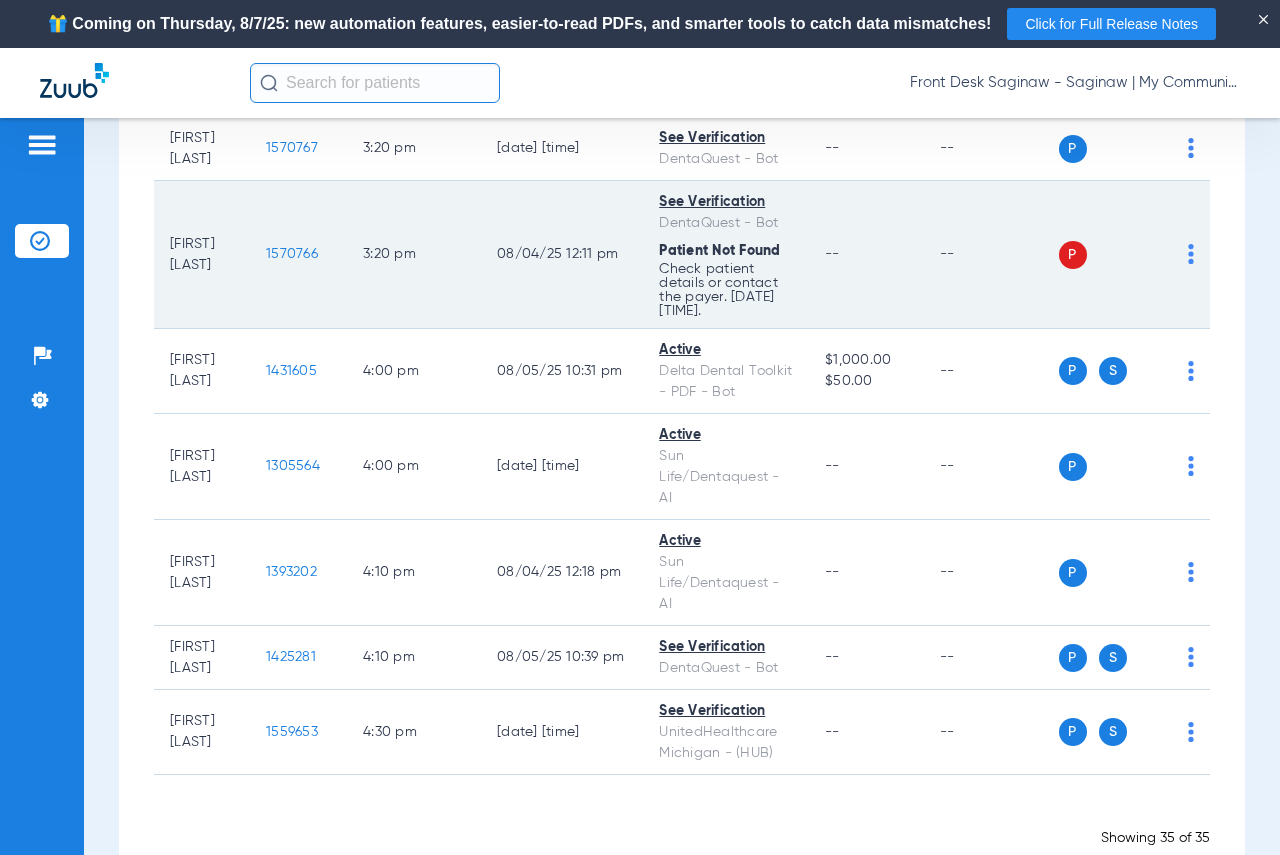click on "1570766" 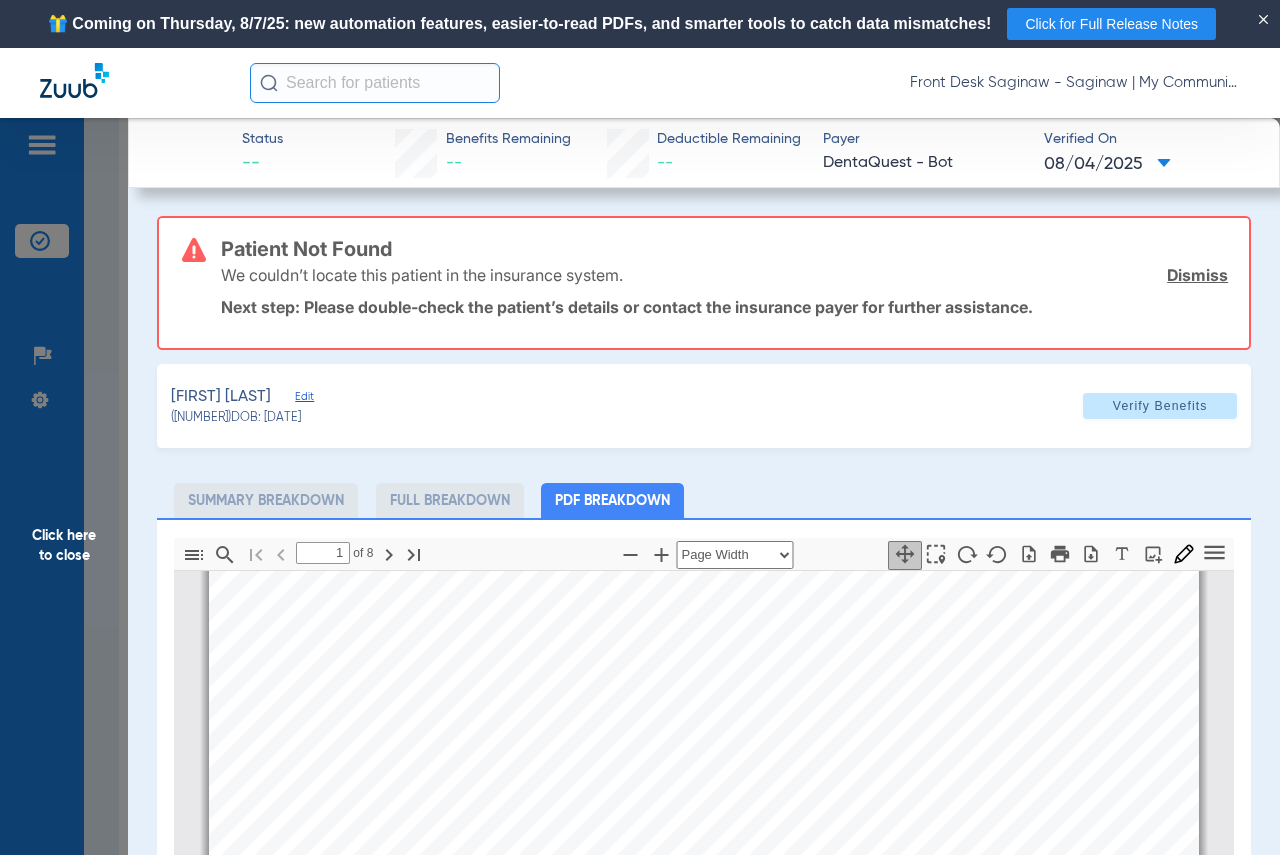 scroll, scrollTop: 10, scrollLeft: 0, axis: vertical 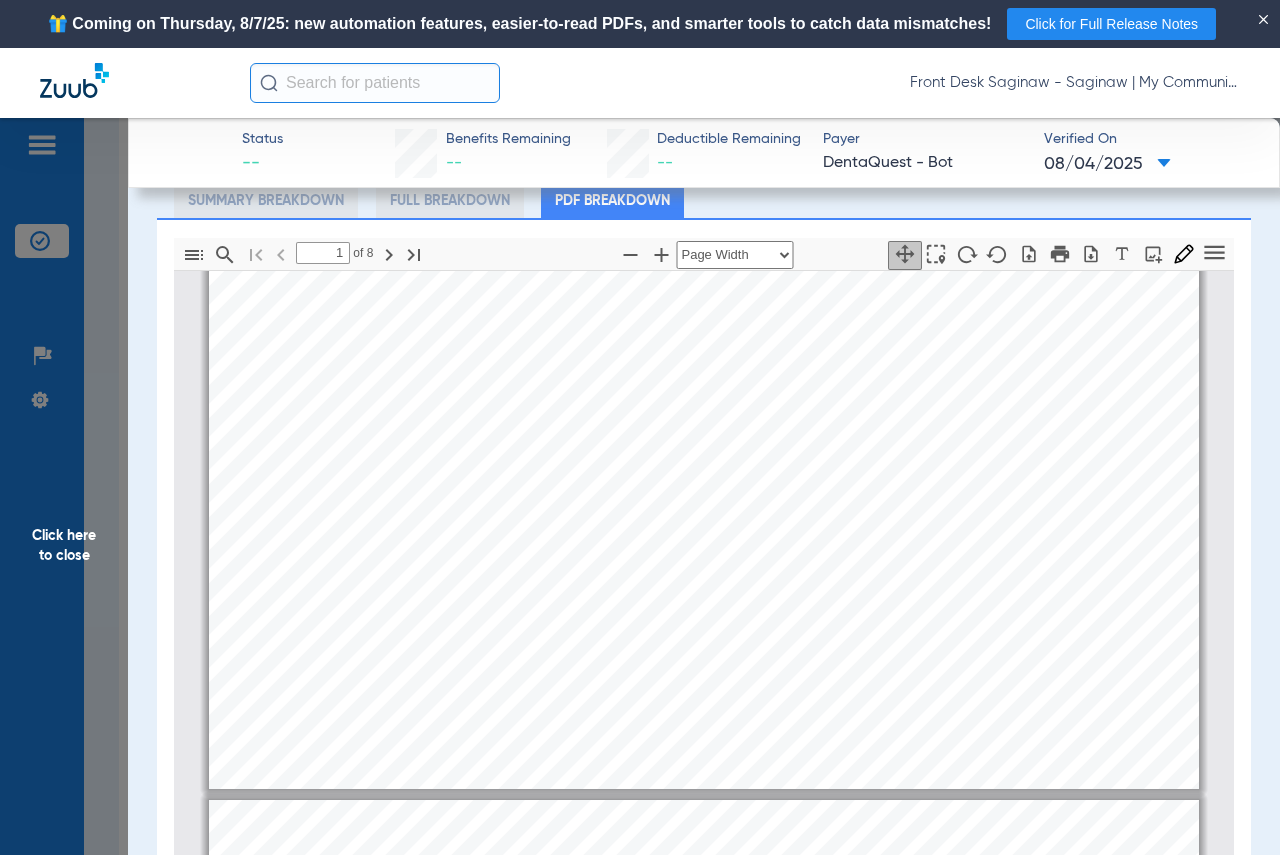 type on "2" 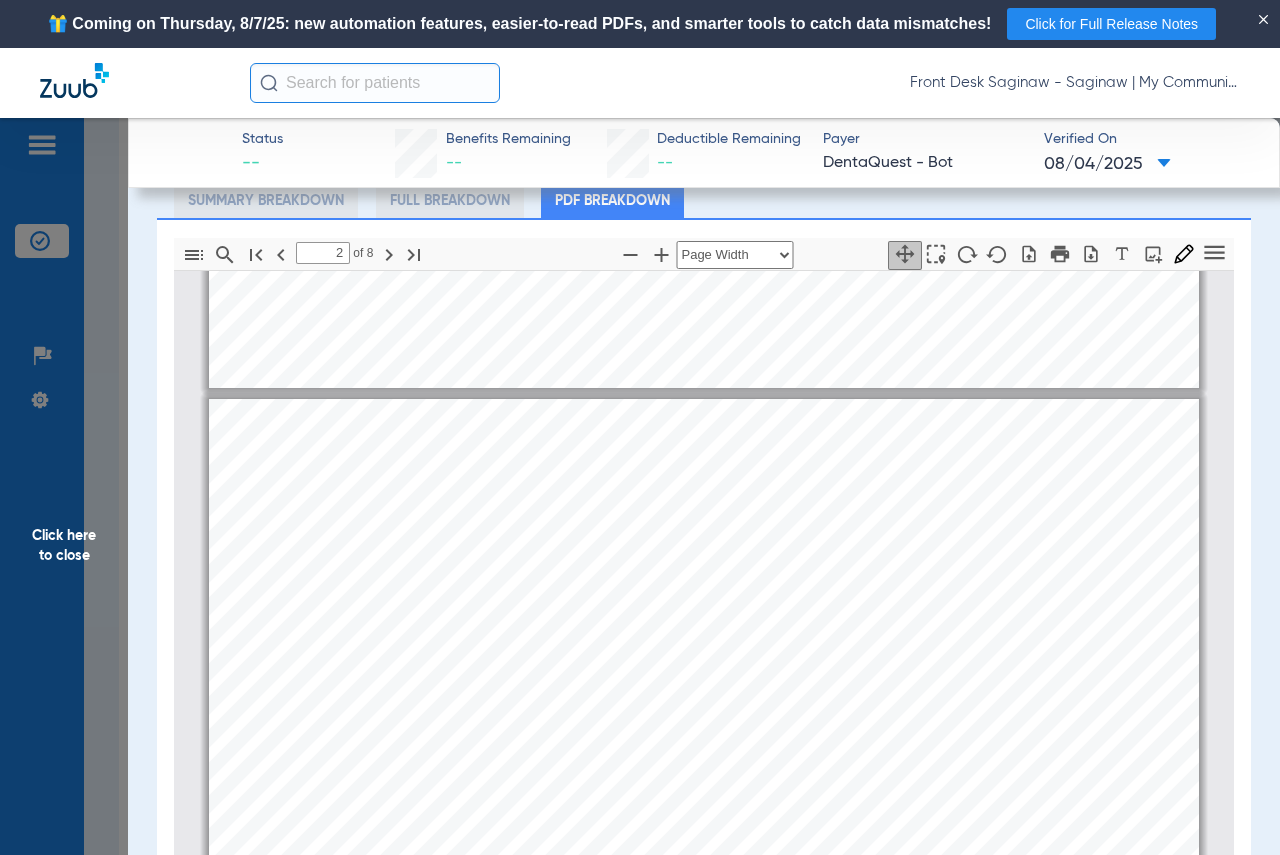 scroll, scrollTop: 610, scrollLeft: 0, axis: vertical 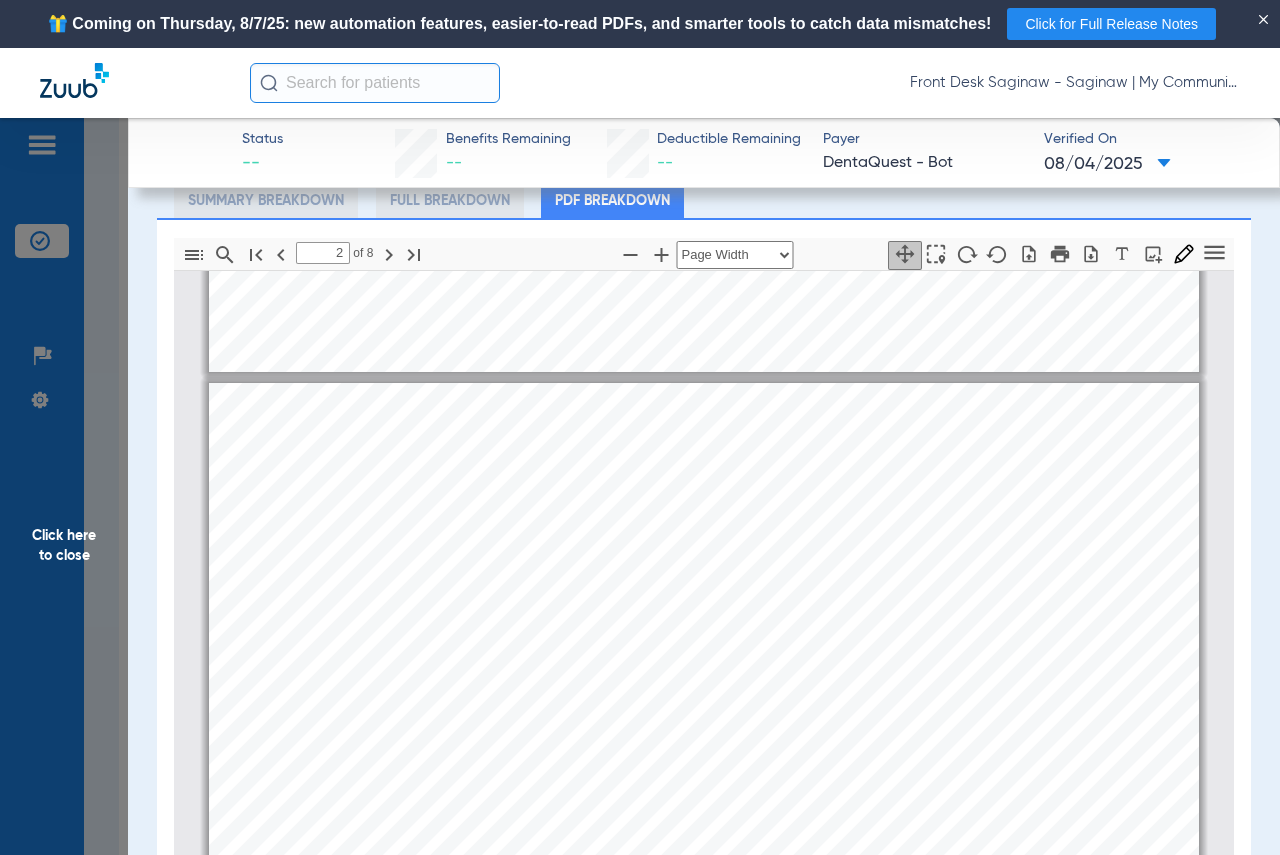 click on "Click here to close" 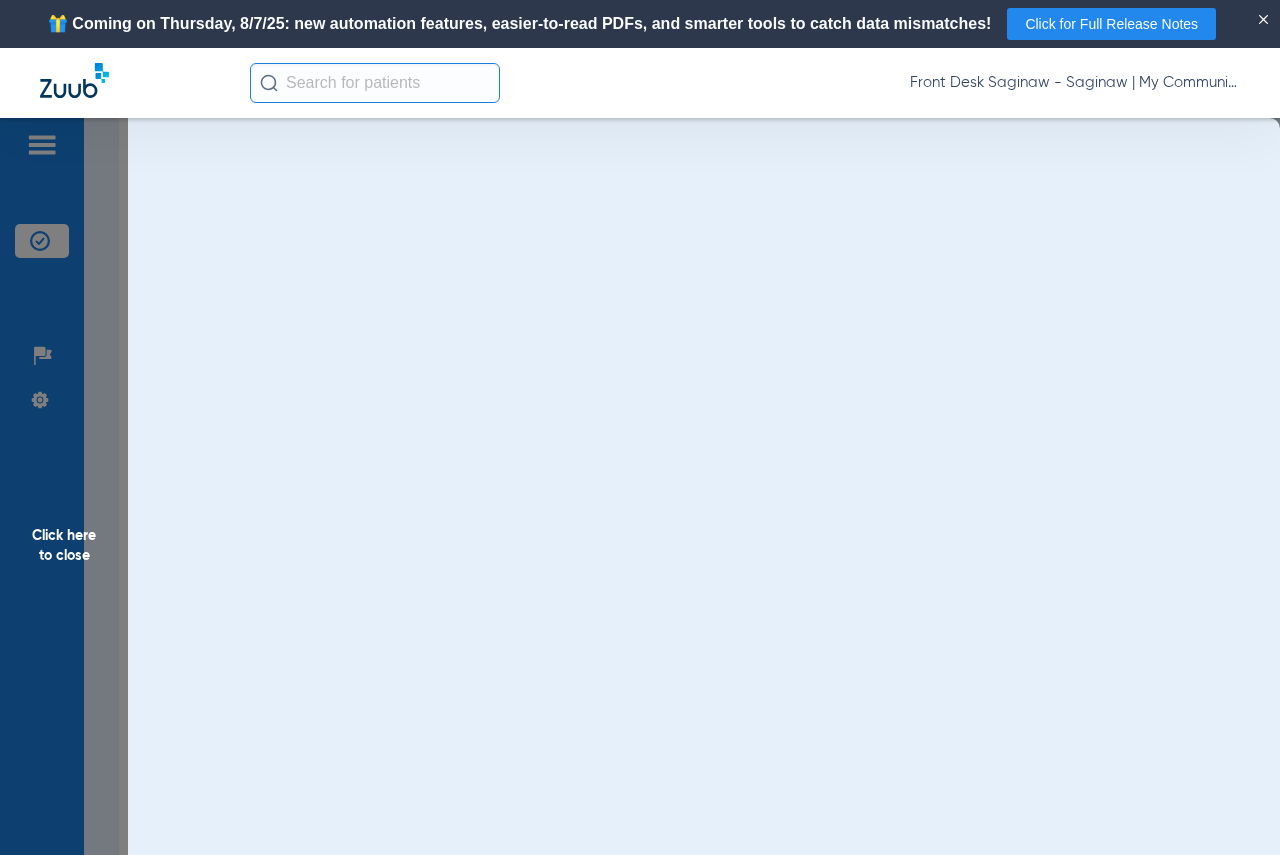 scroll, scrollTop: 0, scrollLeft: 0, axis: both 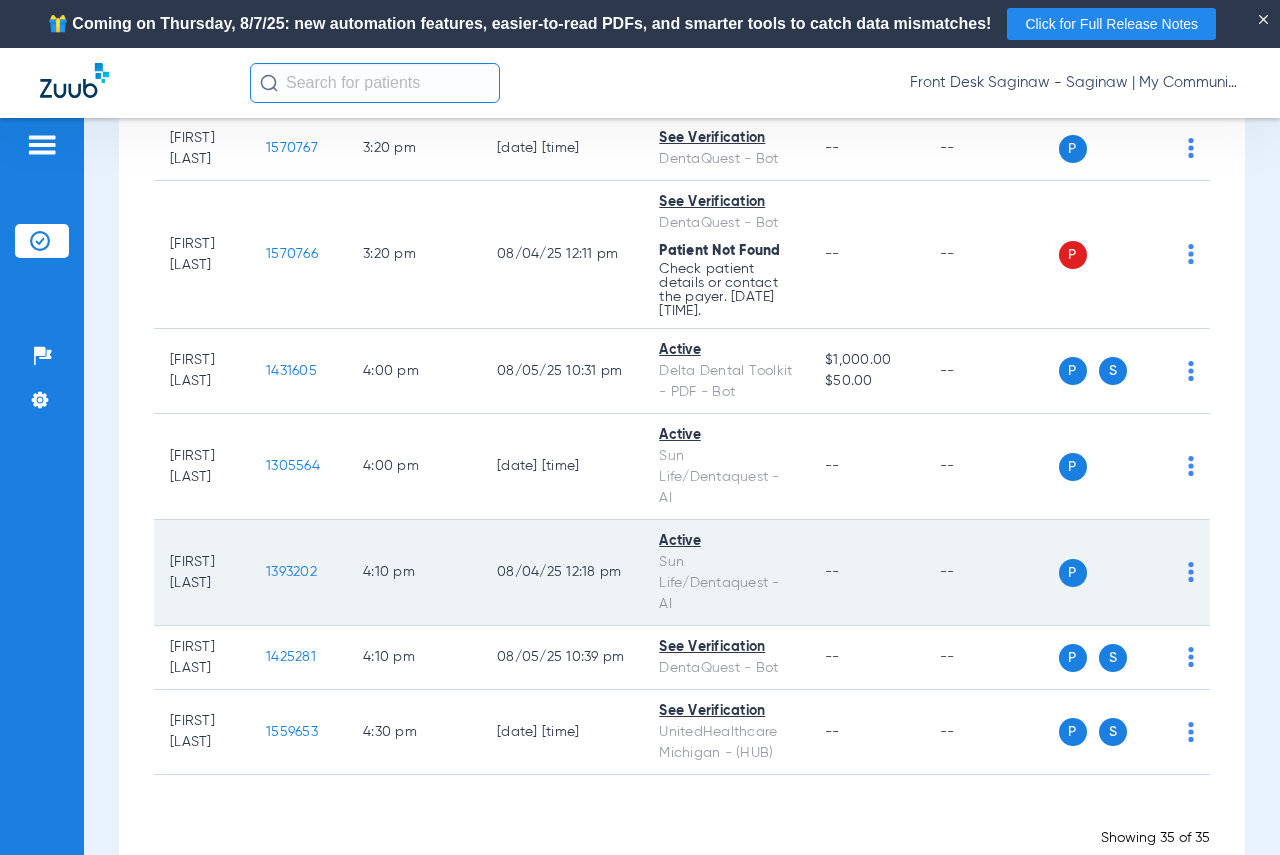 click on "1393202" 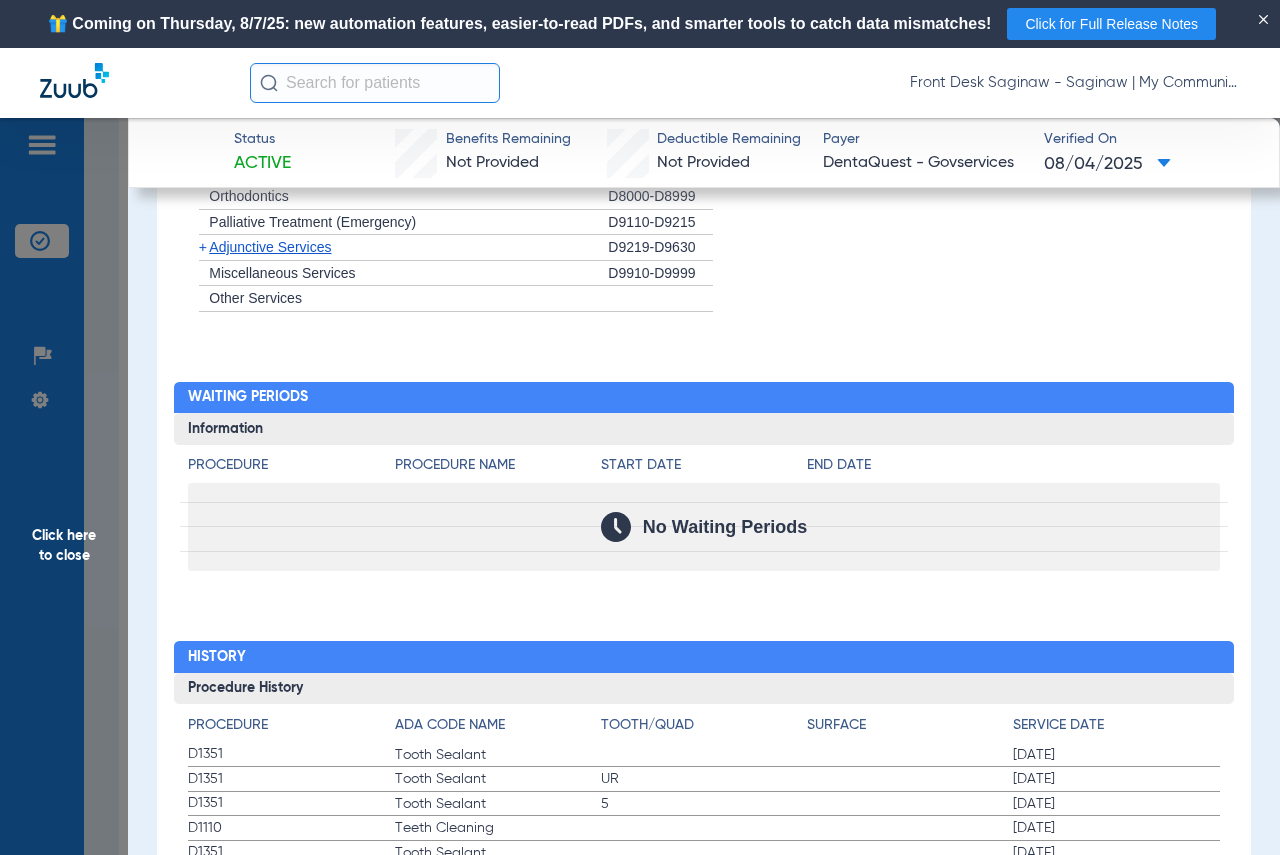 scroll, scrollTop: 2000, scrollLeft: 0, axis: vertical 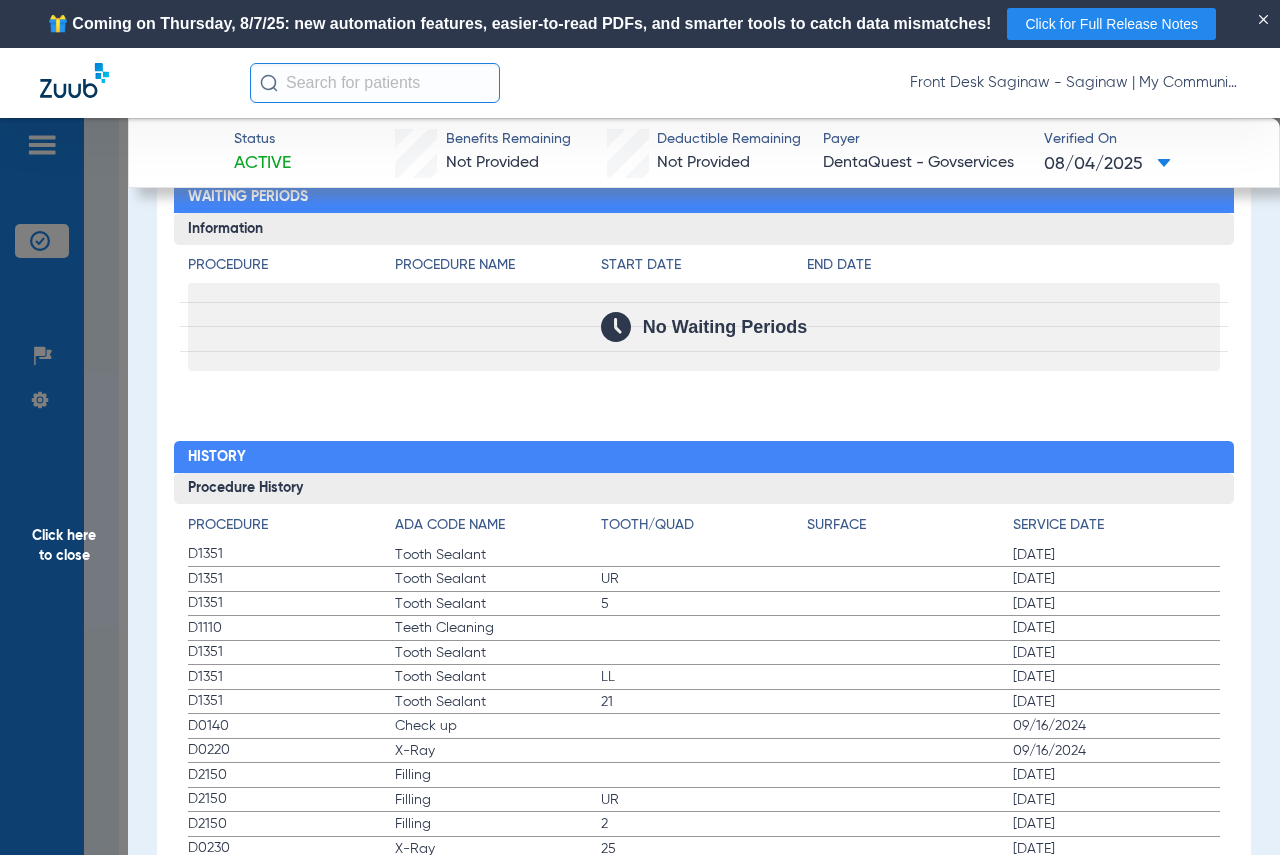 click on "Click here to close" 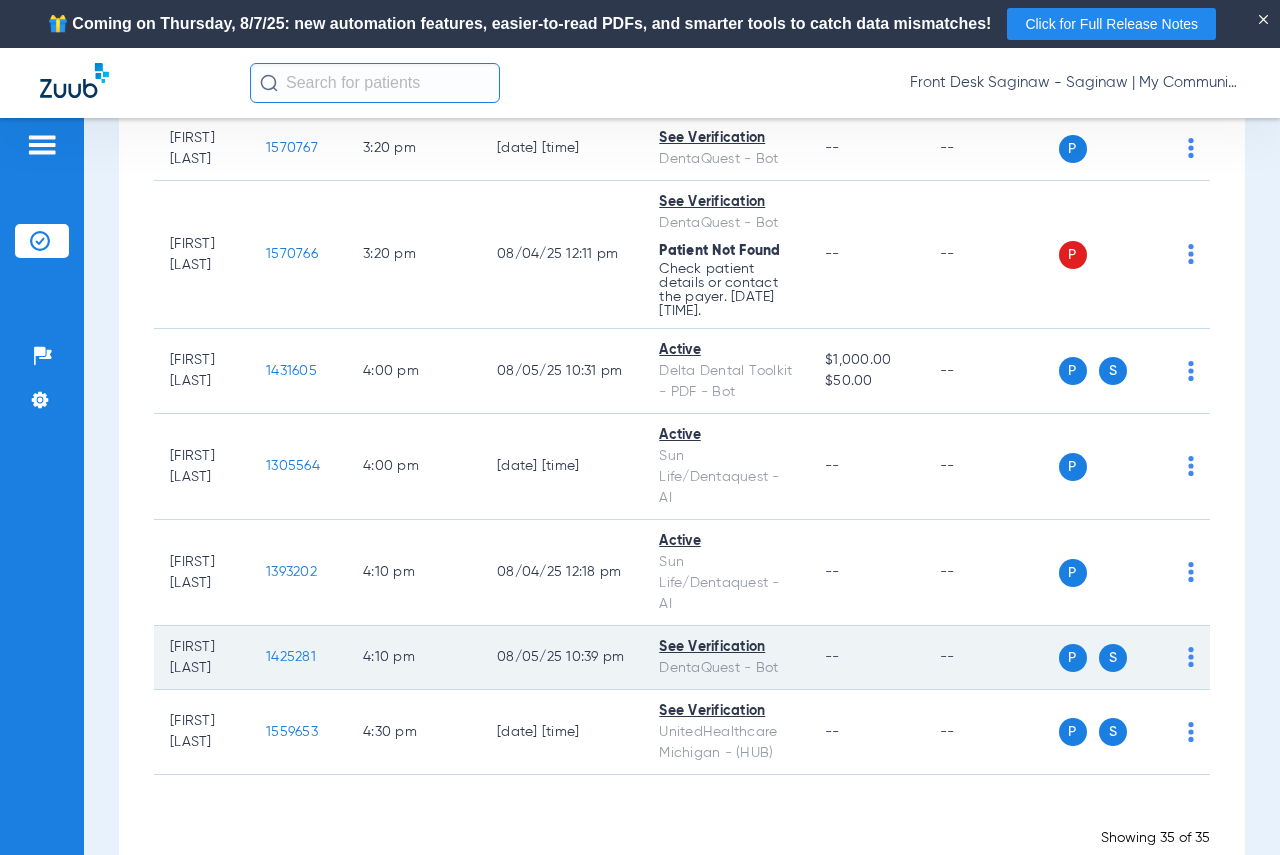 click on "1425281" 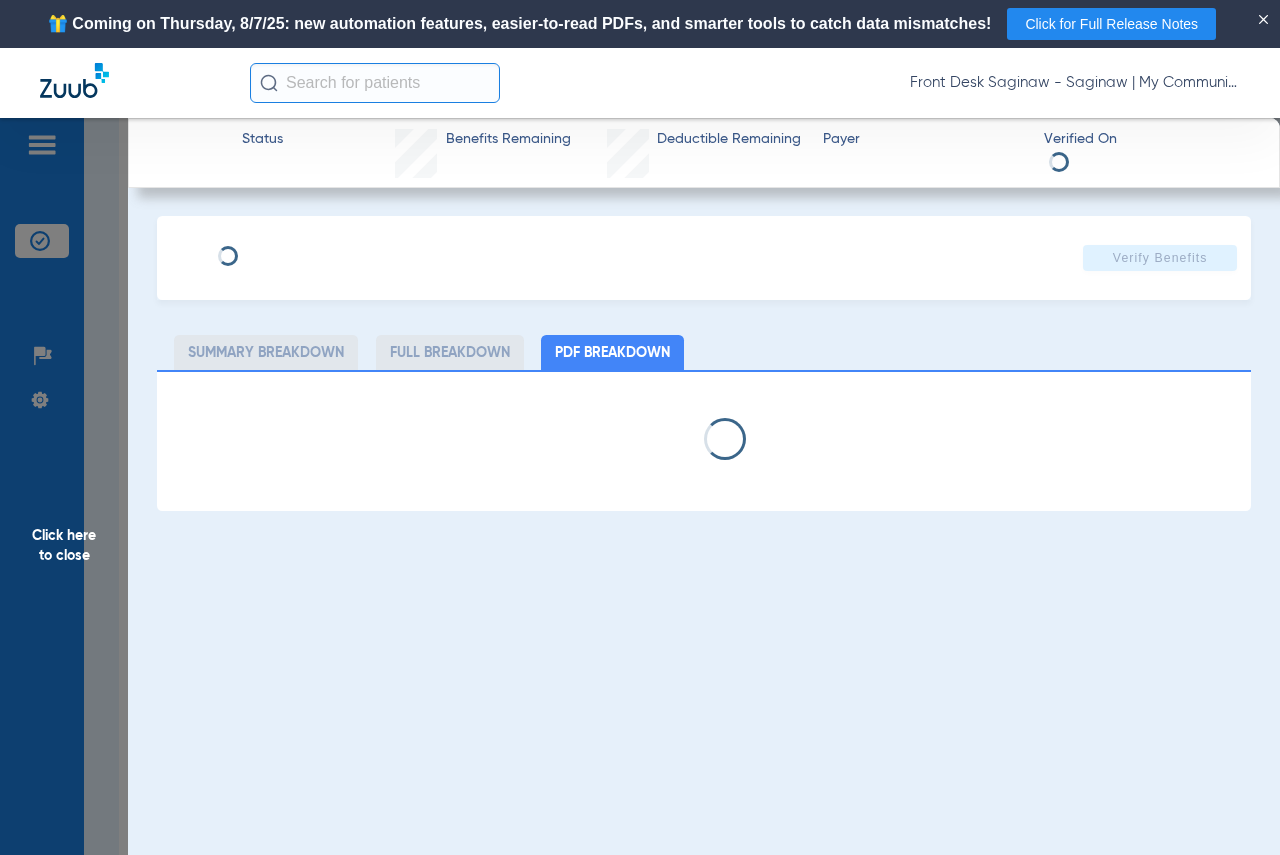 select on "page-width" 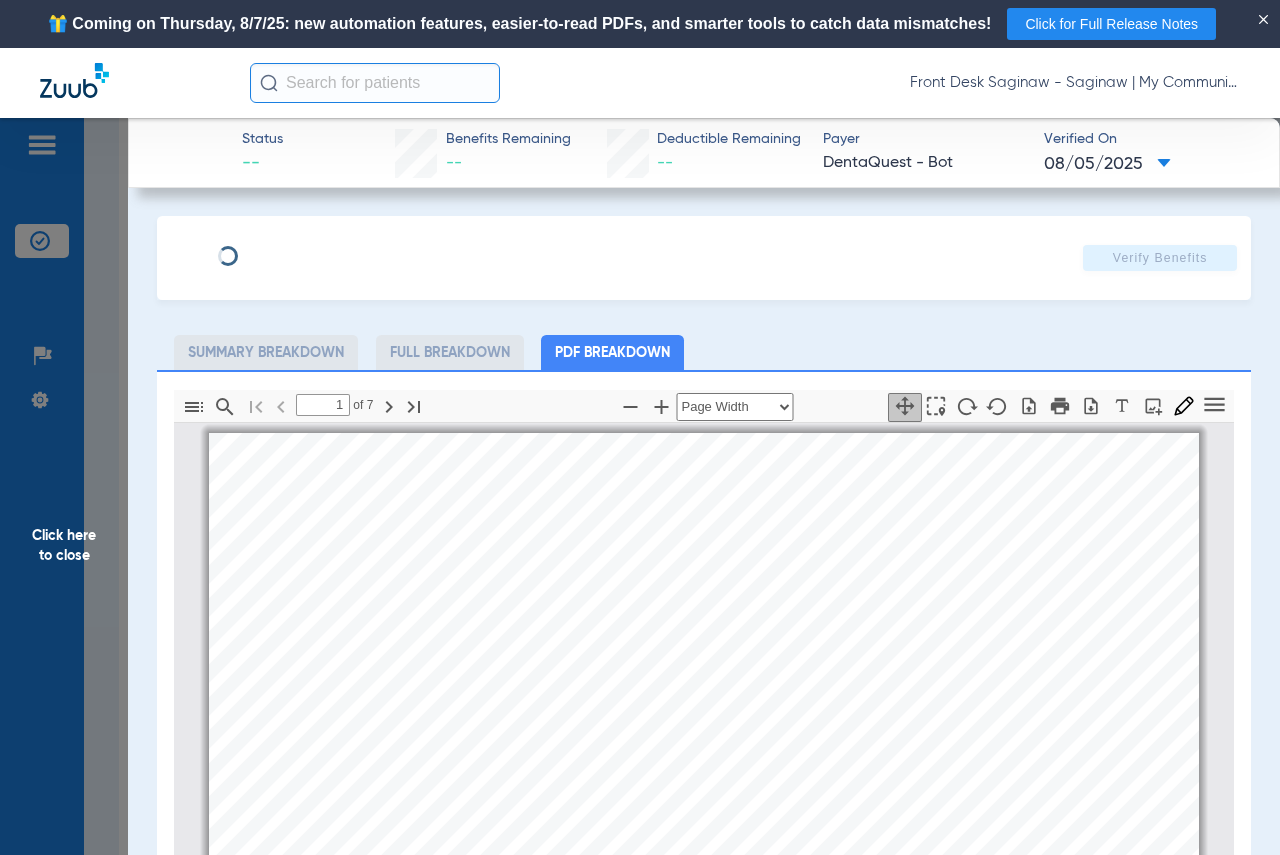 scroll, scrollTop: 10, scrollLeft: 0, axis: vertical 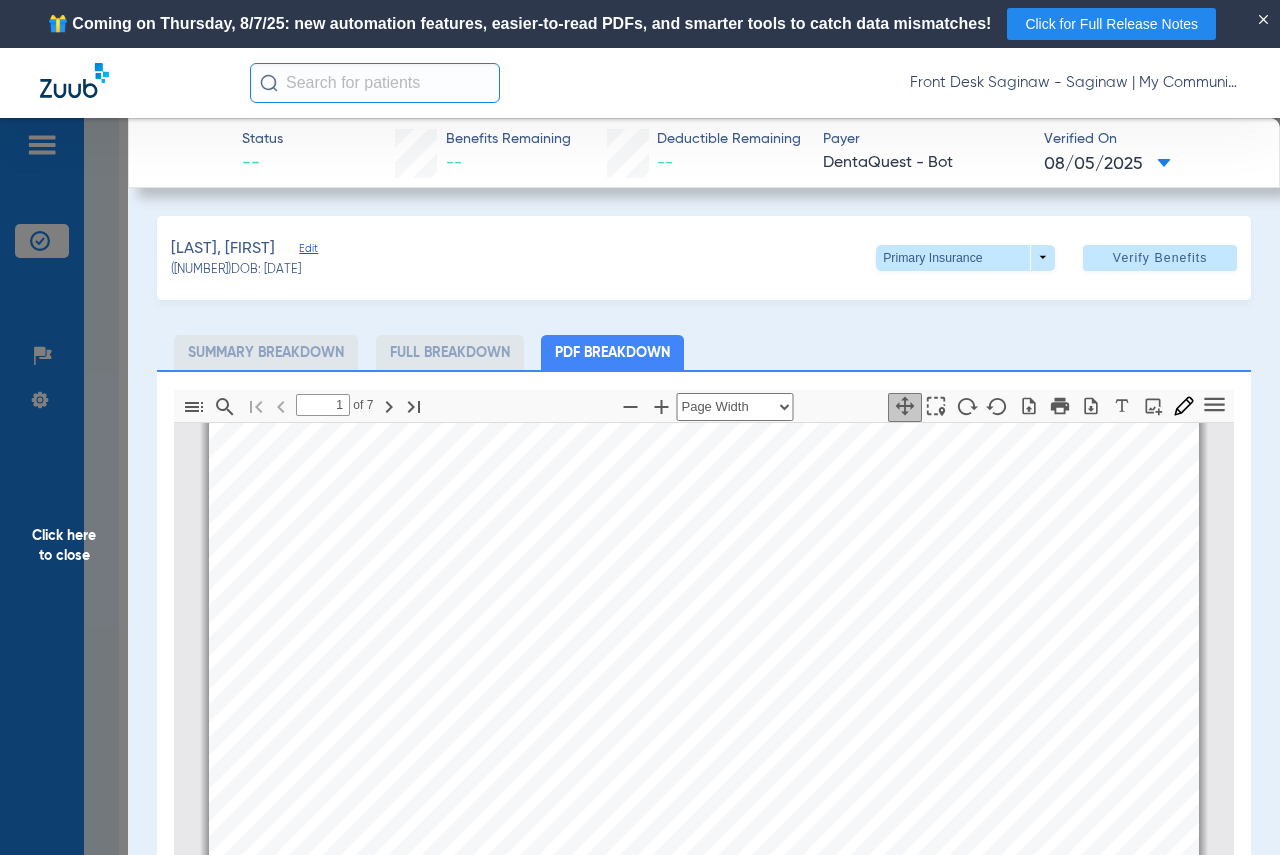 type on "2" 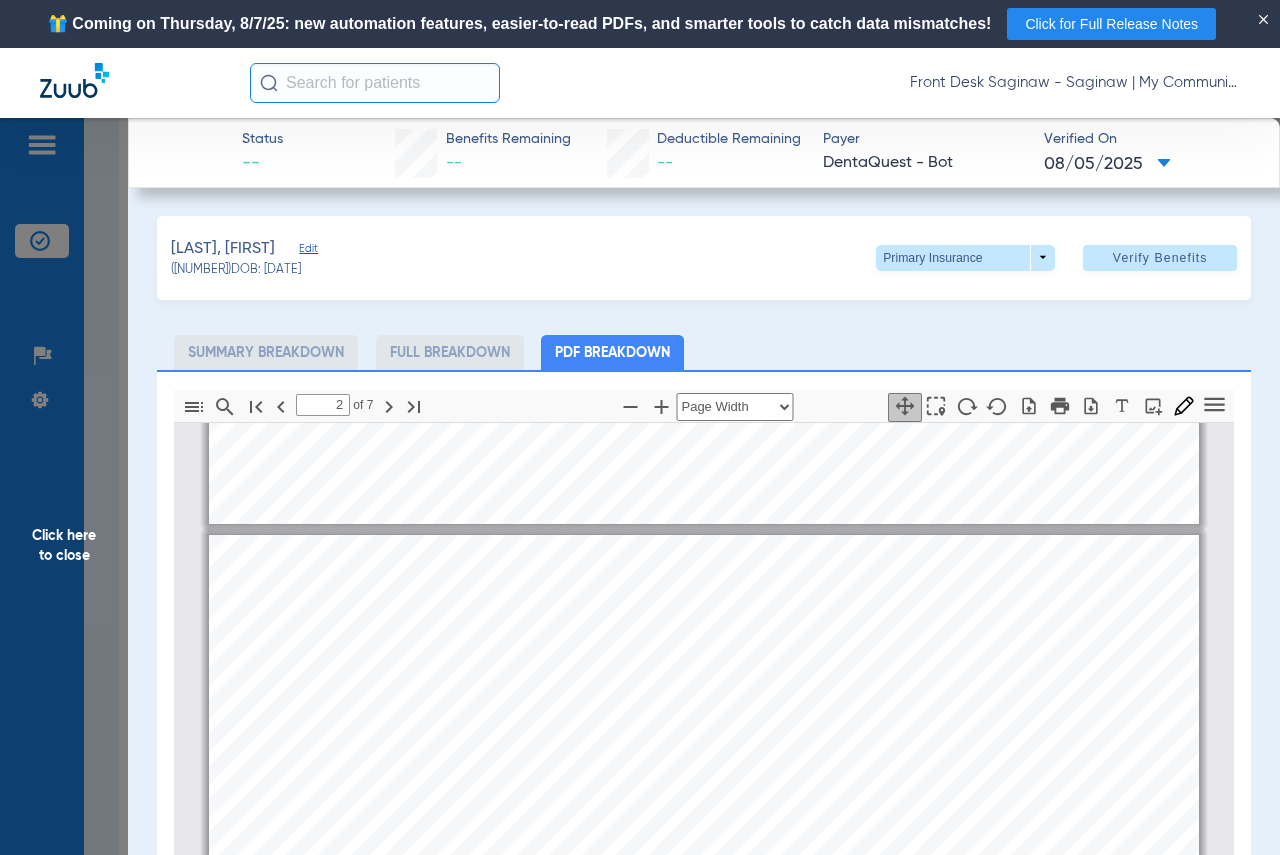 scroll, scrollTop: 910, scrollLeft: 0, axis: vertical 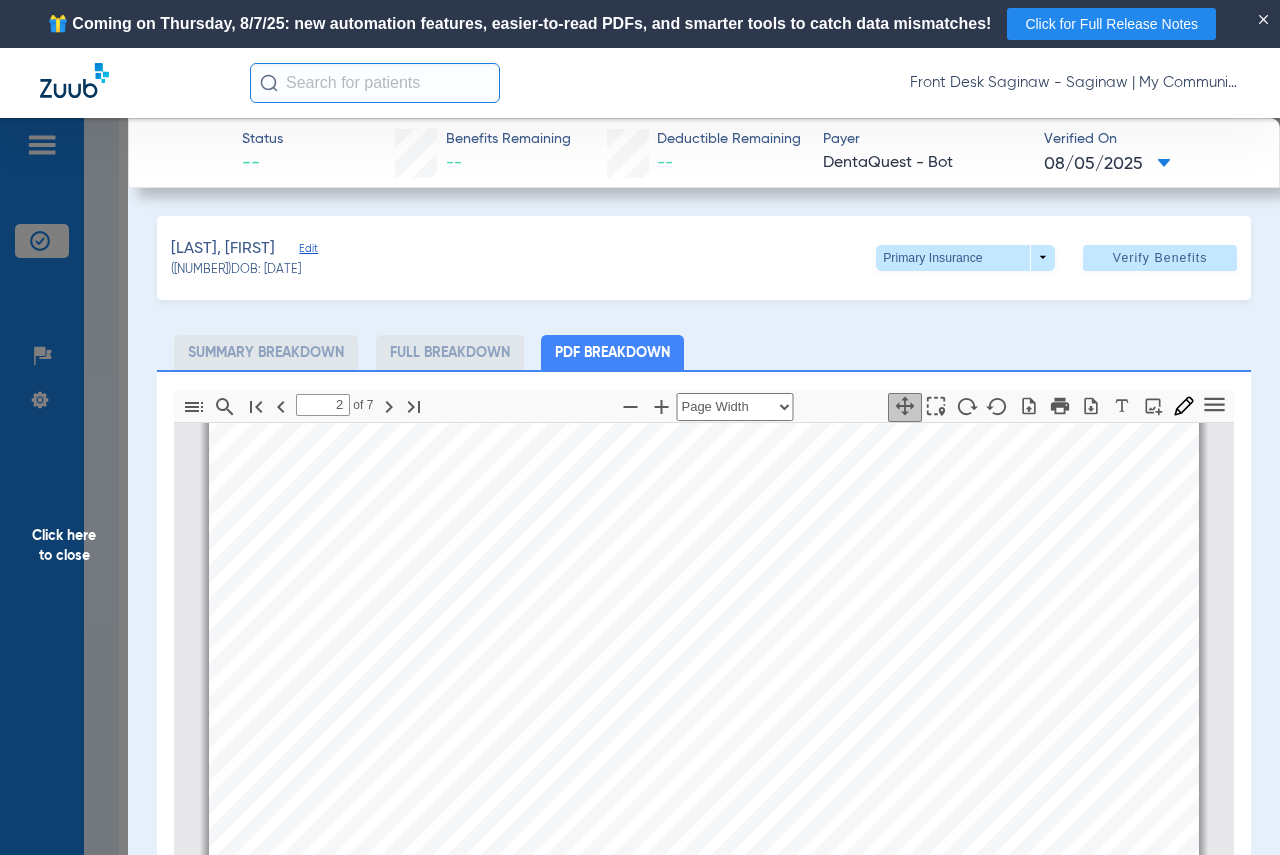click on "Click here to close" 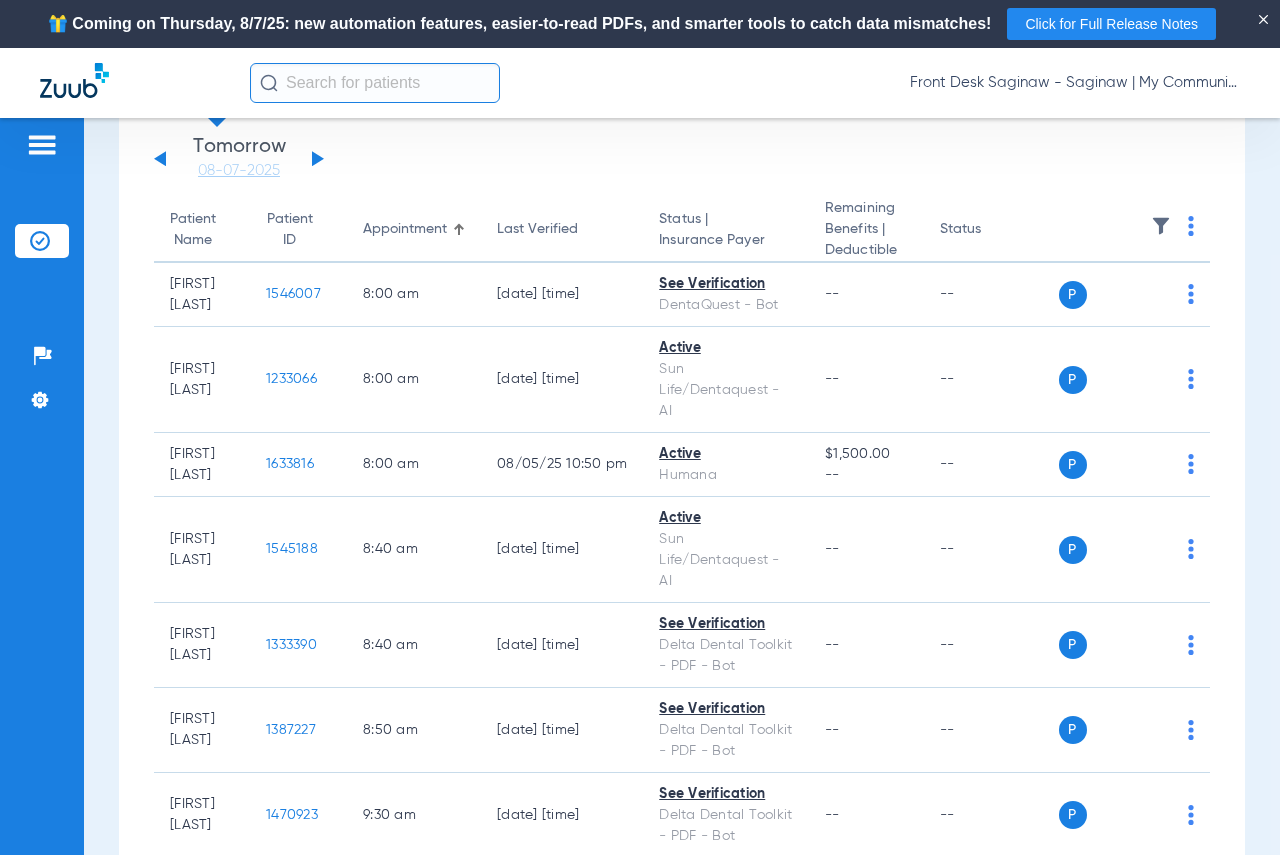 scroll, scrollTop: 0, scrollLeft: 0, axis: both 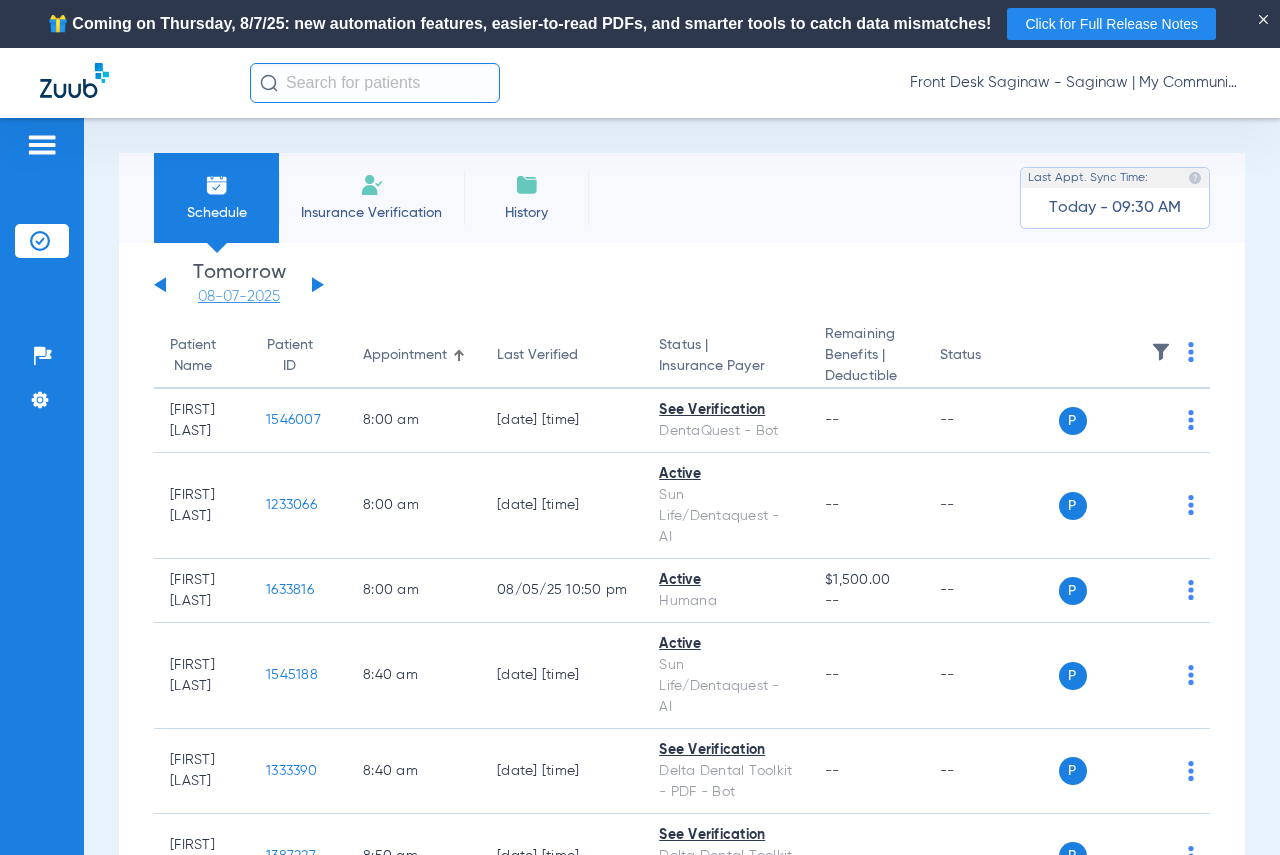 click on "08-07-2025" 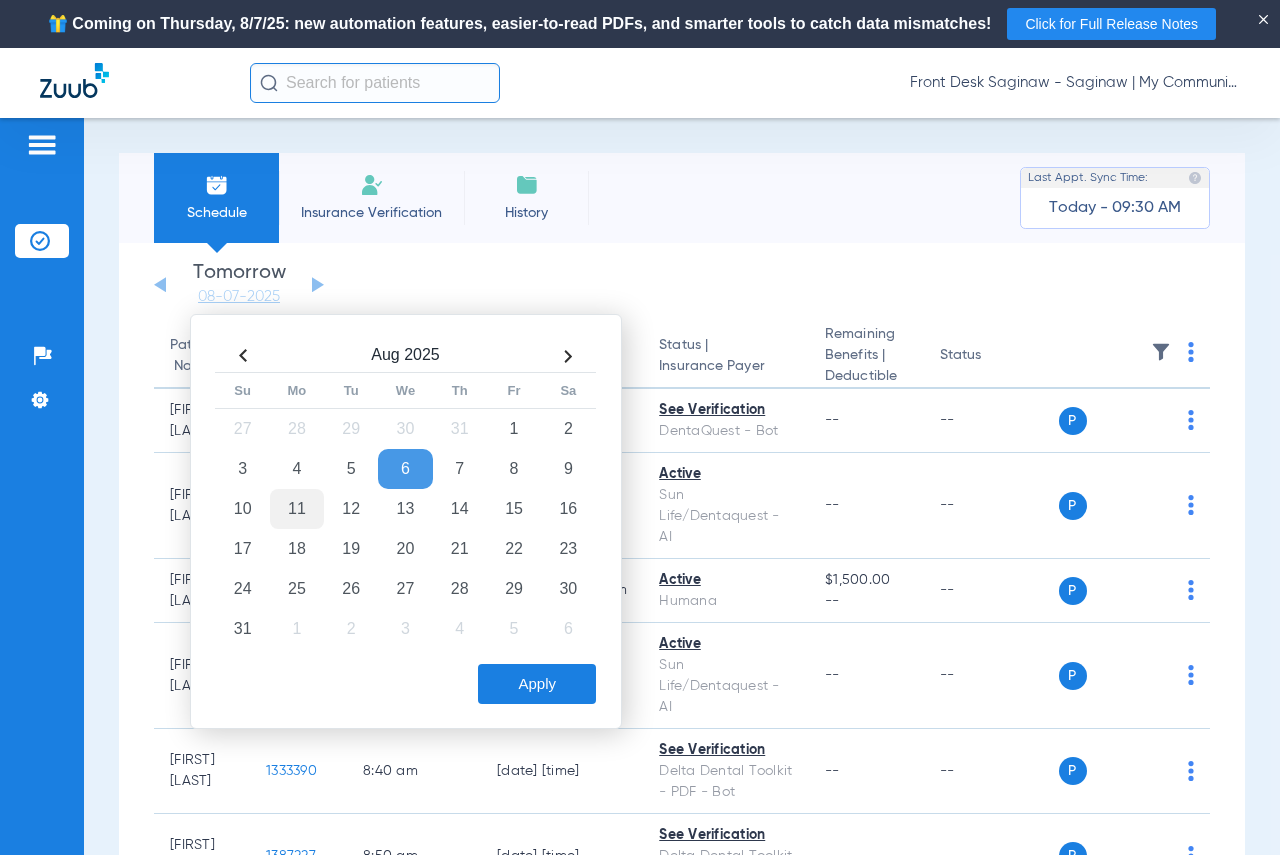 click on "11" 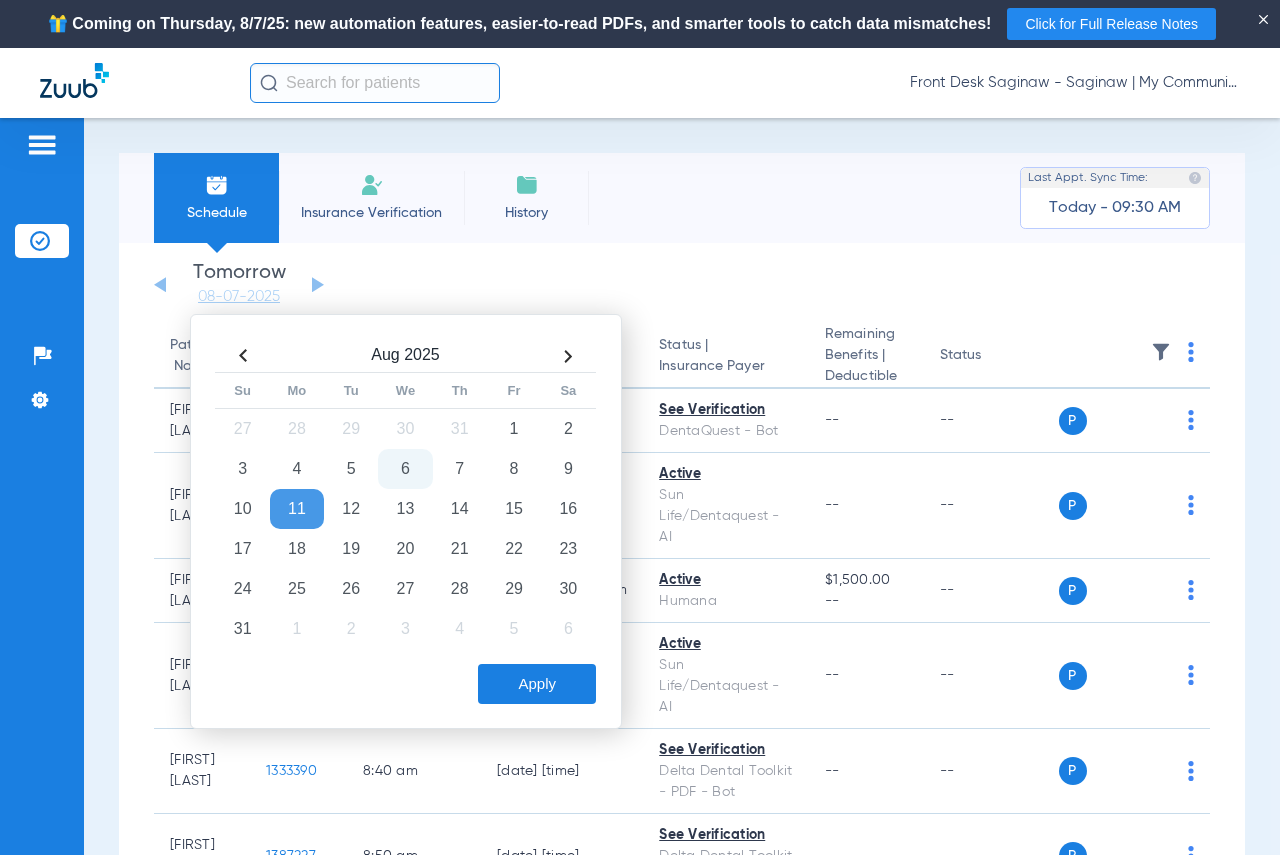 click on "Apply" 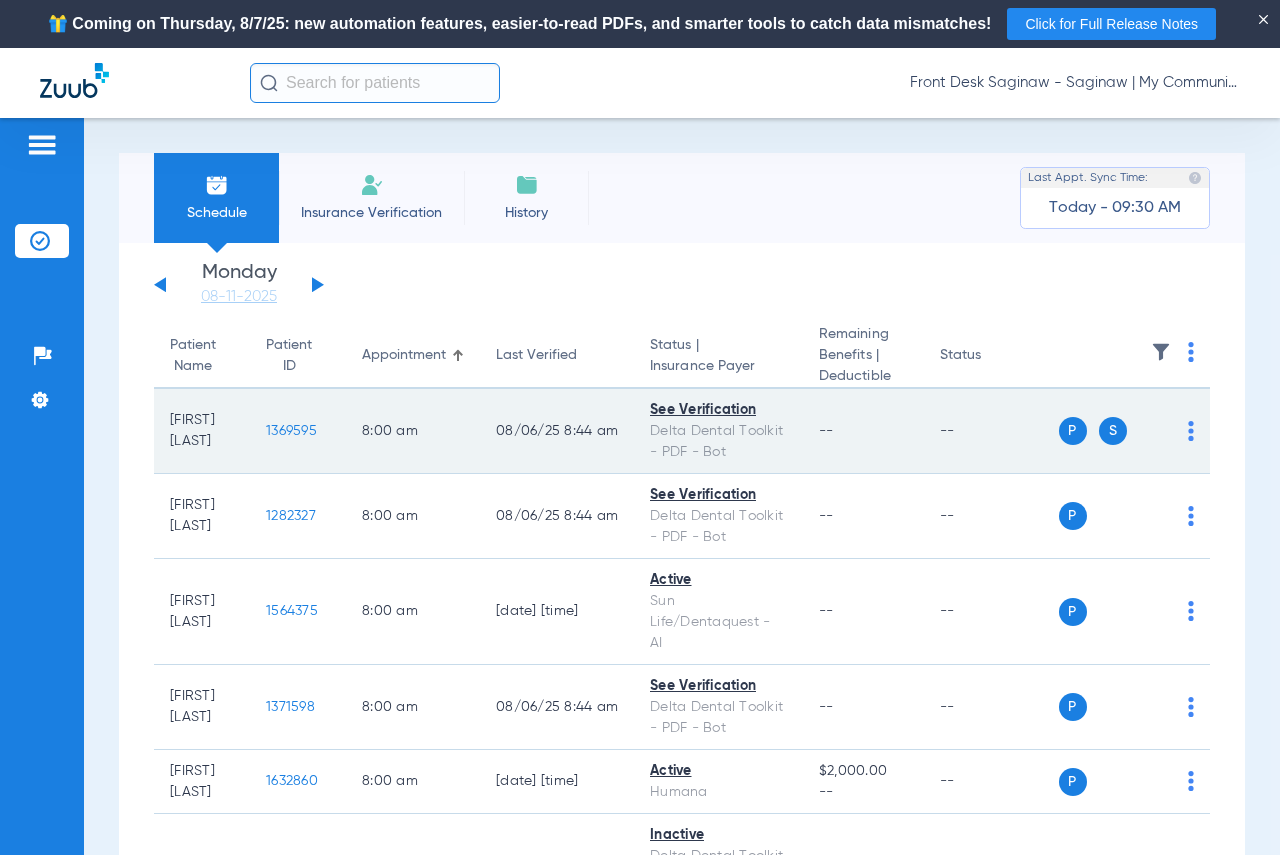 click on "1369595" 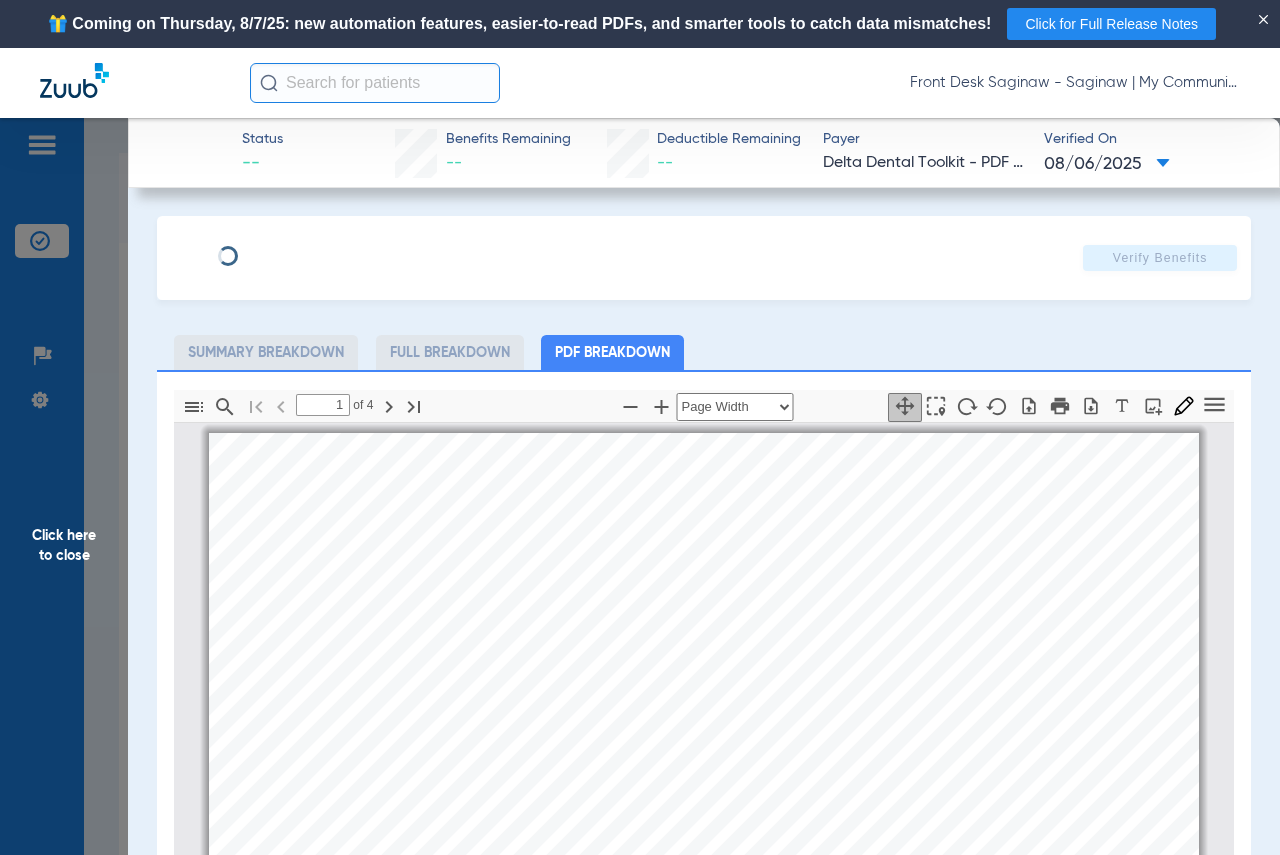 scroll, scrollTop: 10, scrollLeft: 0, axis: vertical 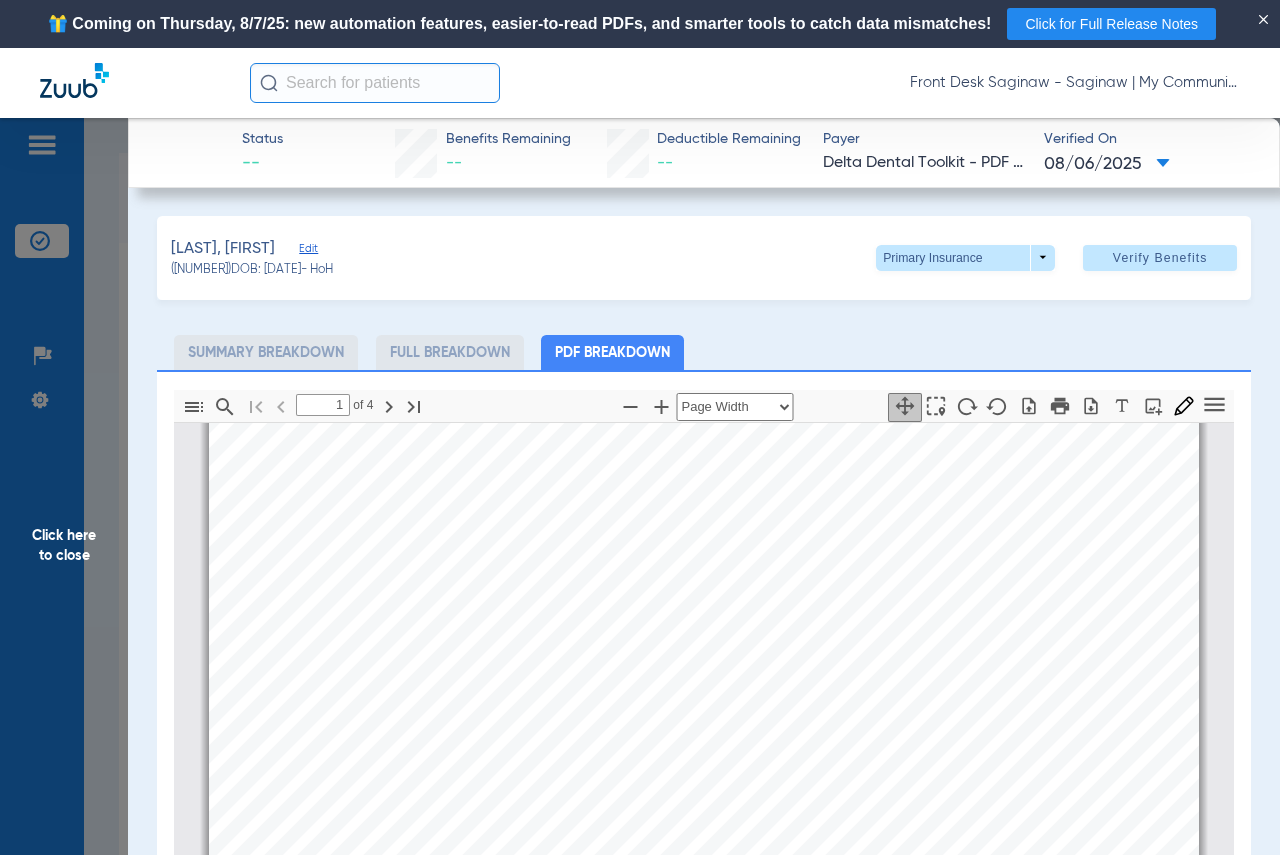 type on "2" 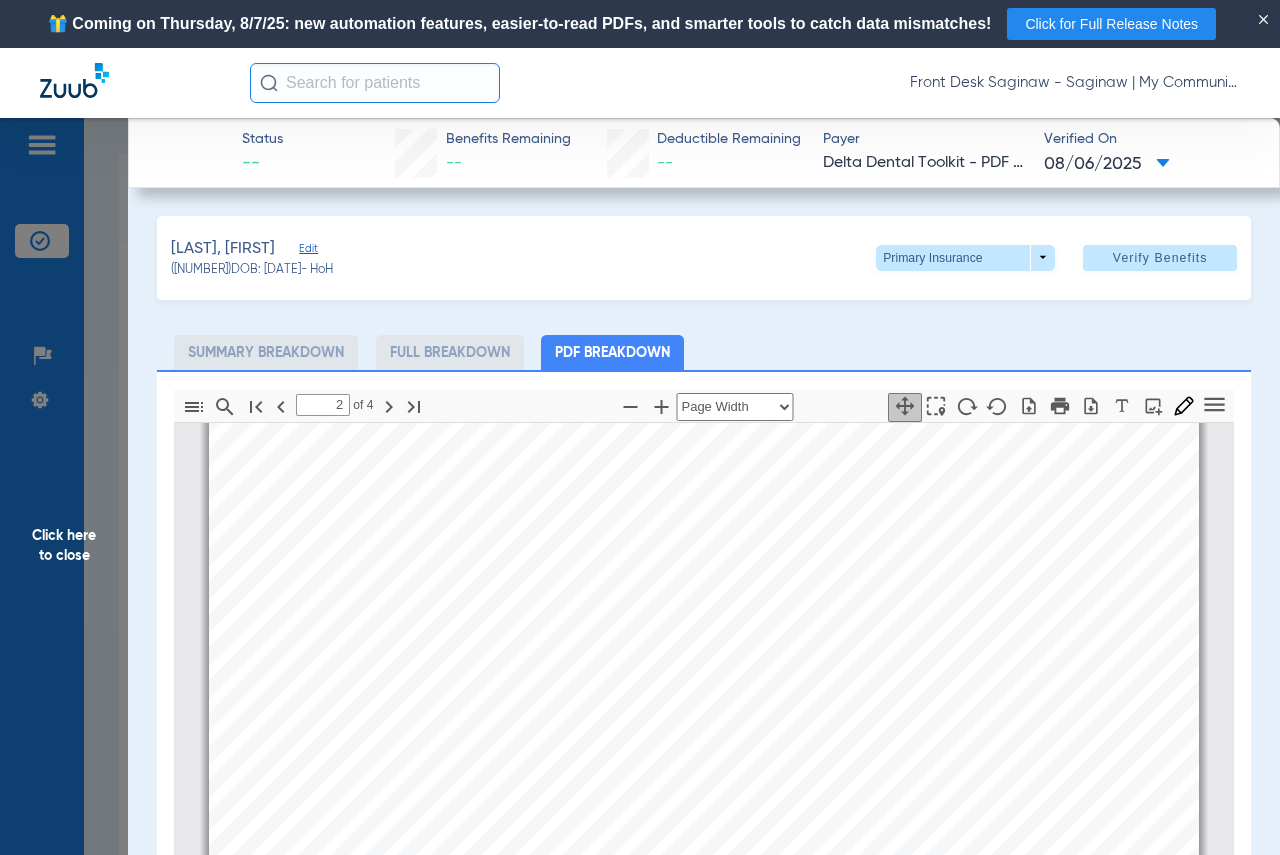 scroll, scrollTop: 1910, scrollLeft: 0, axis: vertical 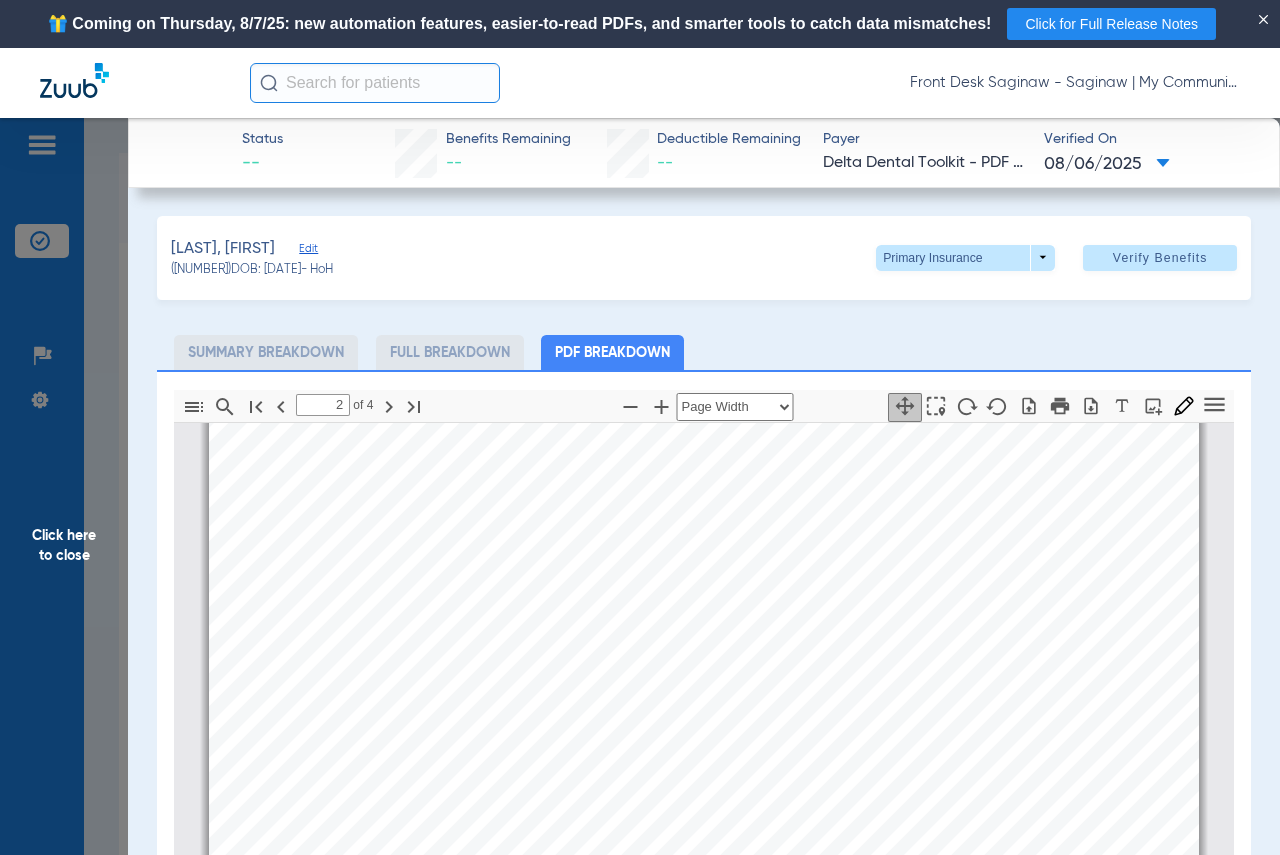click on "Click here to close" 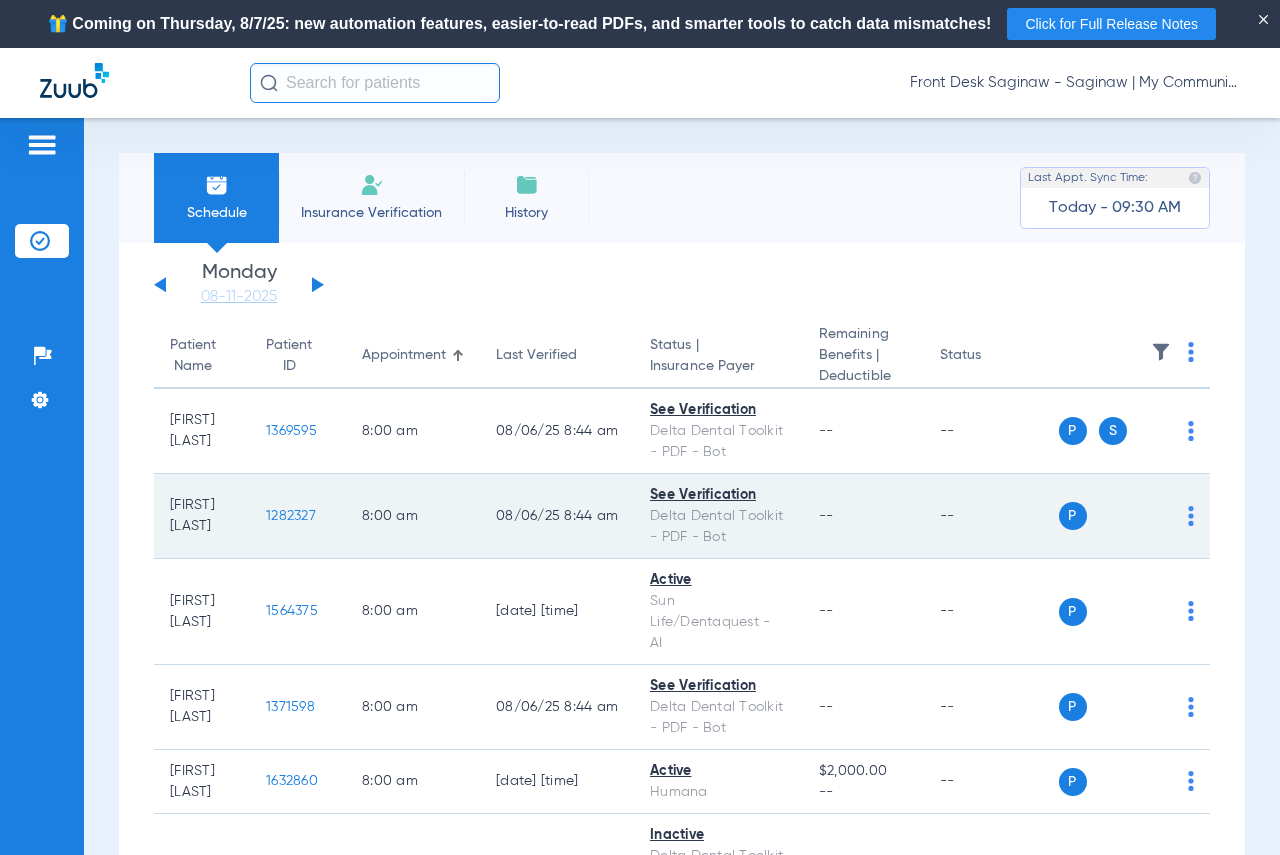 click on "1282327" 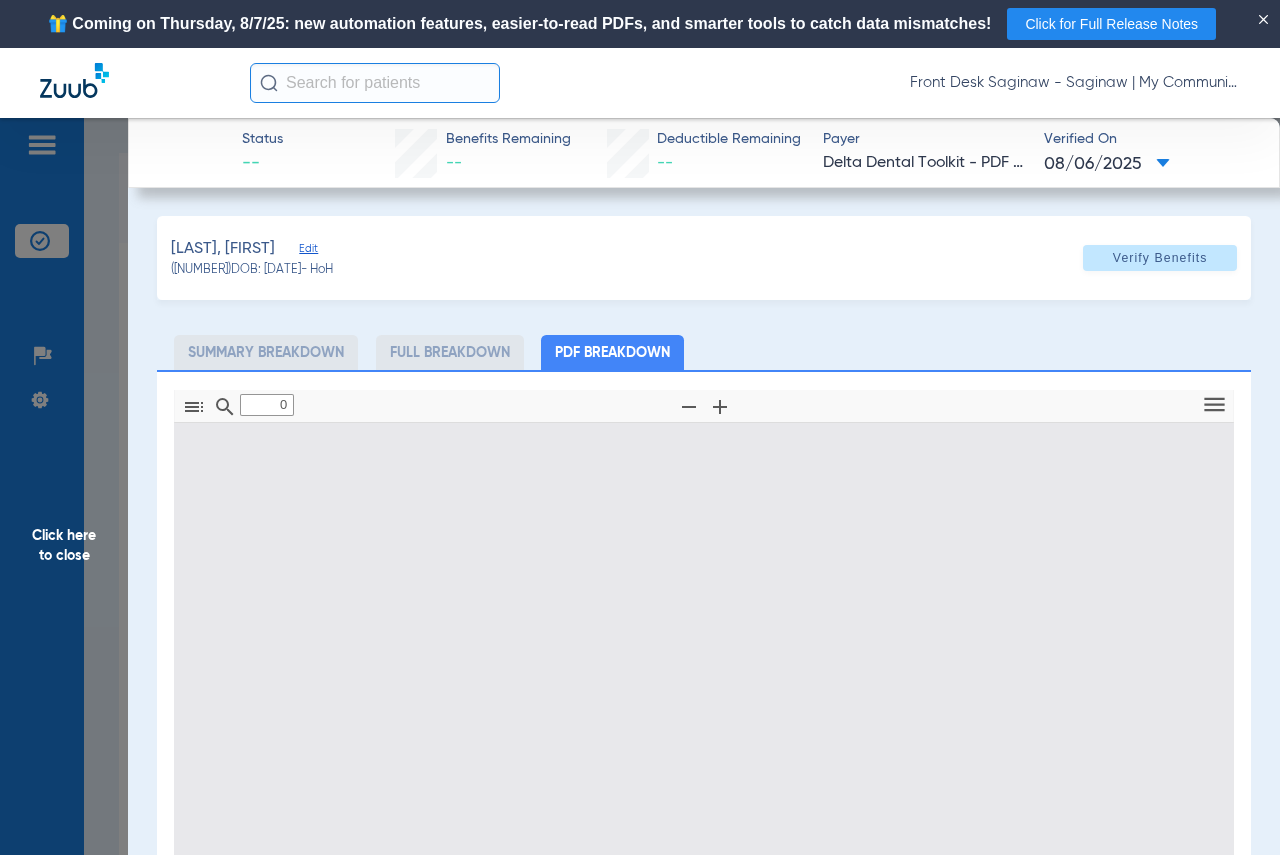 type on "1" 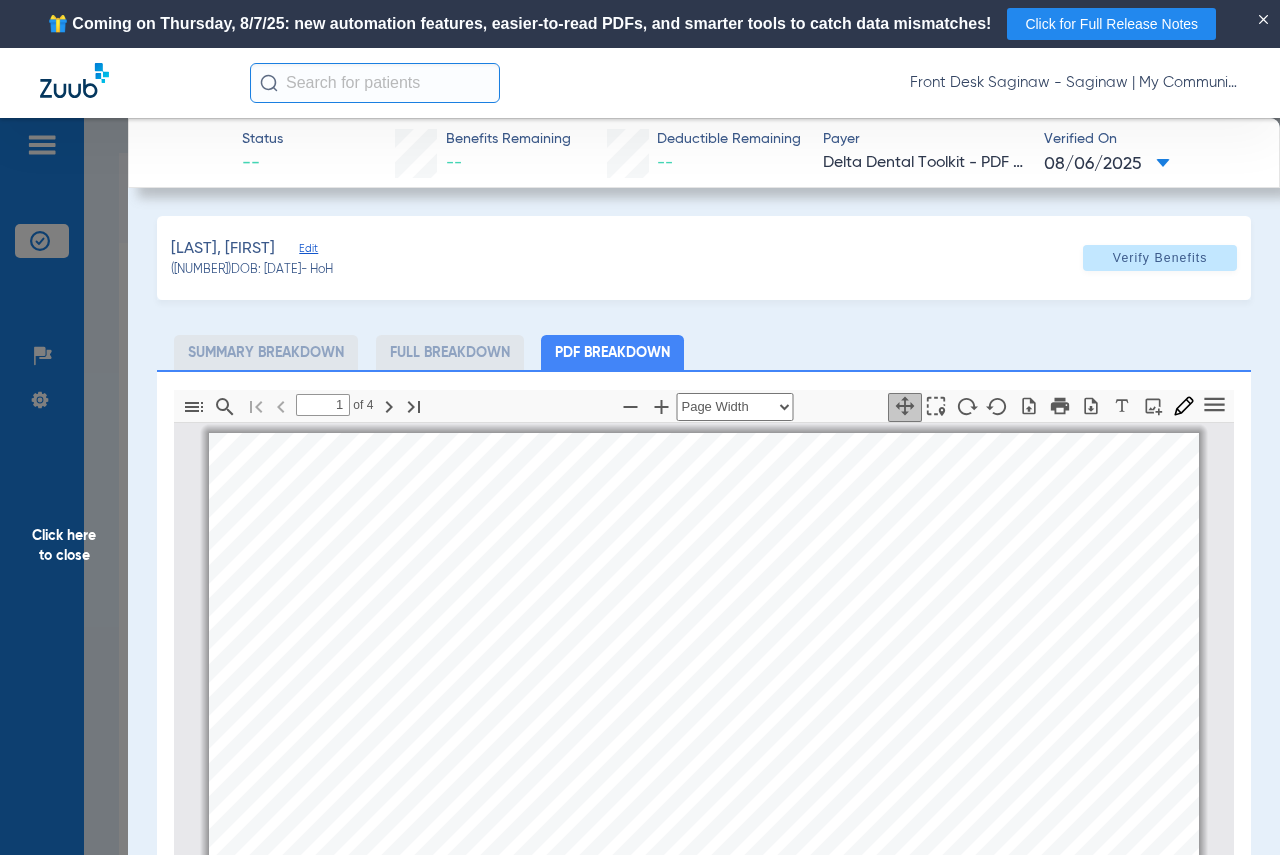 scroll, scrollTop: 10, scrollLeft: 0, axis: vertical 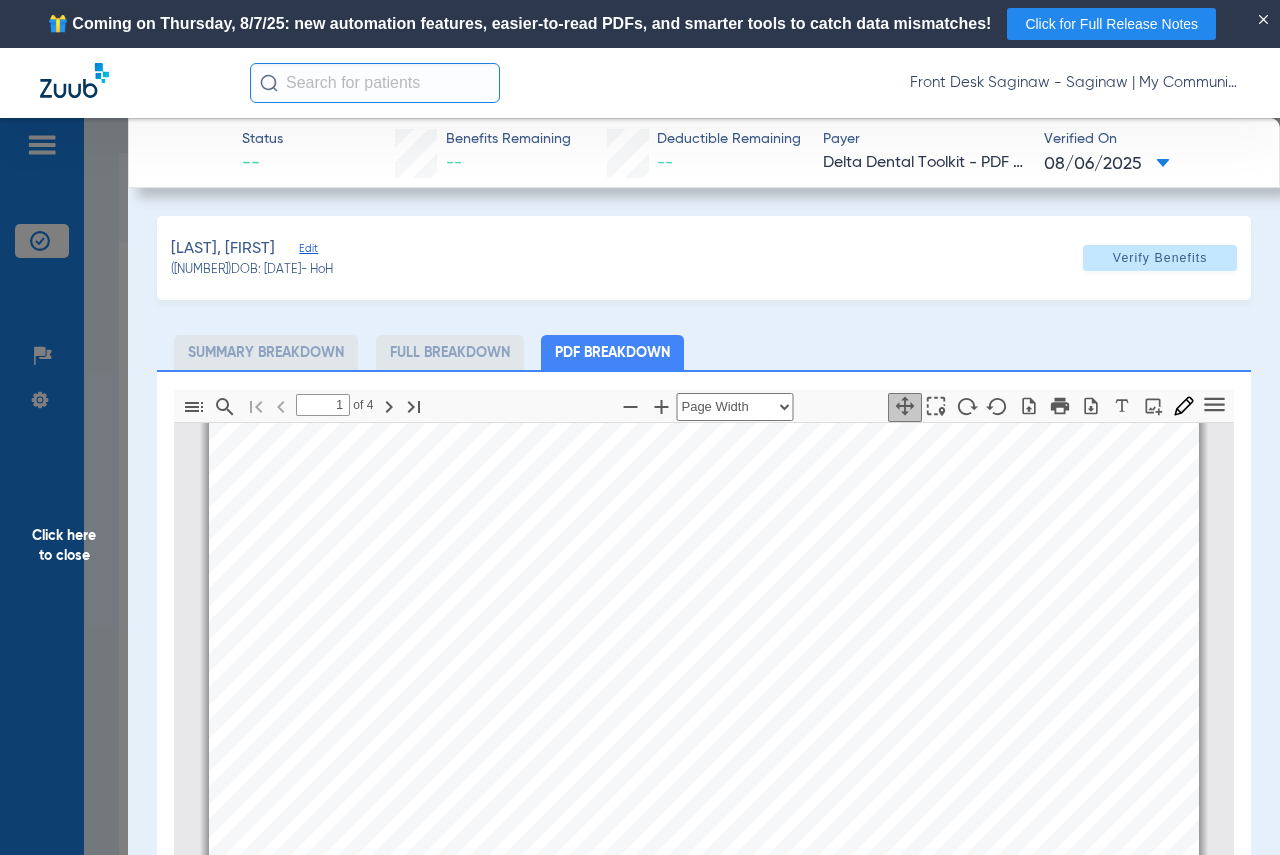 click on "Click here to close" 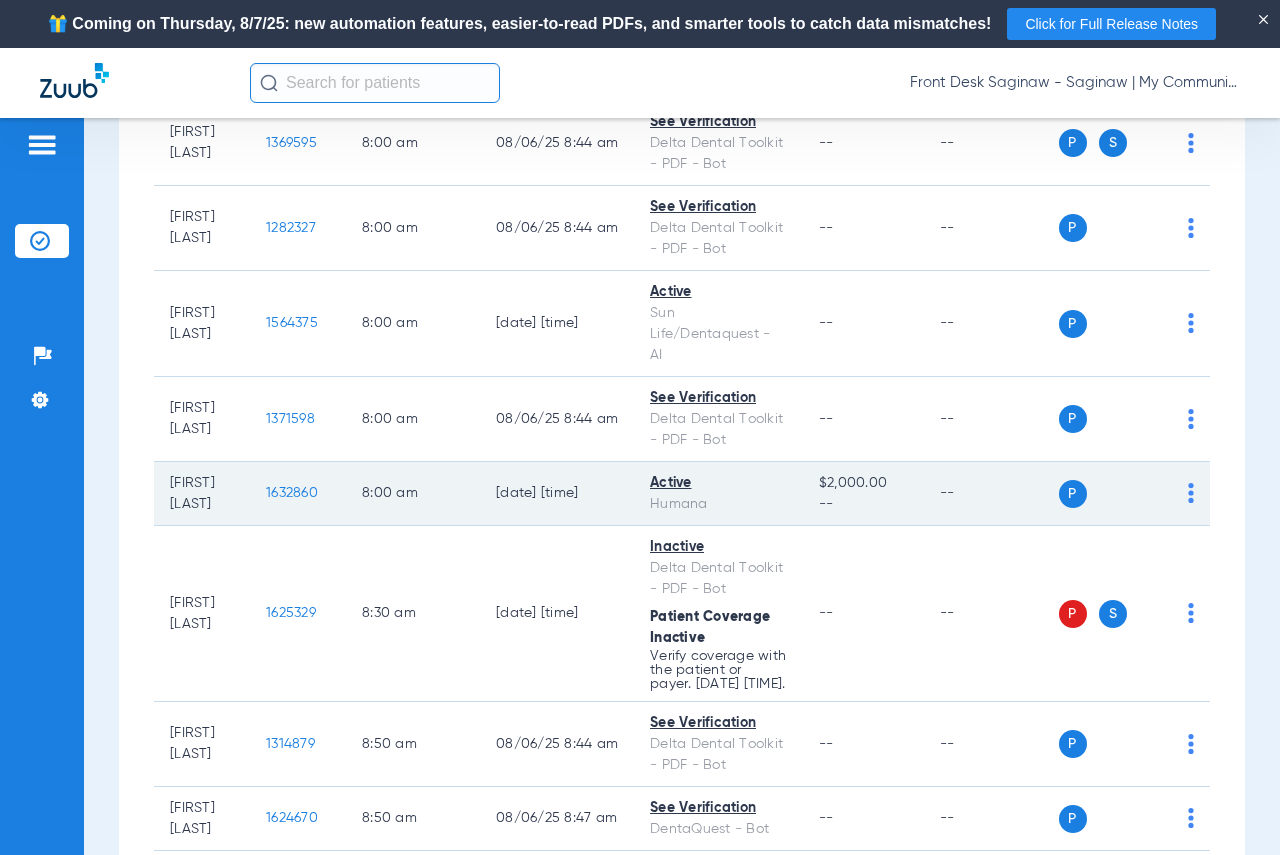scroll, scrollTop: 300, scrollLeft: 0, axis: vertical 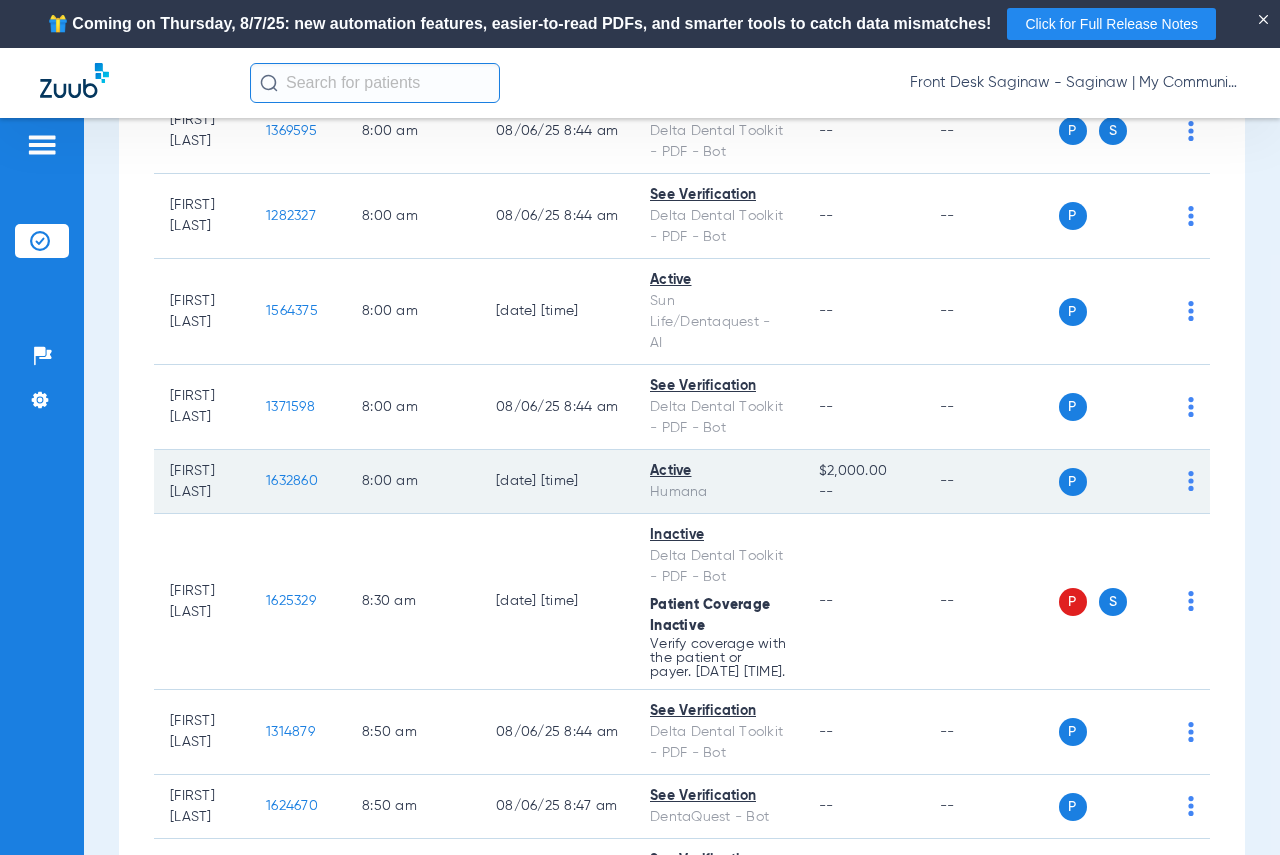 click on "1632860" 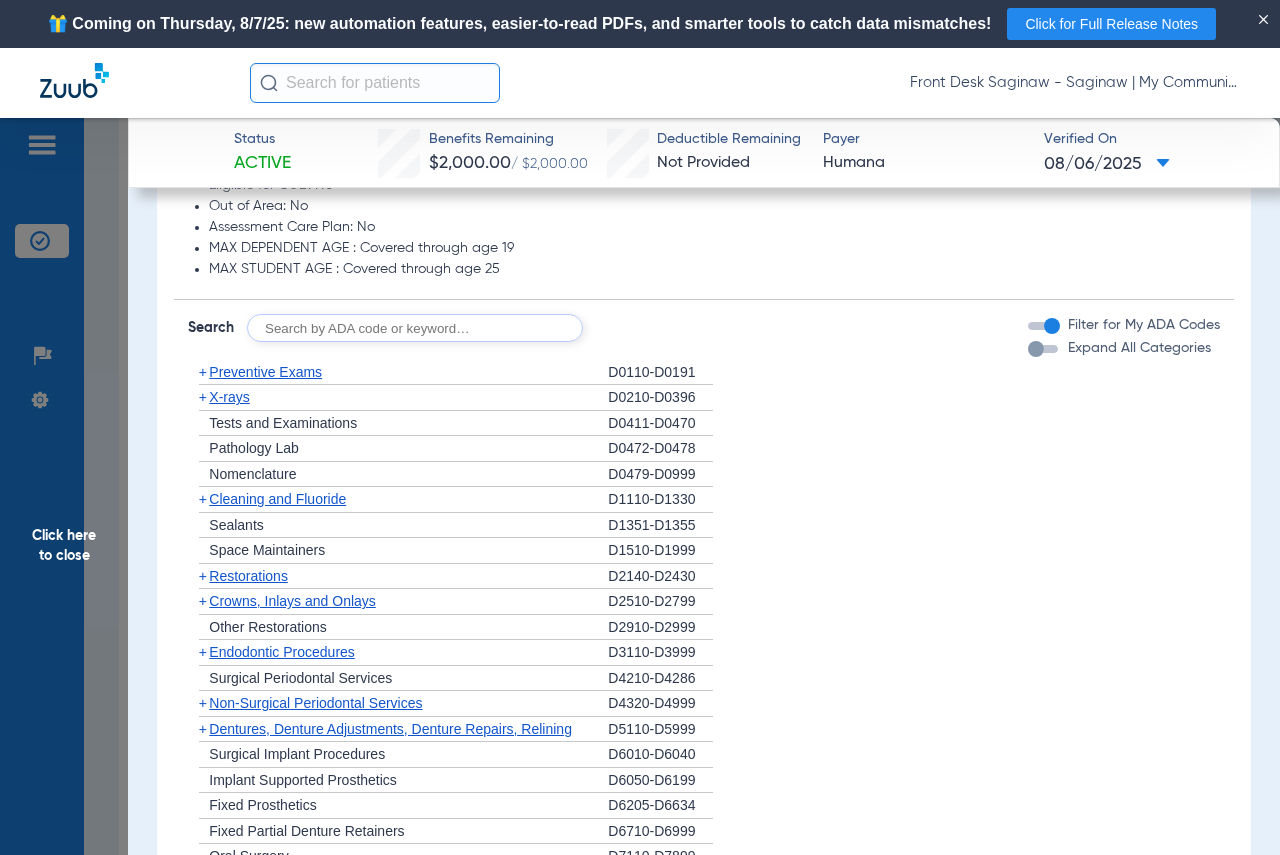 scroll, scrollTop: 1700, scrollLeft: 0, axis: vertical 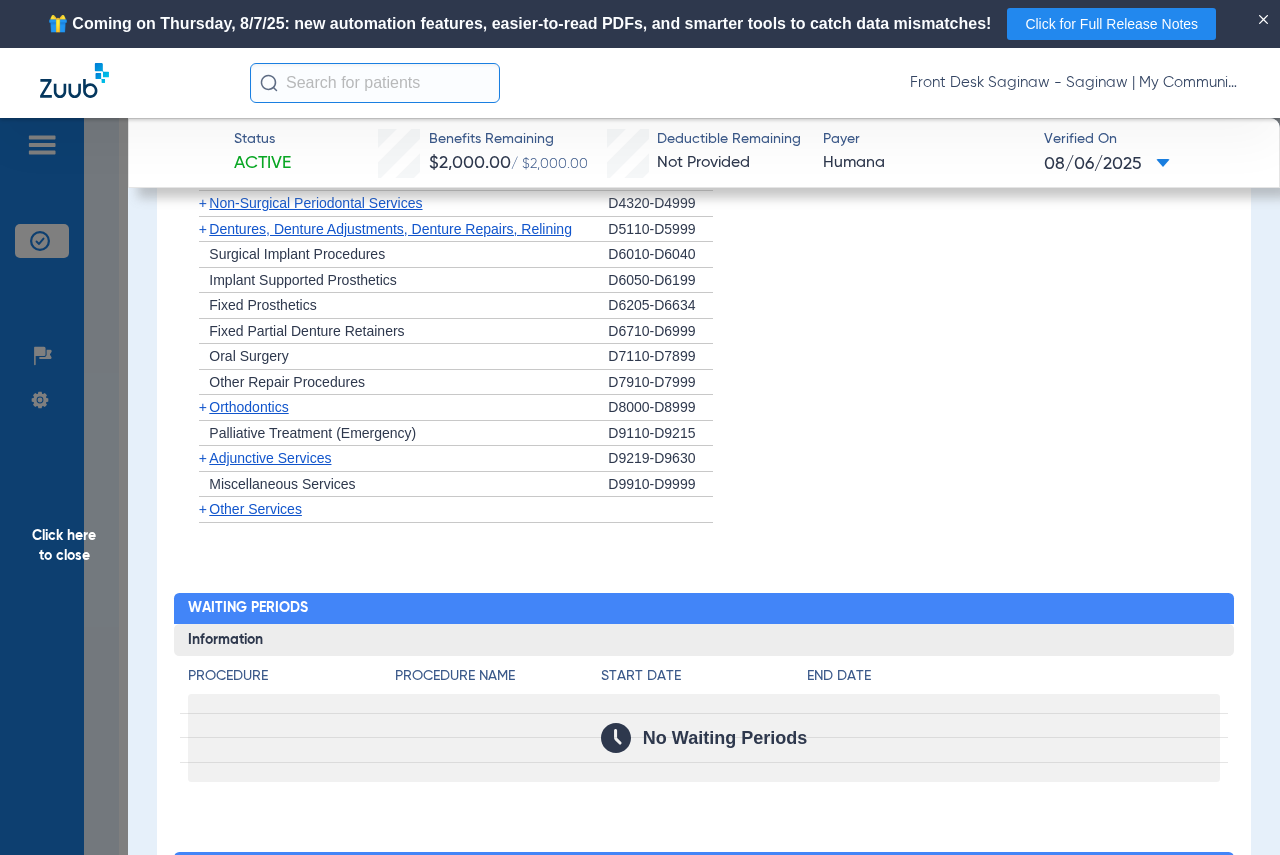 click on "Click here to close" 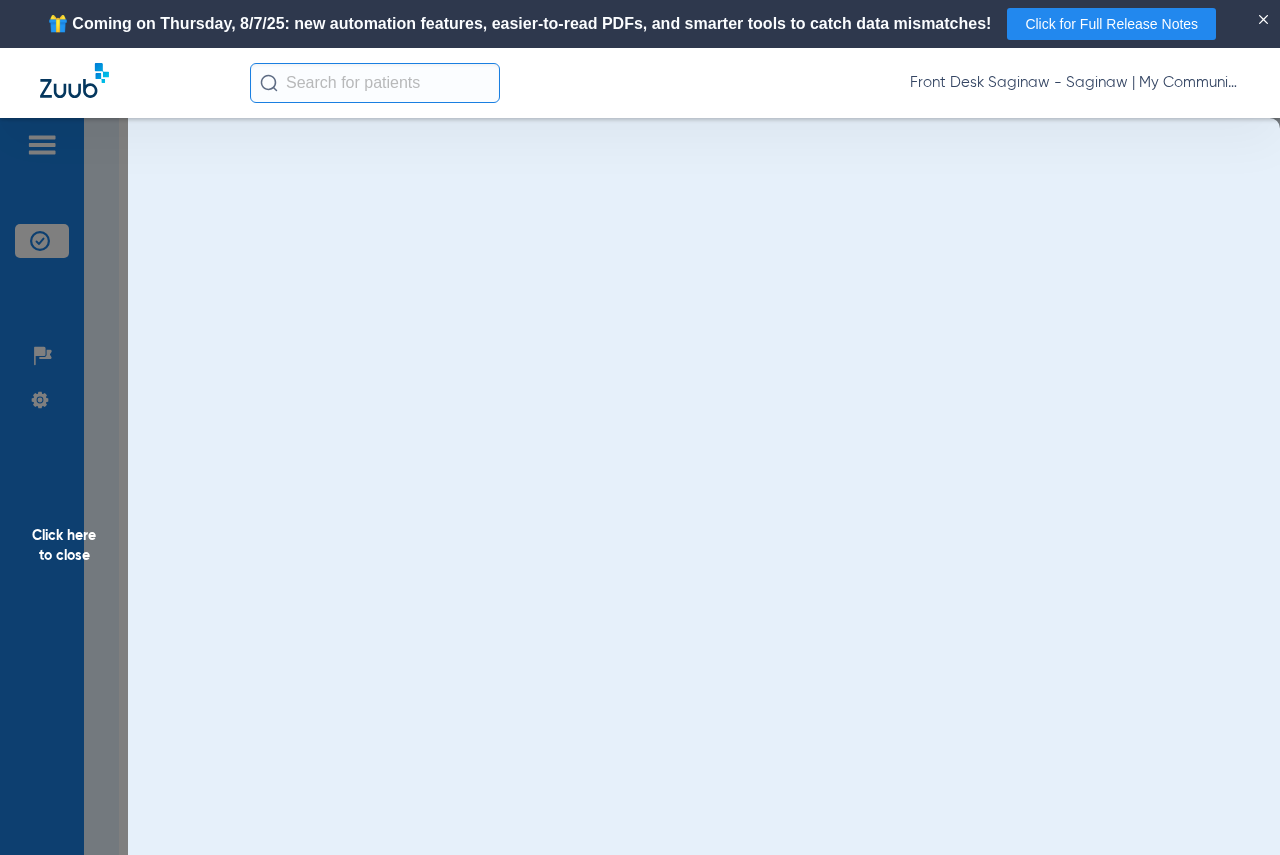 scroll, scrollTop: 0, scrollLeft: 0, axis: both 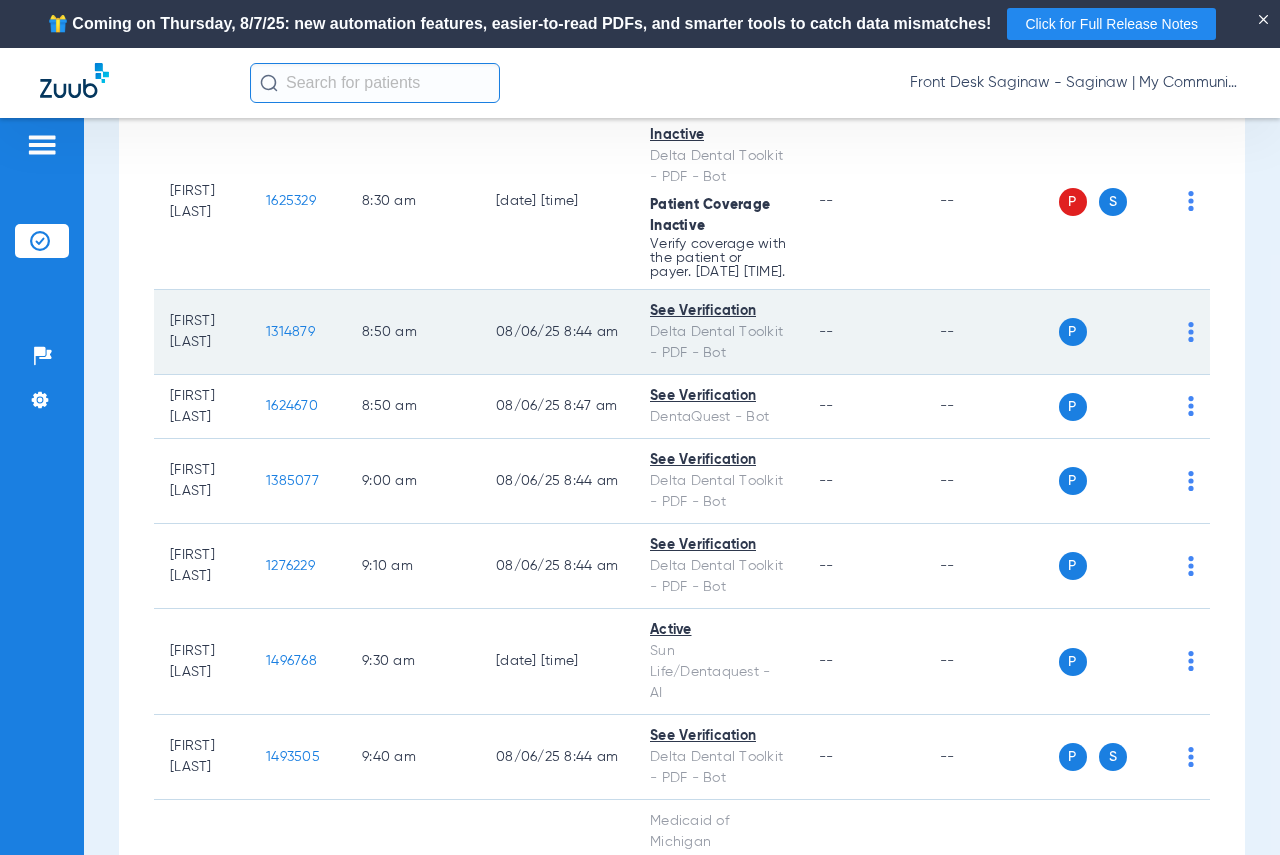 click on "1314879" 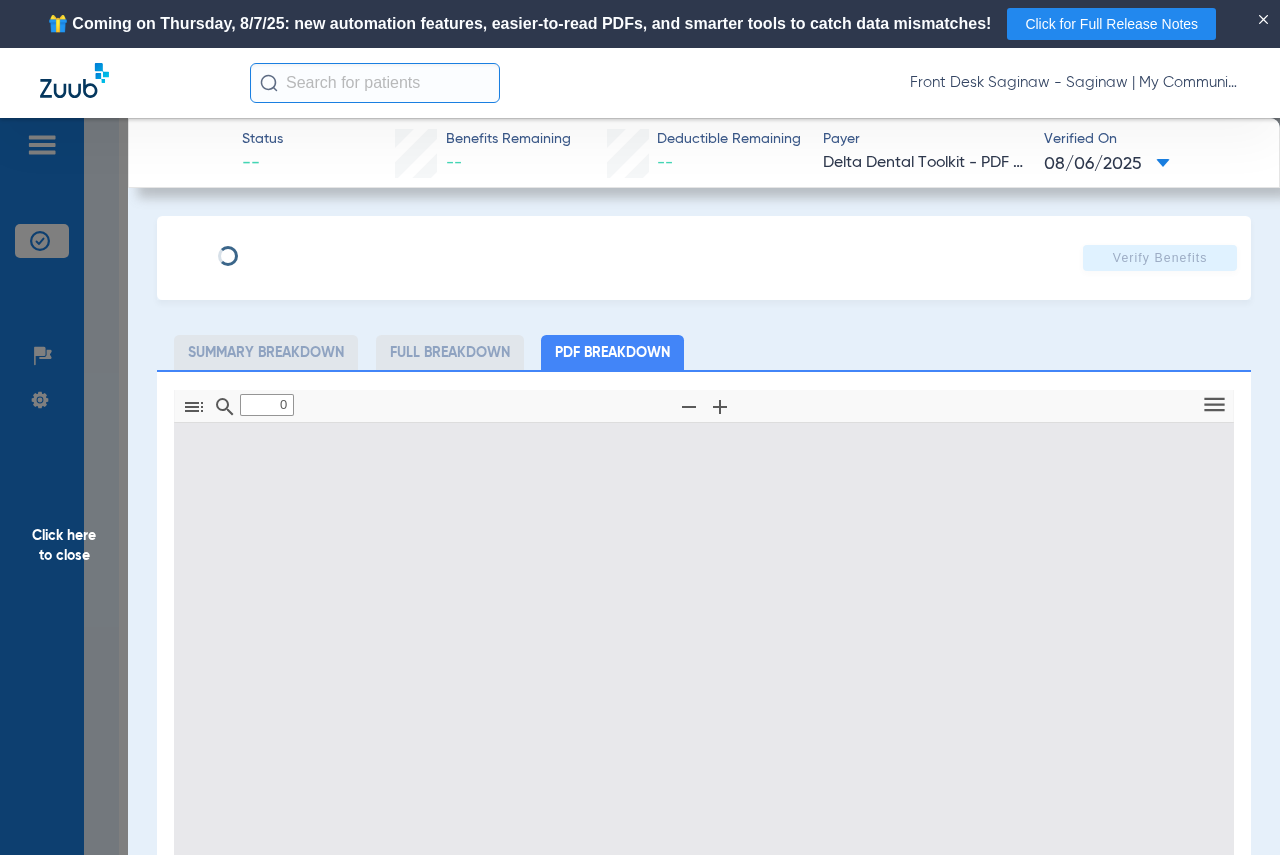type on "1" 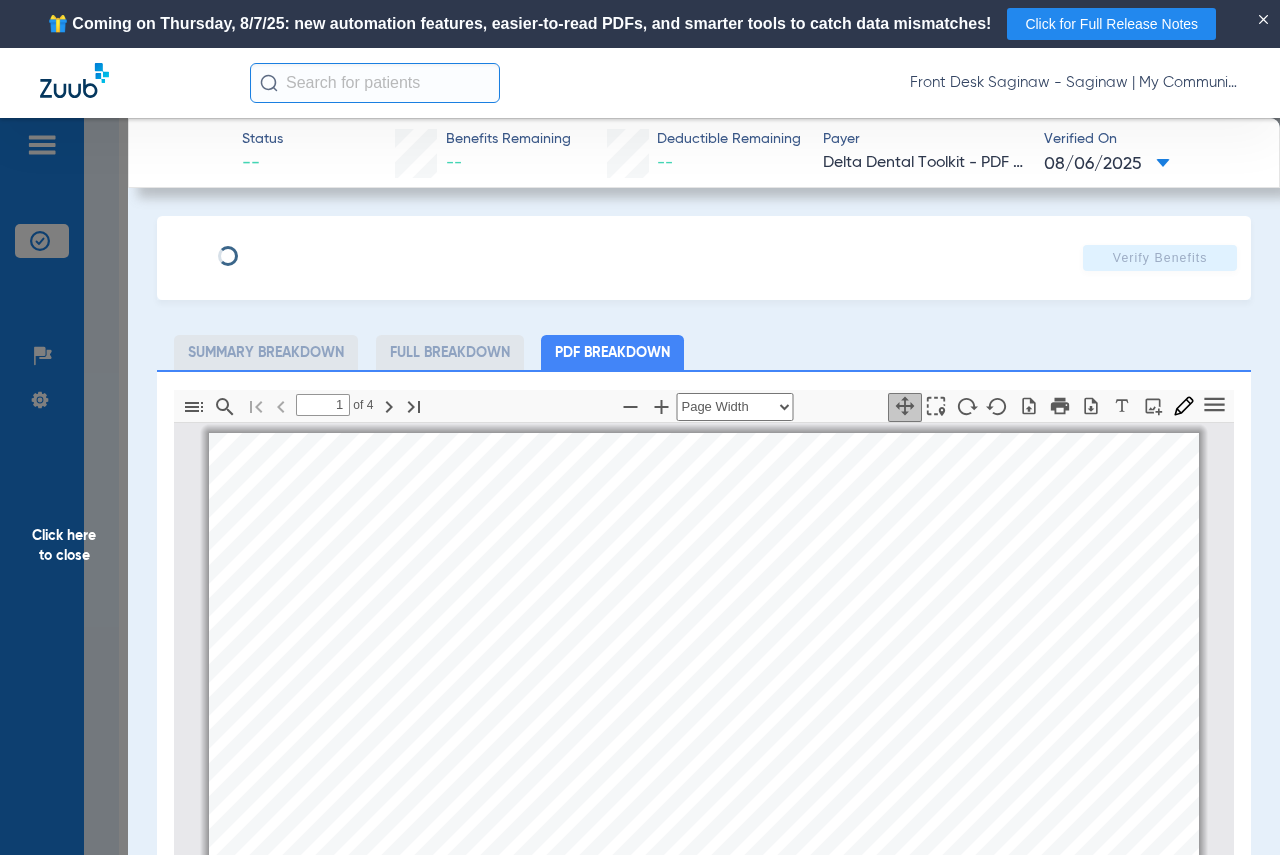 scroll, scrollTop: 10, scrollLeft: 0, axis: vertical 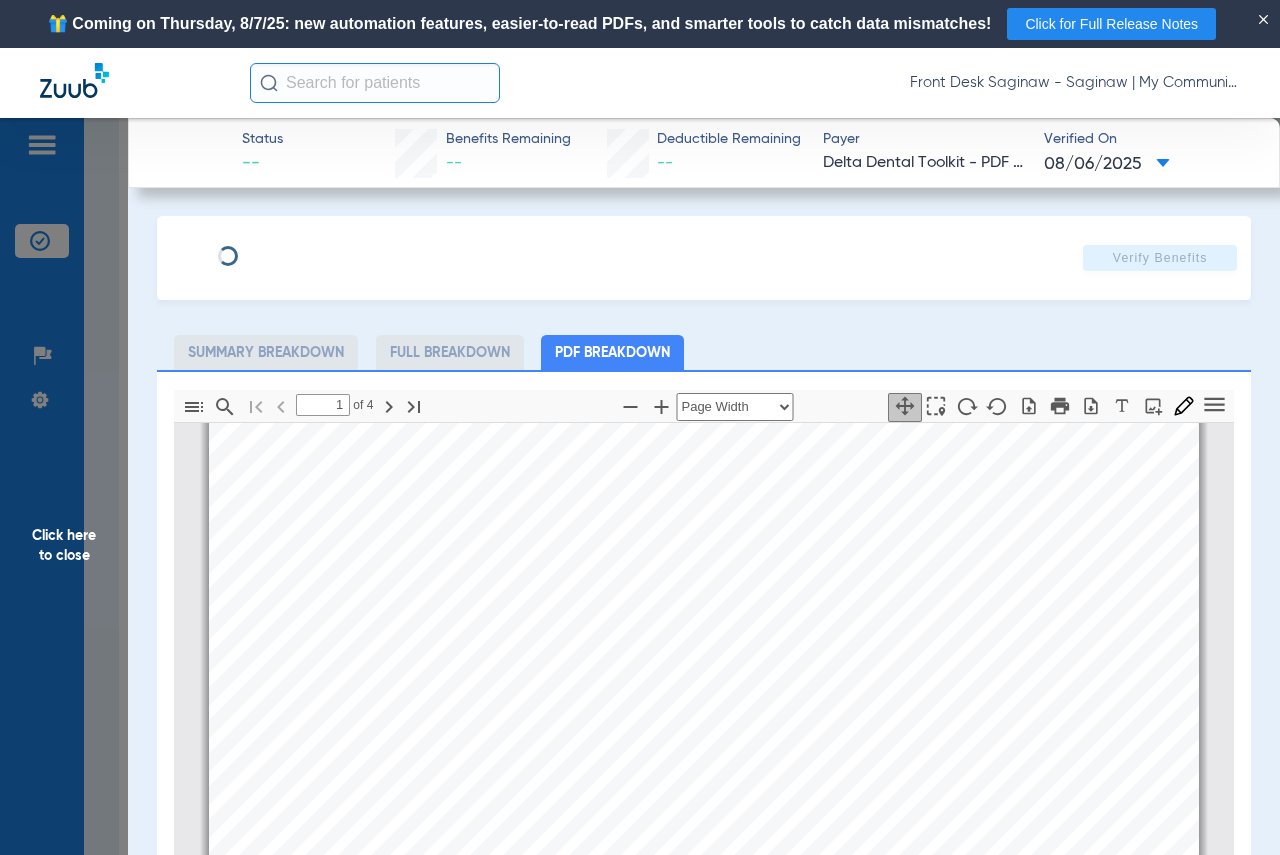 click on "Status --  Benefits Remaining   --   Deductible Remaining   --  Payer Delta Dental Toolkit - PDF - Bot  Verified On
[DATE]   Verify Benefits   Subscriber Information   First name   Last name   DOB  mm / dd / yyyy  Member ID   Group ID (optional)   Insurance Payer   Insurance
Select an Insurance  Provider   Dentist
[NAME]  [NUMBER]  Summary Breakdown   Full Breakdown   PDF Breakdown  Thumbnails Document Outline Attachments Layers Current Outline Item         1 of ⁨4⁩ Automatic Zoom Actual Size Page Fit Page Width ⁨50⁩% ⁨100⁩% ⁨125⁩% ⁨150⁩% ⁨200⁩% ⁨300⁩% ⁨400⁩% ⁨0⁩%       Highlight         Add image              Tools Highlight color Thickness Color #000000 Size Color #000000 Thickness Opacity Presentation Mode Open Print Save Go to First Page Previous Next Go to Last Page Rotate Clockwise Rotate Counterclockwise Text Selection Tool   Hand Tool     Find Zoom Out Zoom In No Spreads Odd Spreads Even Spreads Page Scrolling Vertical Scrolling     Wrapped Scrolling" 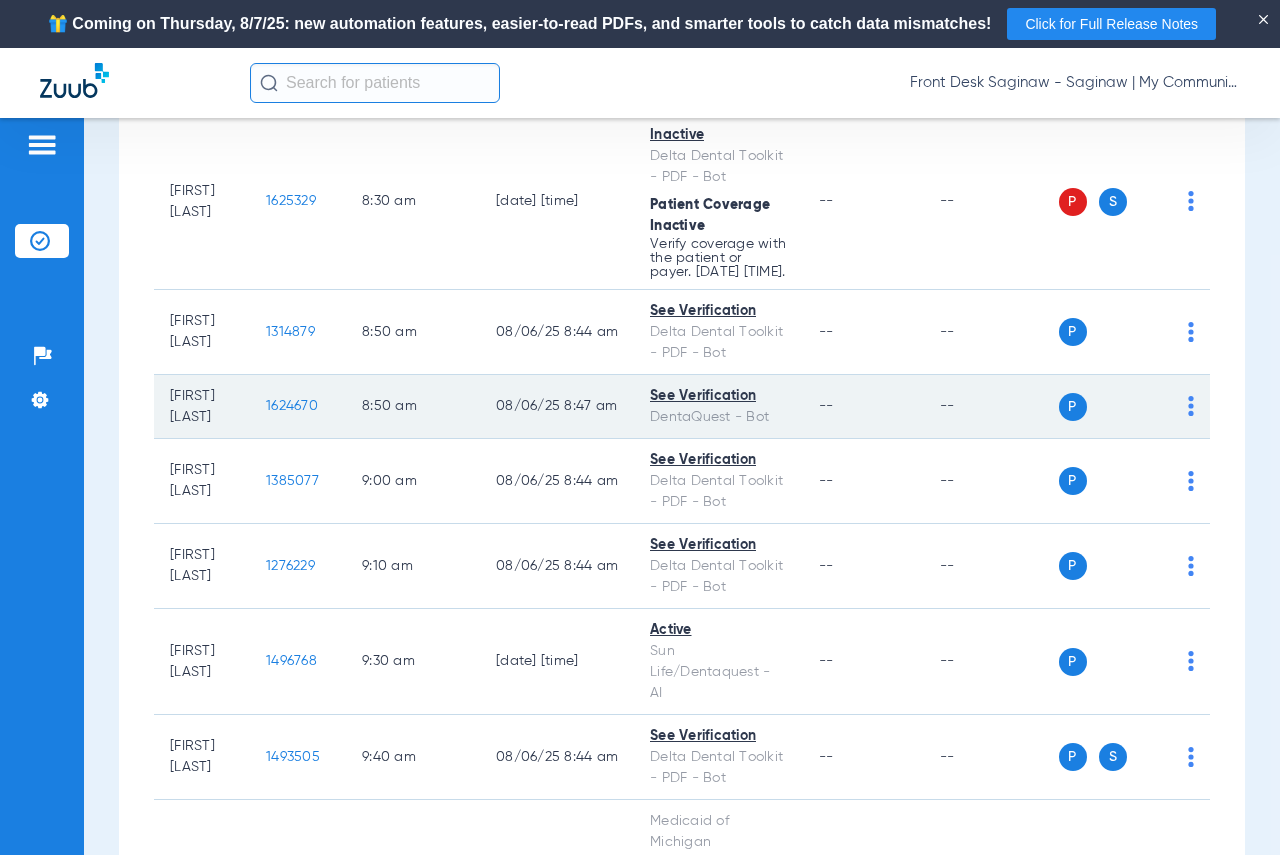 click on "1624670" 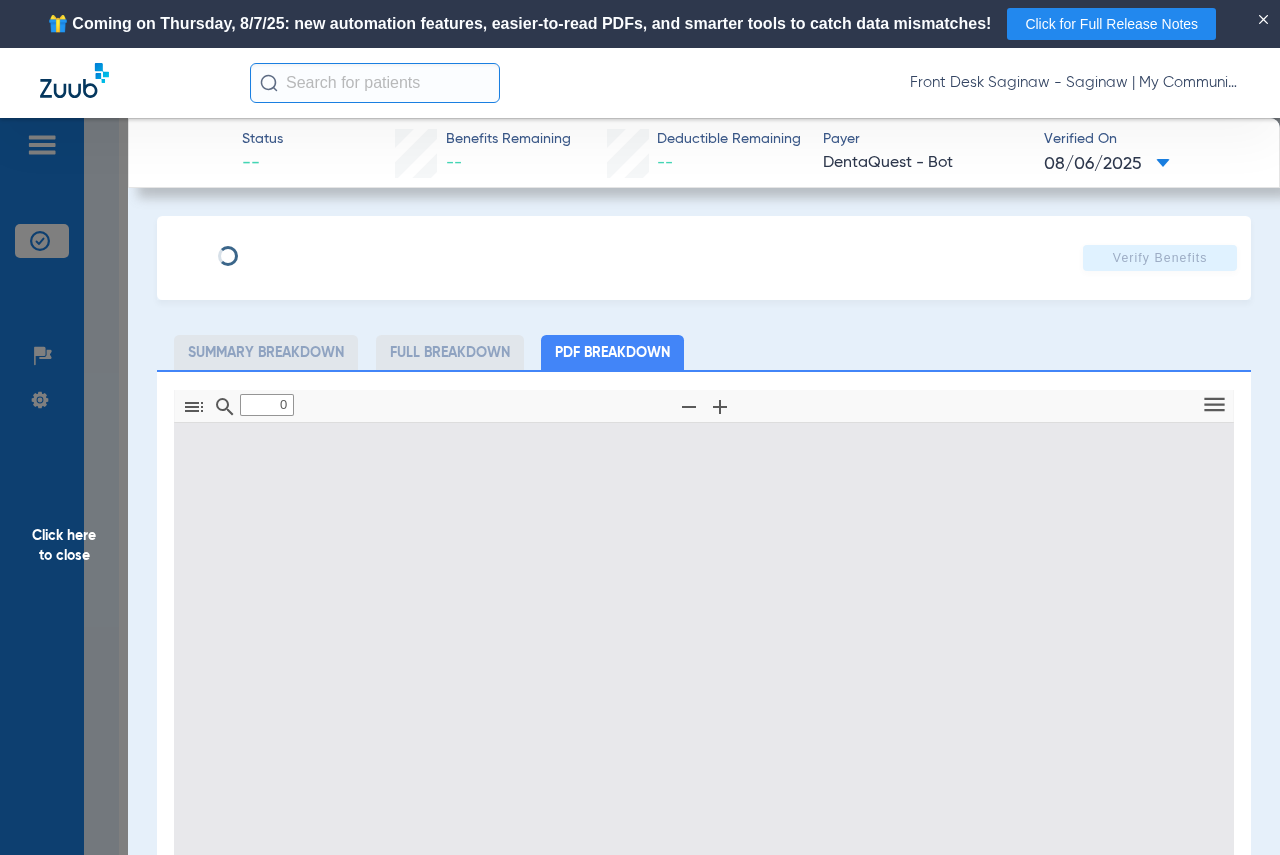 type on "1" 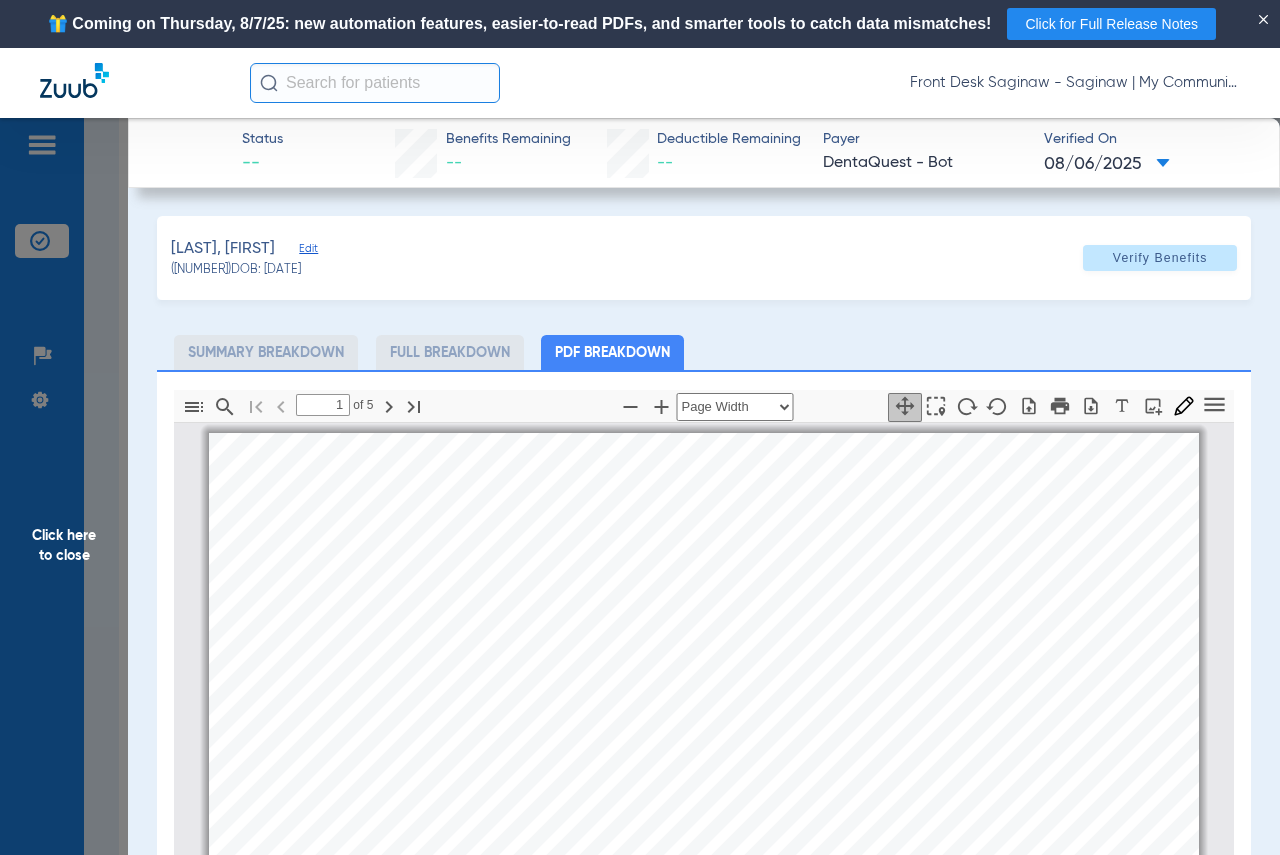 scroll, scrollTop: 10, scrollLeft: 0, axis: vertical 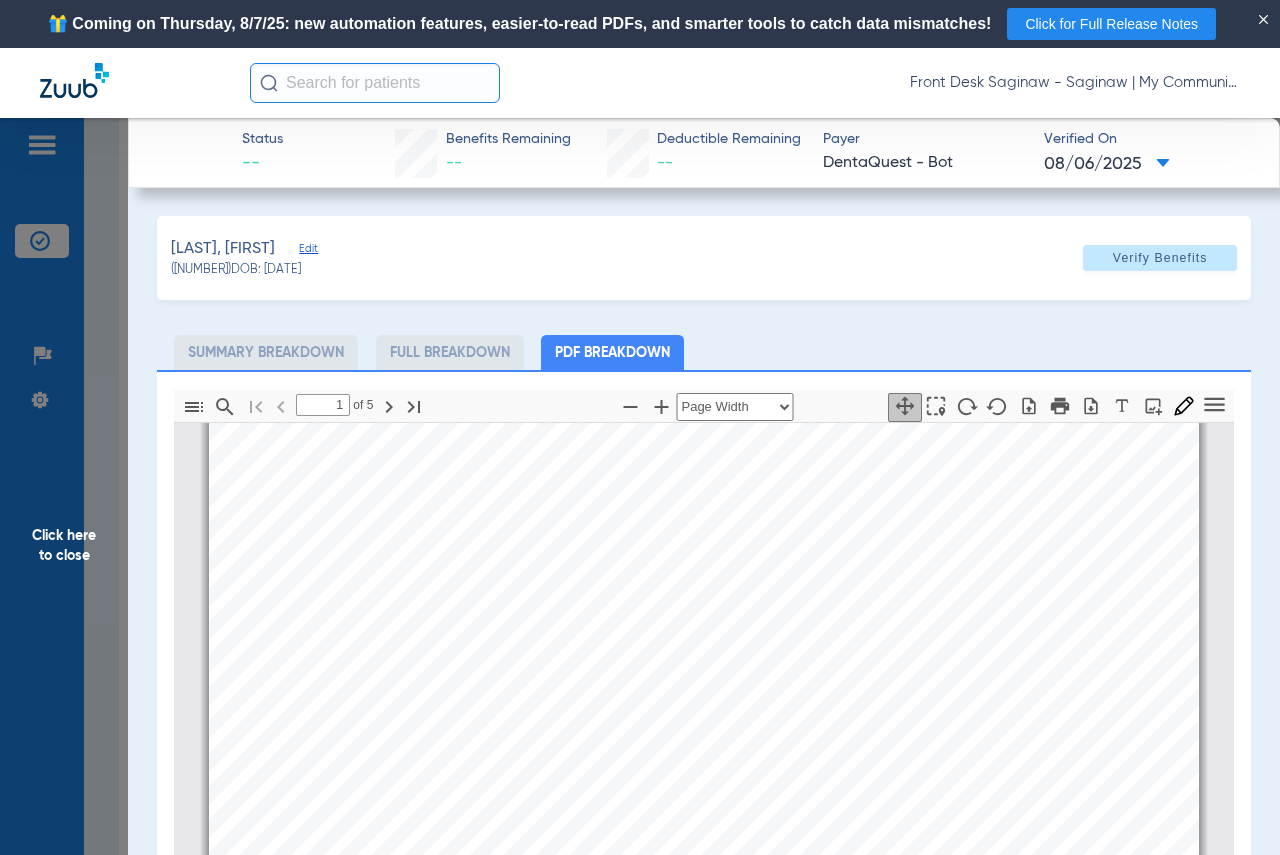 click on "Click here to close" 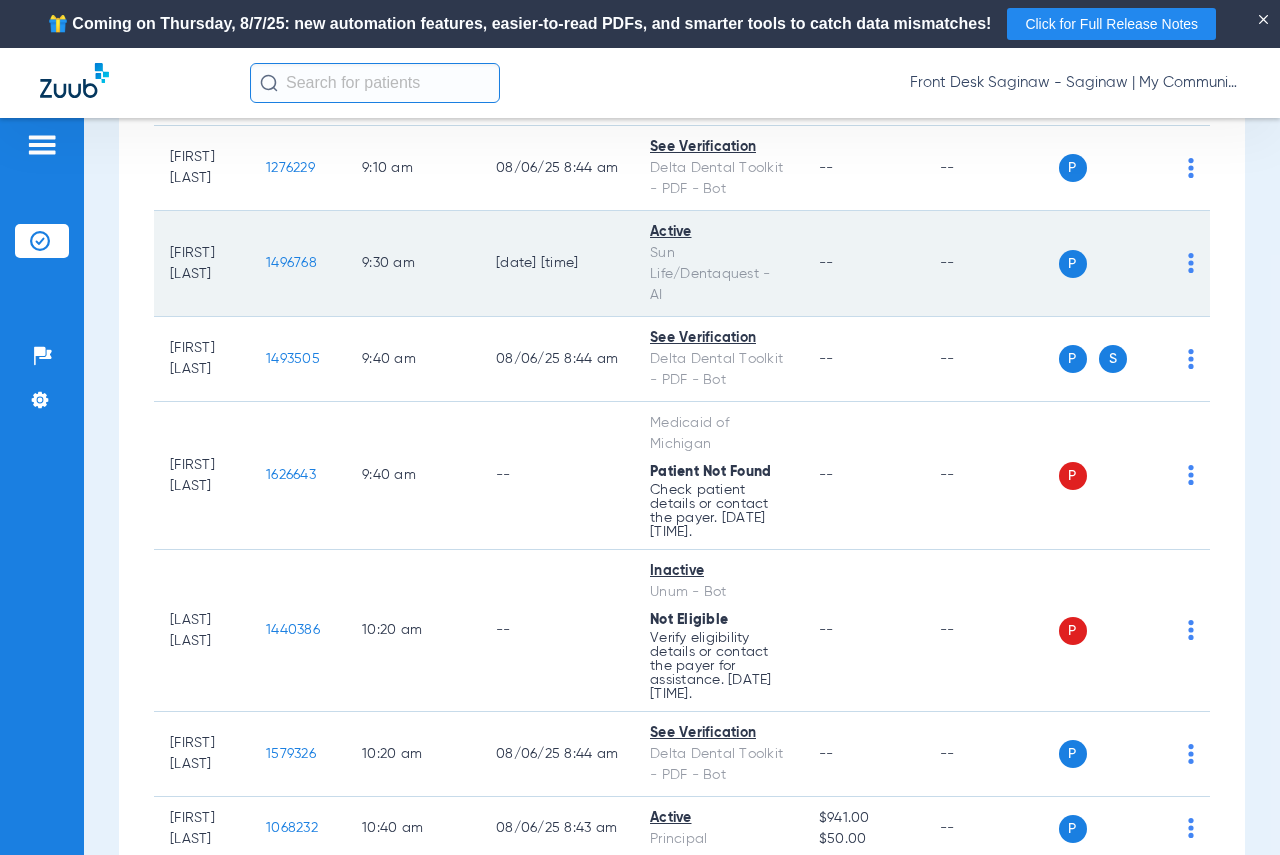 scroll, scrollTop: 1100, scrollLeft: 0, axis: vertical 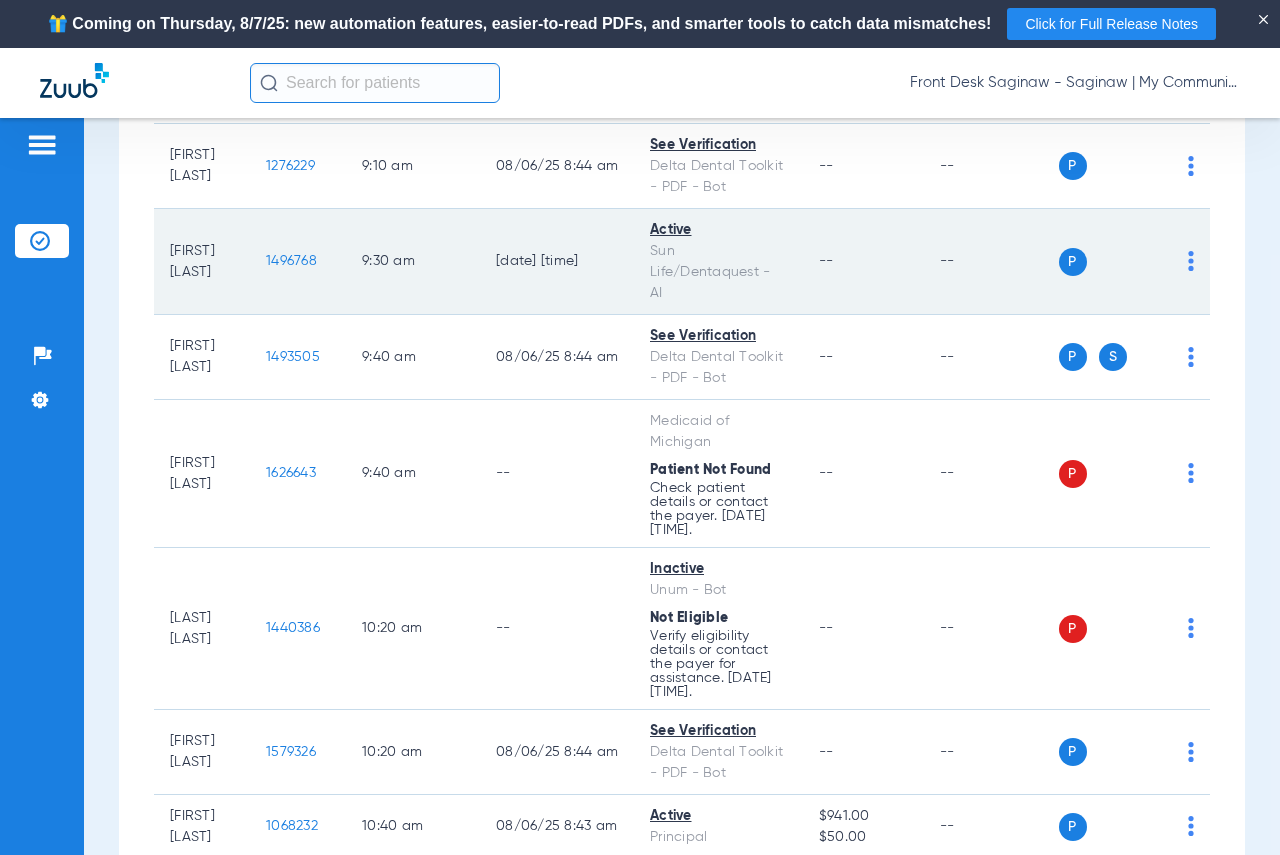click on "1496768" 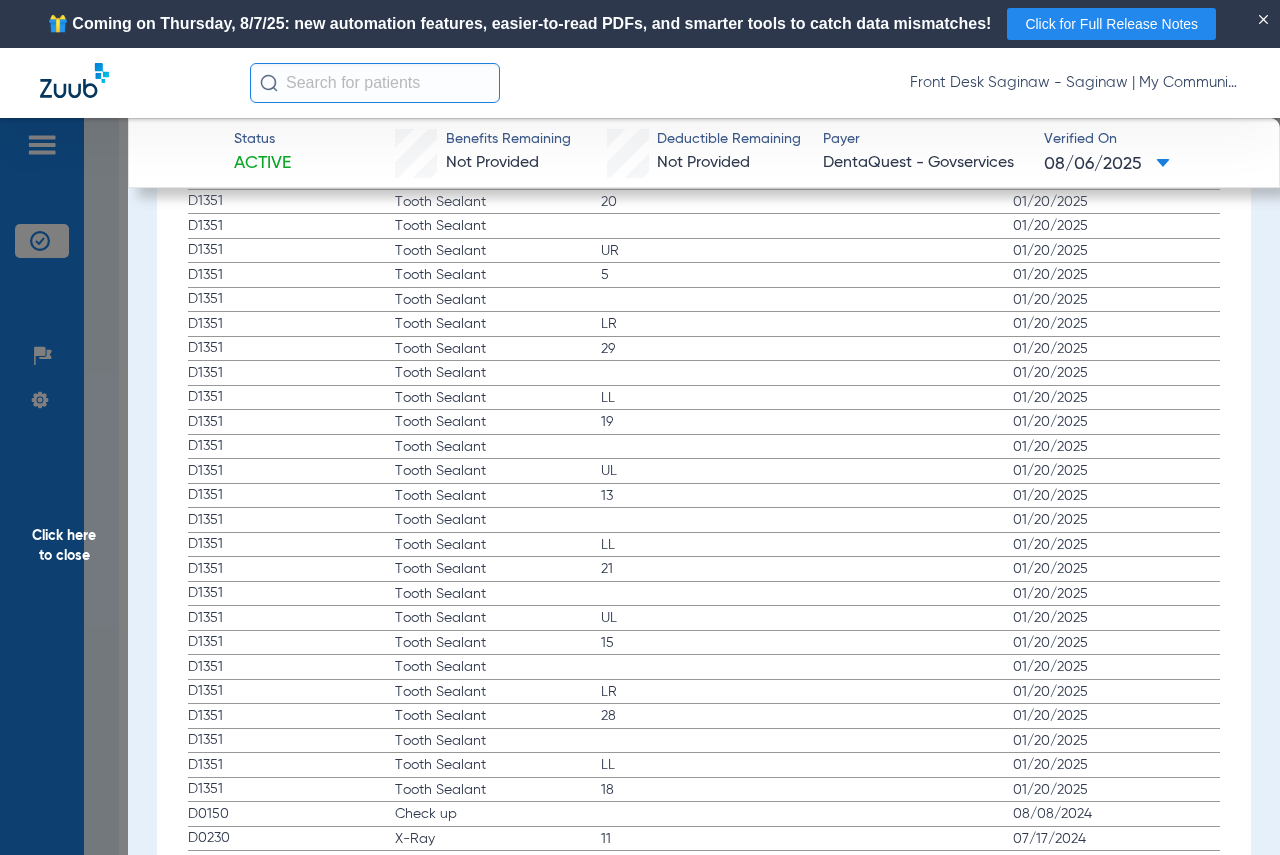 scroll, scrollTop: 2615, scrollLeft: 0, axis: vertical 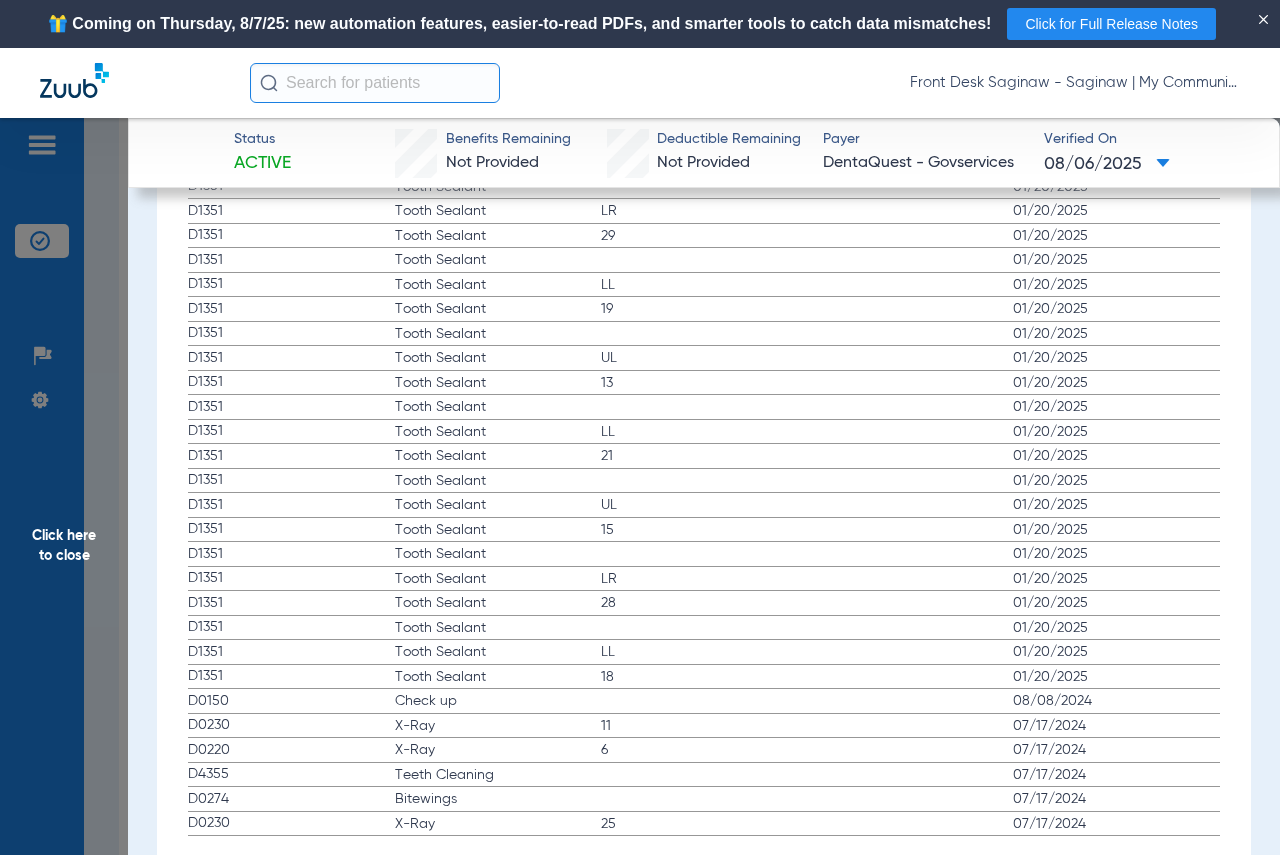 click on "Click here to close" 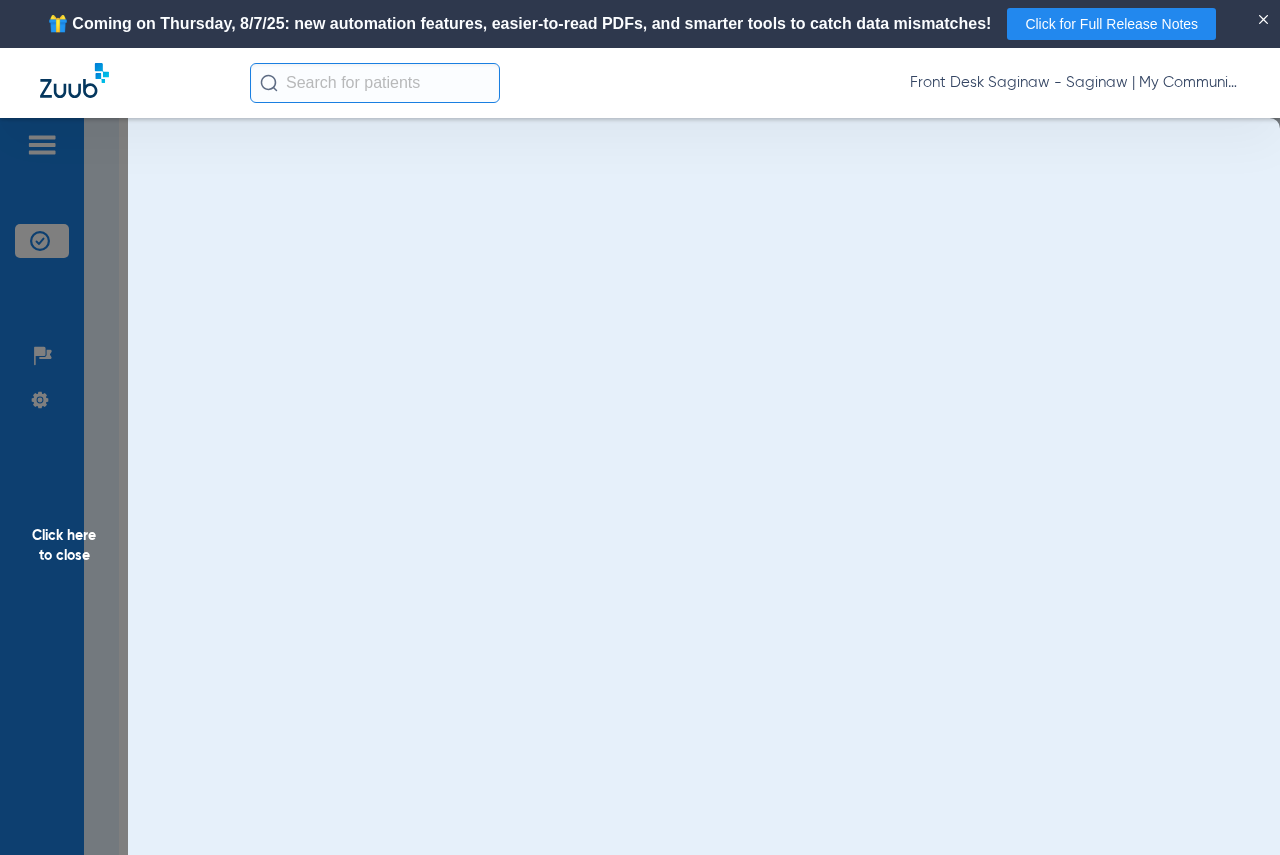 scroll, scrollTop: 0, scrollLeft: 0, axis: both 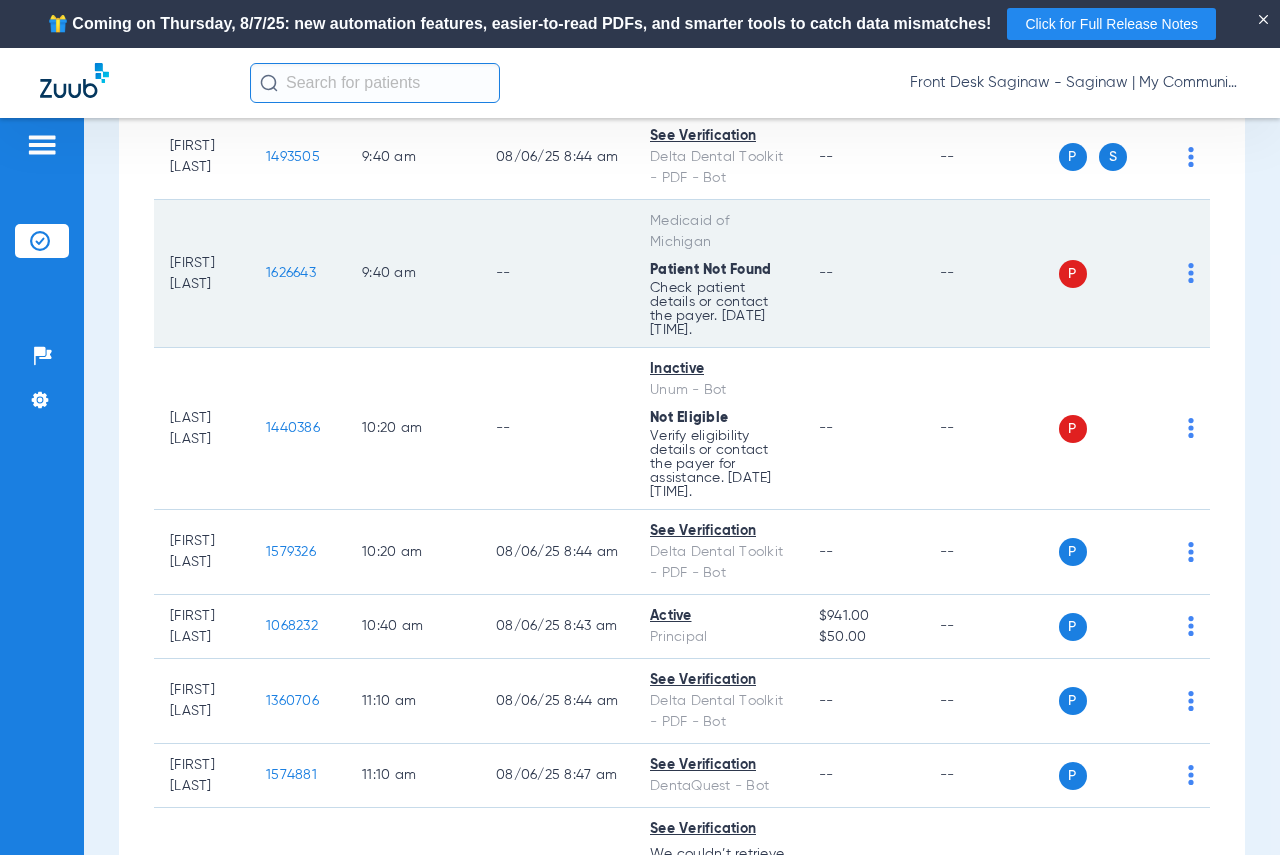 click on "1626643" 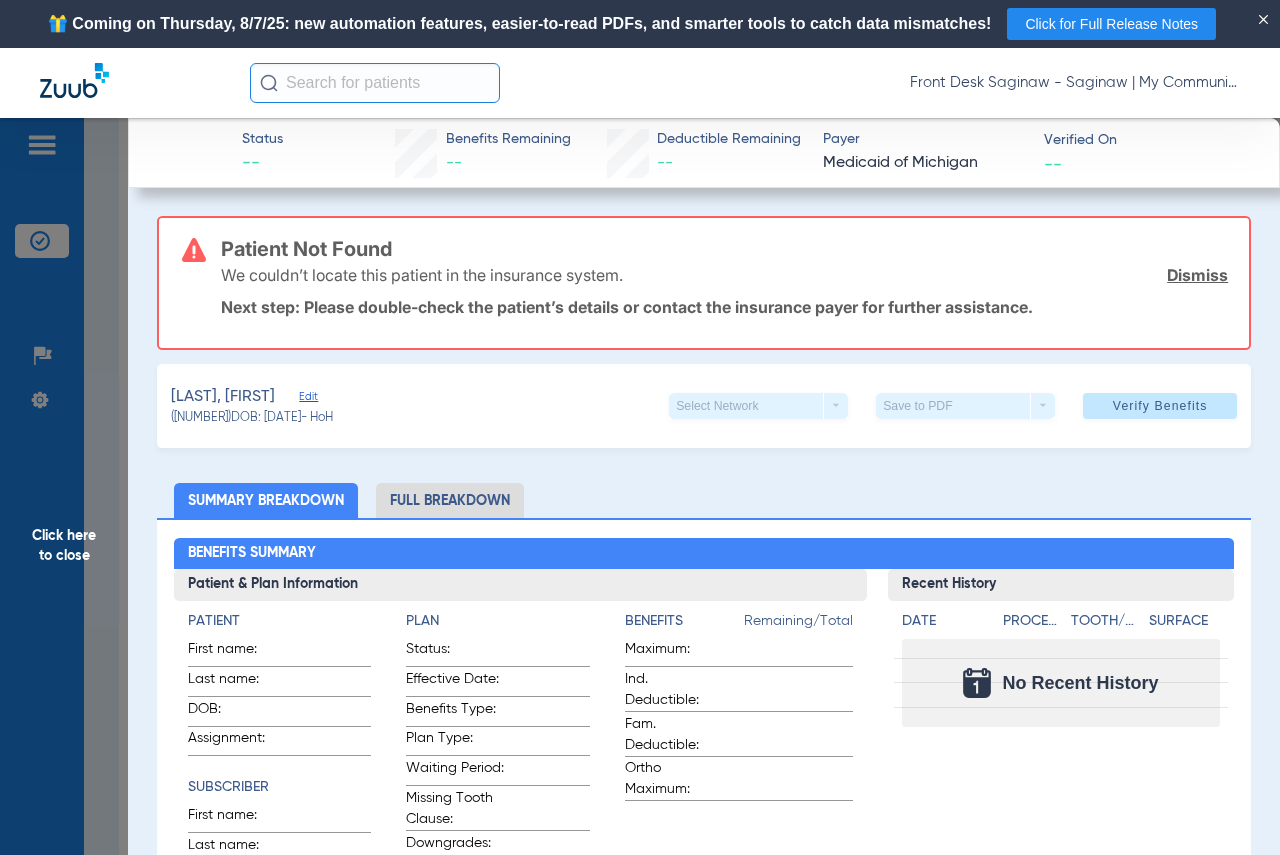 click on "Select Network  arrow_drop_down" 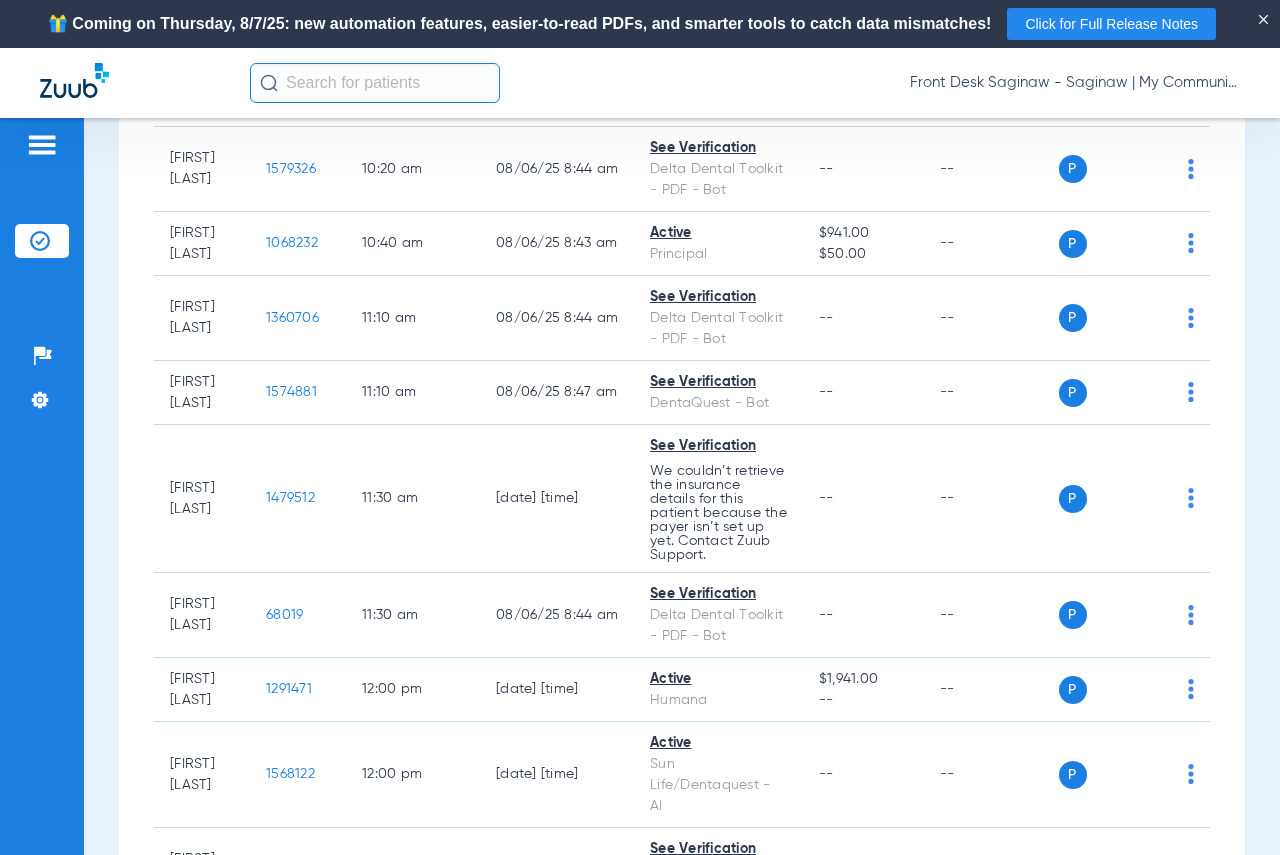 scroll, scrollTop: 1700, scrollLeft: 0, axis: vertical 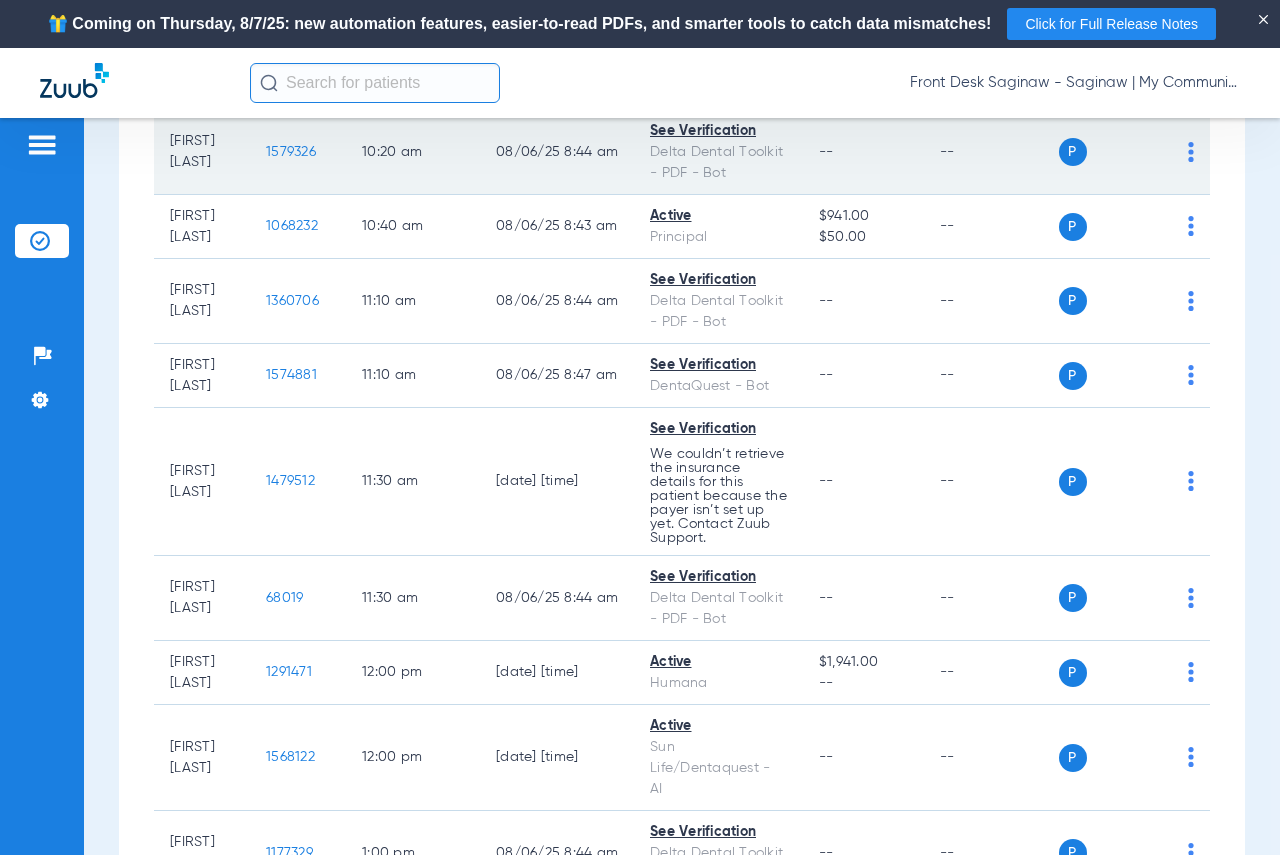 click on "1579326" 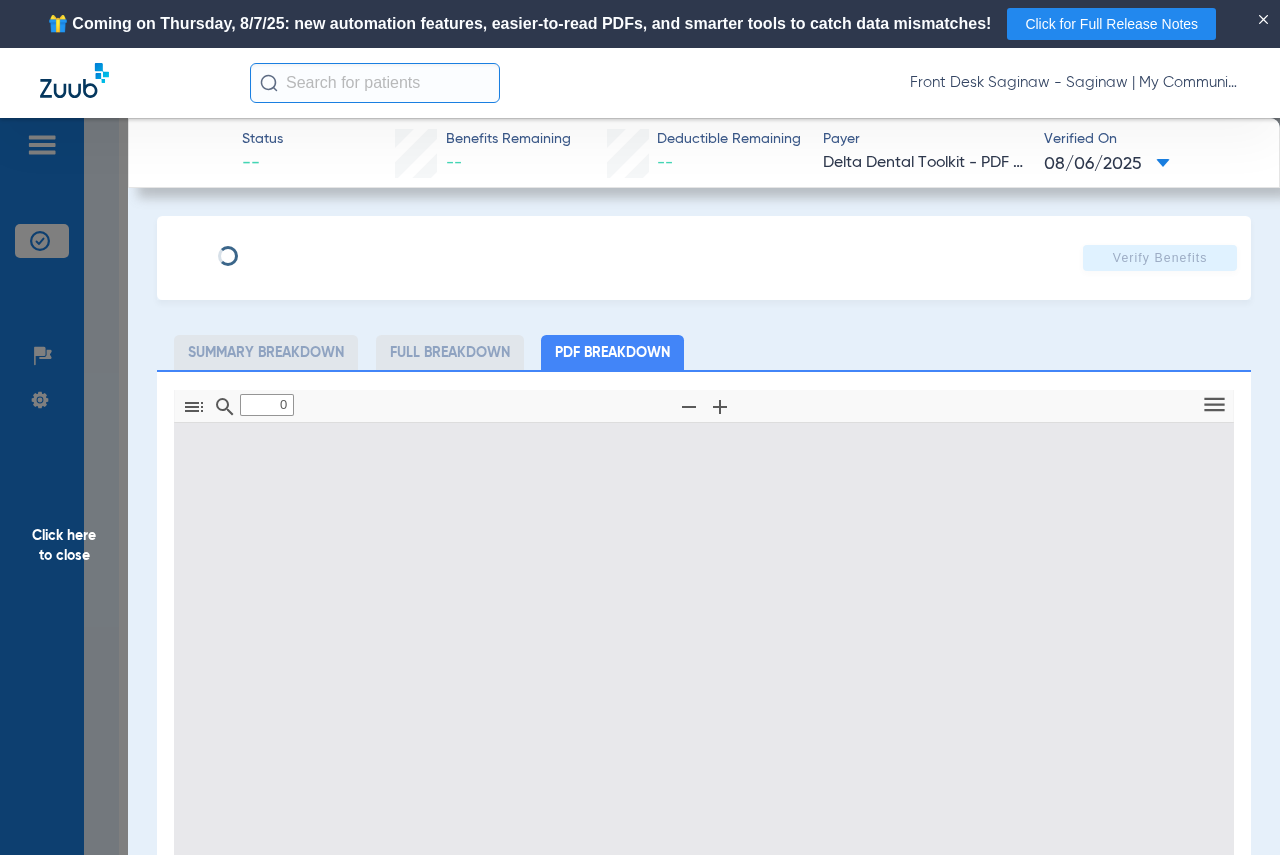 type on "1" 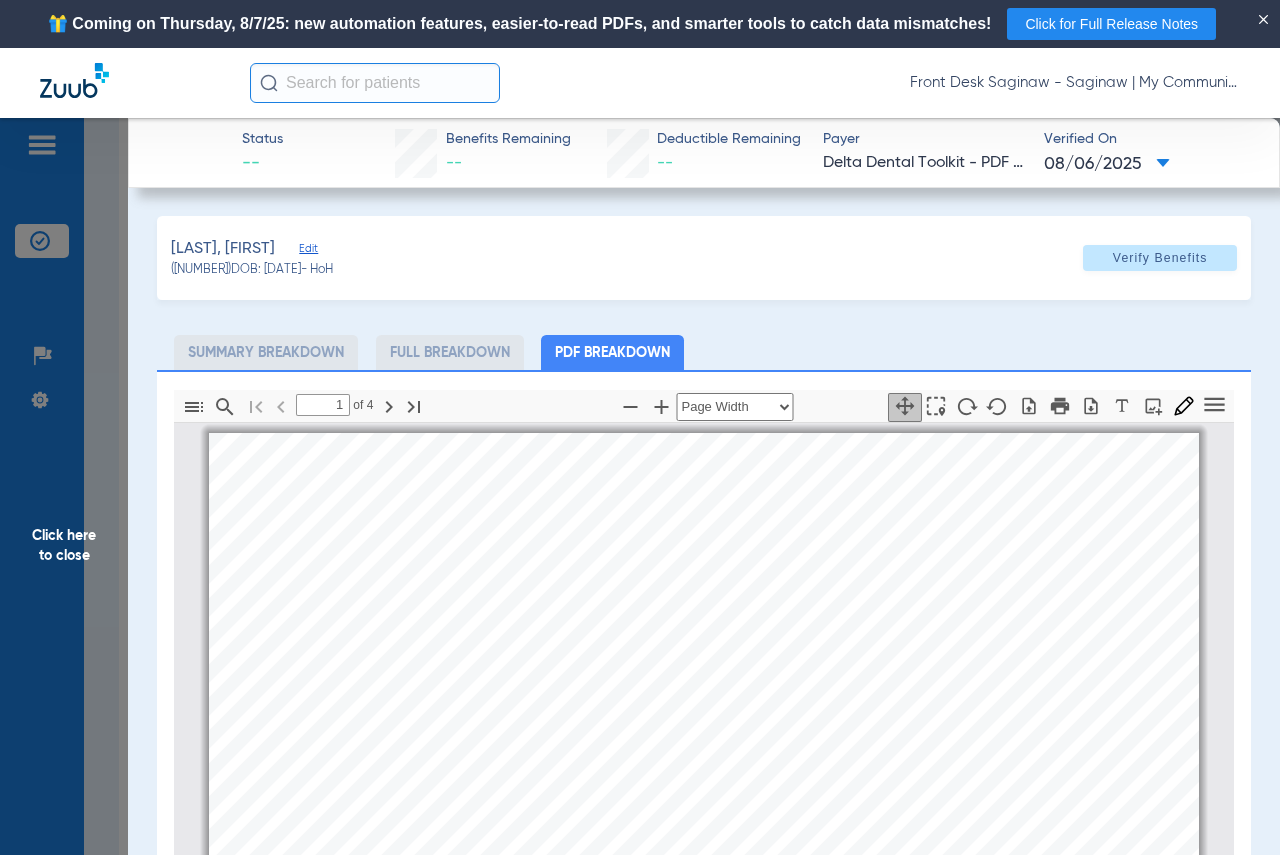 scroll, scrollTop: 10, scrollLeft: 0, axis: vertical 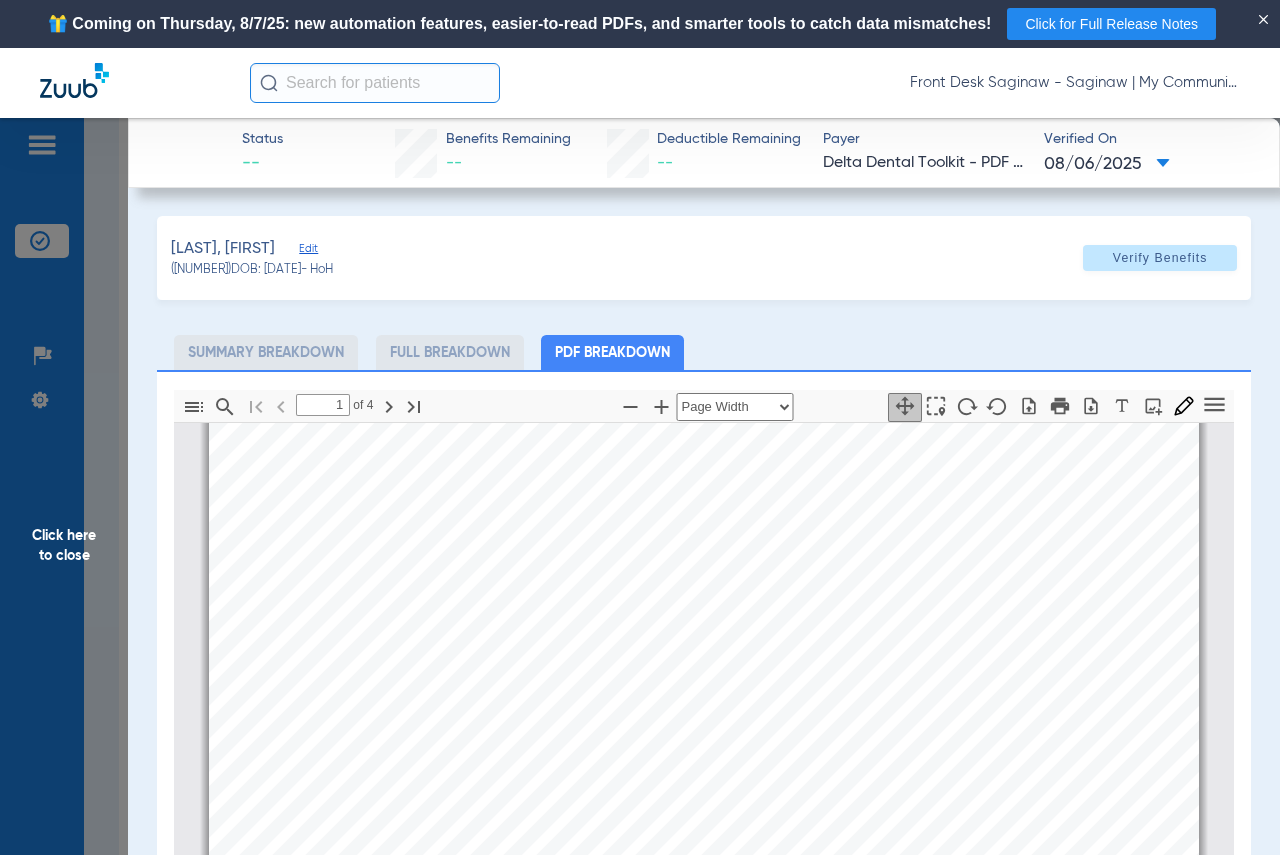 click on "Status --  Benefits Remaining   --   Deductible Remaining   --  Payer Delta Dental Toolkit - PDF - Bot  Verified On
[DATE]   [LAST], [FIRST]   Edit   ([NUMBER])   DOB: [DATE]   - HoH   Verify Benefits   Subscriber Information   First name  [FIRST]  Last name  [LAST]  DOB  mm / dd / yyyy [DATE]  Member ID  [NUMBER]  Group ID (optional)  [NUMBER]  Insurance Payer   Insurance
Delta Dental Toolkit - Pdf - Bot  Provider   Dentist
[FIRST] [LAST]  [NUMBER]  Summary Breakdown   Full Breakdown   PDF Breakdown  Thumbnails Document Outline Attachments Layers Current Outline Item         1 of ⁨4⁩ Automatic Zoom Actual Size Page Fit Page Width ⁨50⁩% ⁨100⁩% ⁨125⁩% ⁨150⁩% ⁨200⁩% ⁨300⁩% ⁨400⁩% ⁨0⁩%       Highlight         Add image              Tools Highlight color Thickness Color #000000 Size Color #000000 Thickness Opacity Presentation Mode Open Print Save Go to First Page Previous Next Go to Last Page Rotate Clockwise Rotate Counterclockwise Text Selection Tool" 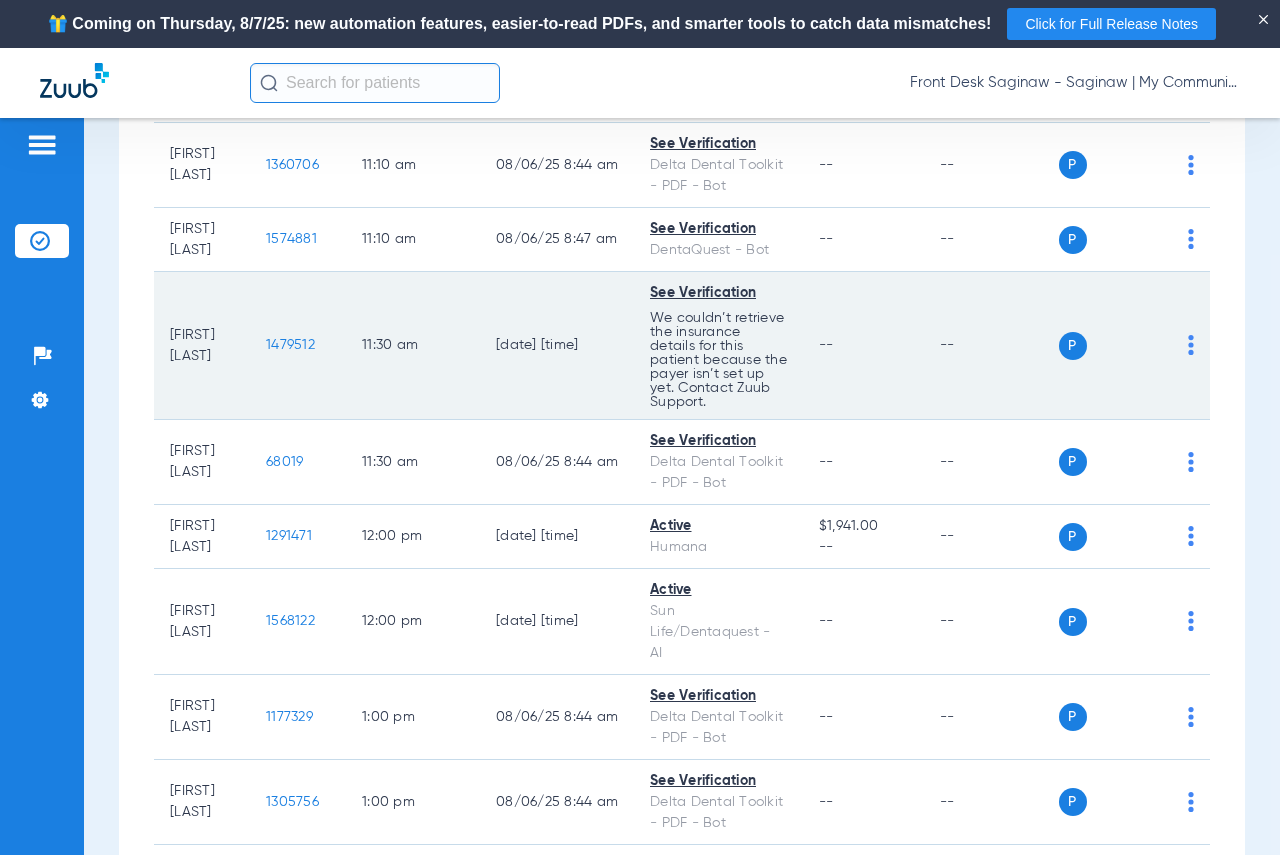 scroll, scrollTop: 1800, scrollLeft: 0, axis: vertical 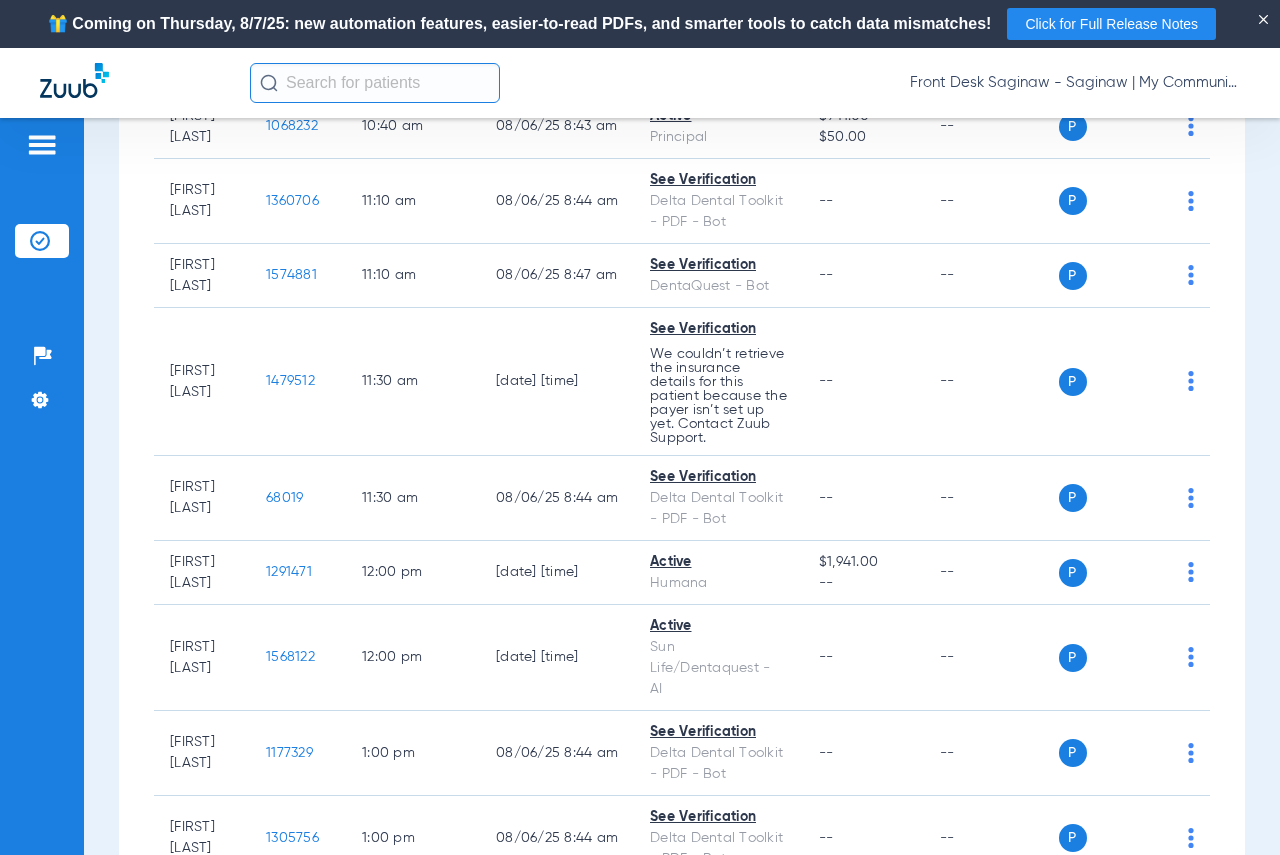 click on "1440386" 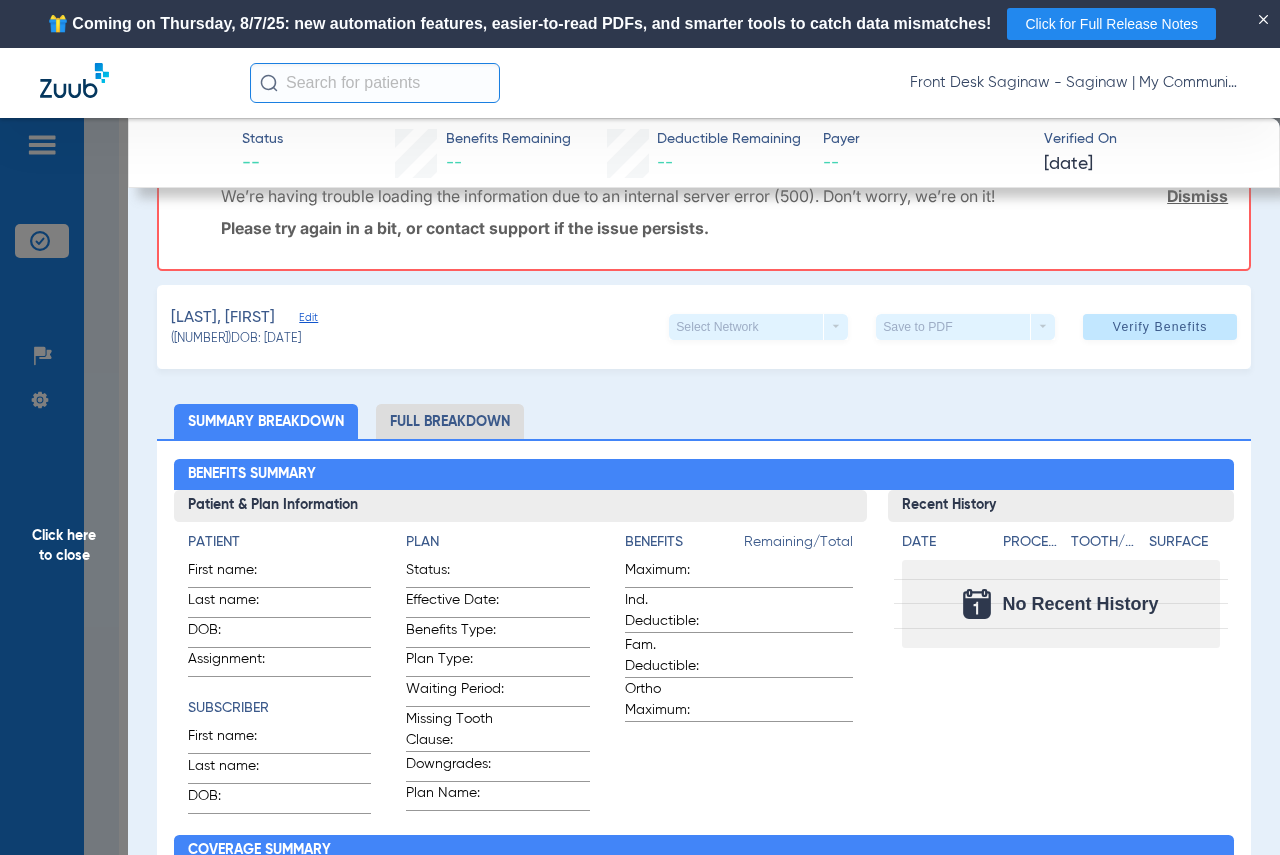 scroll, scrollTop: 200, scrollLeft: 0, axis: vertical 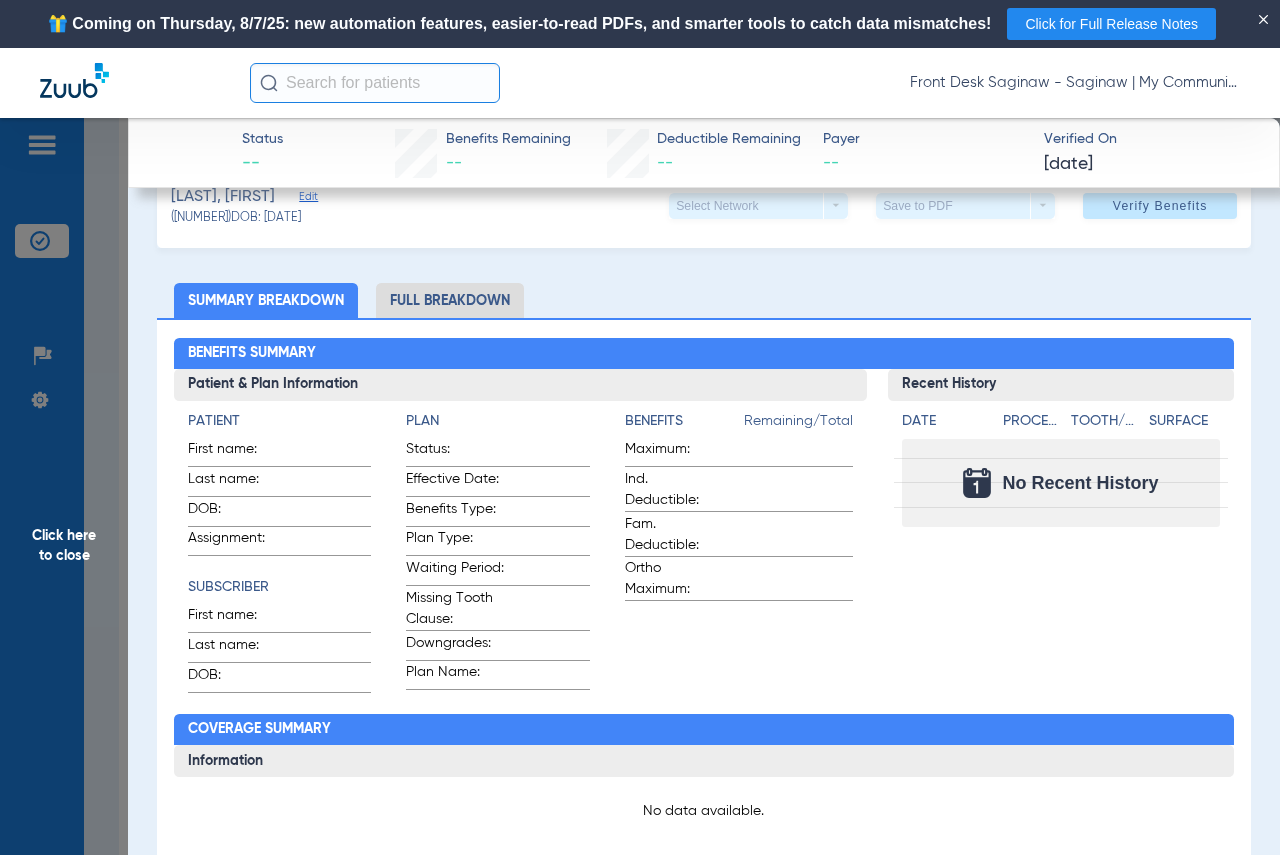 drag, startPoint x: 30, startPoint y: 519, endPoint x: 317, endPoint y: 486, distance: 288.891 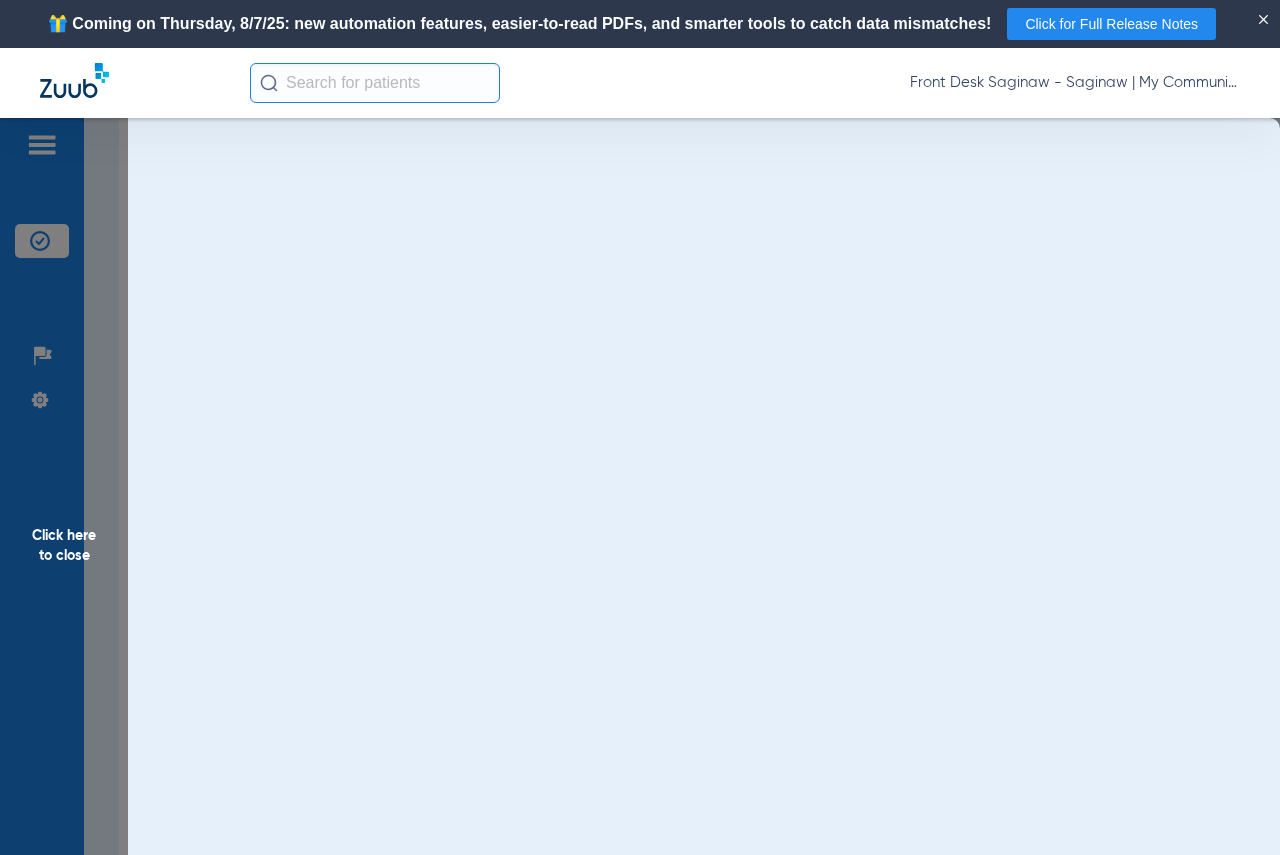 scroll, scrollTop: 0, scrollLeft: 0, axis: both 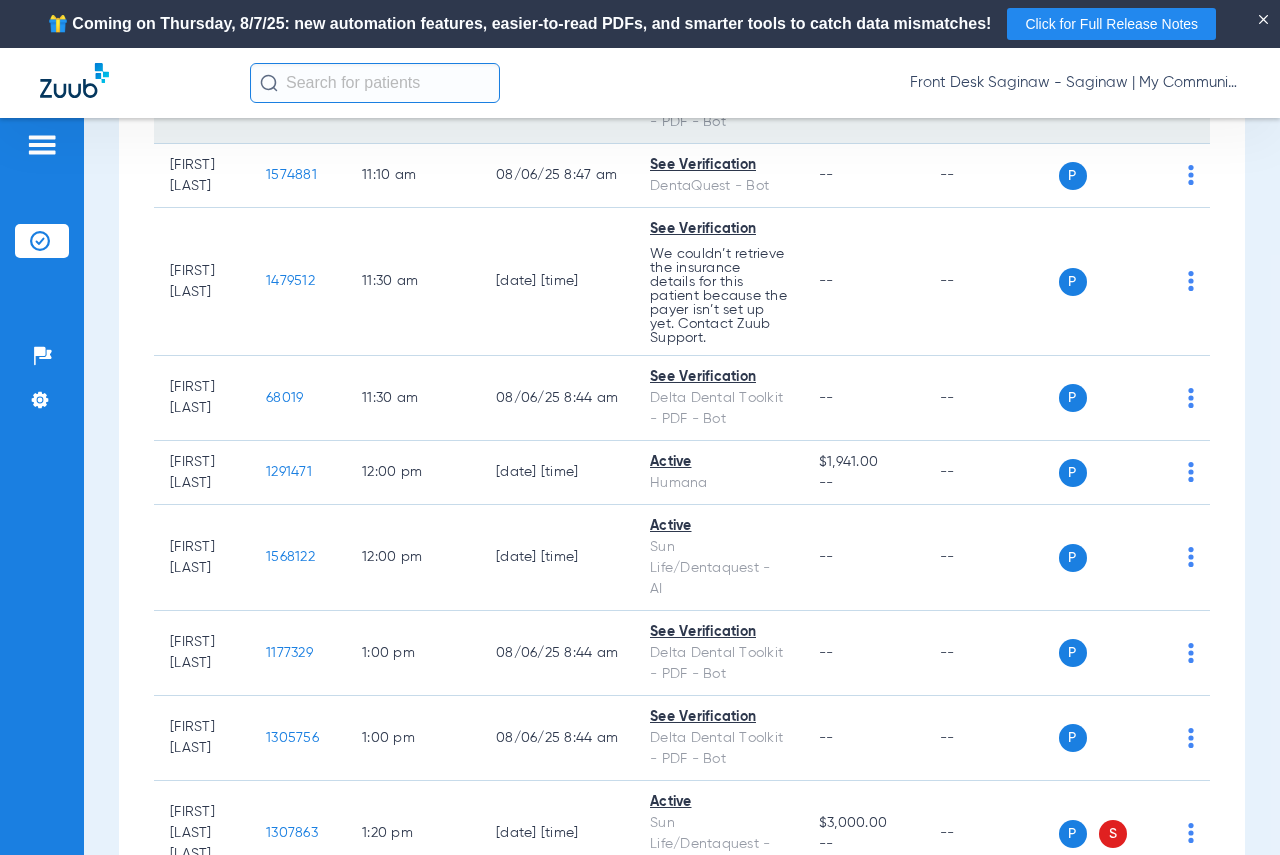 click on "1360706" 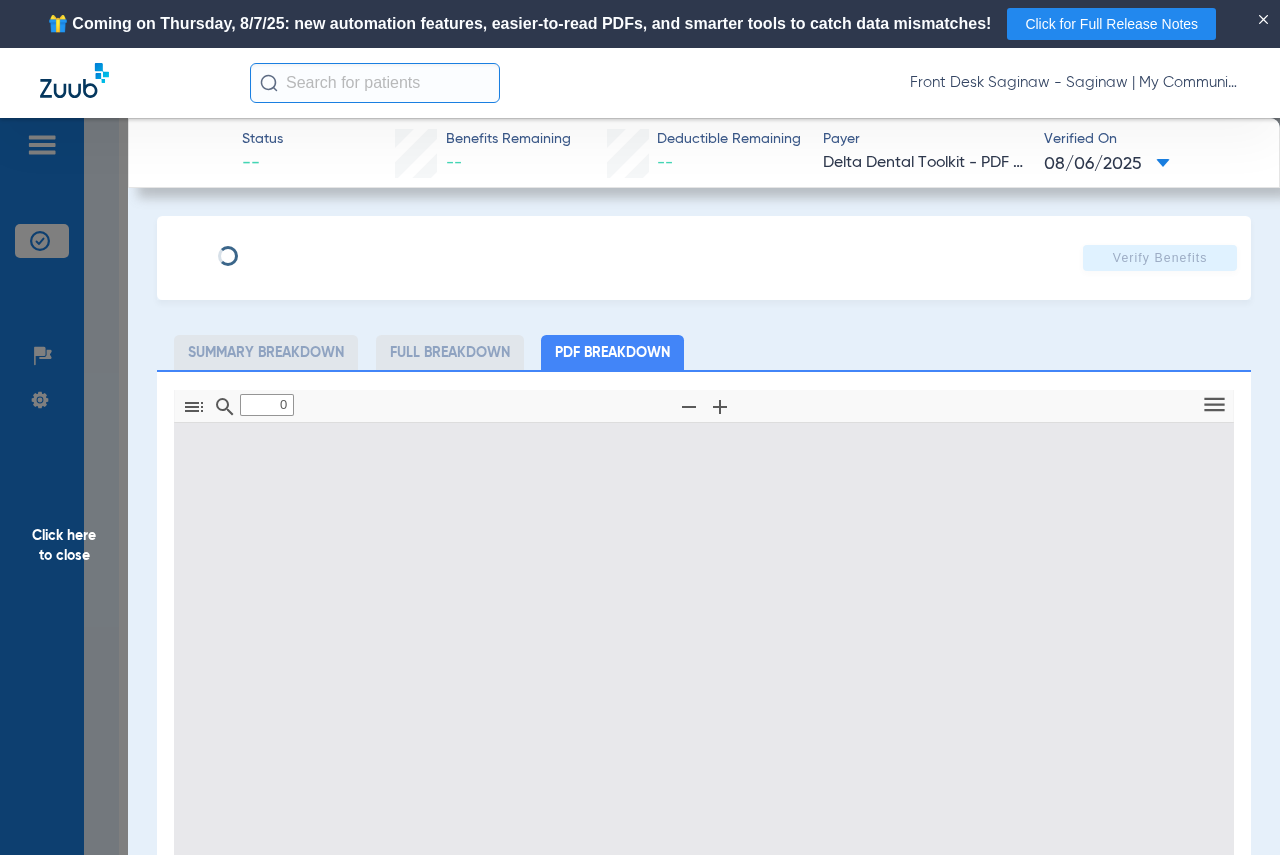 type on "1" 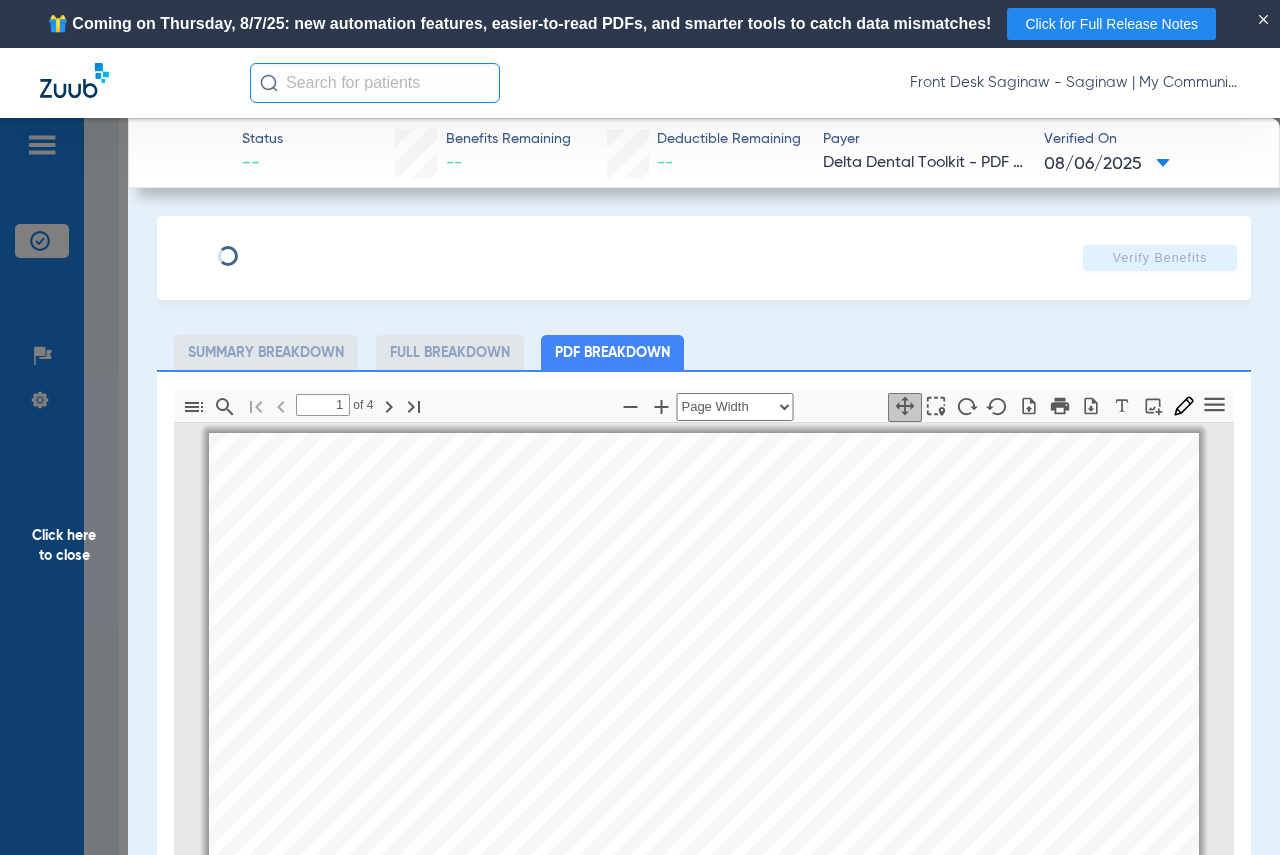 scroll, scrollTop: 10, scrollLeft: 0, axis: vertical 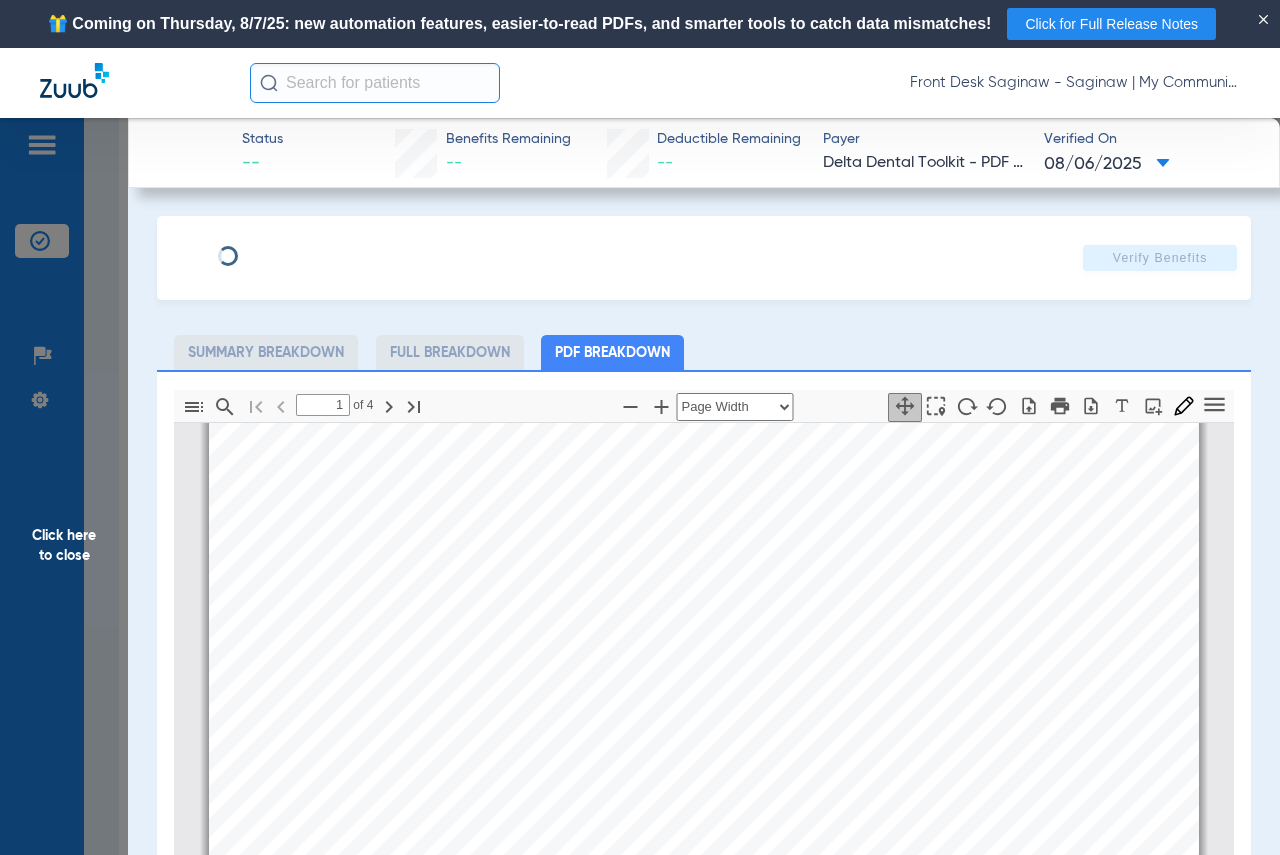 click on "Click here to close" 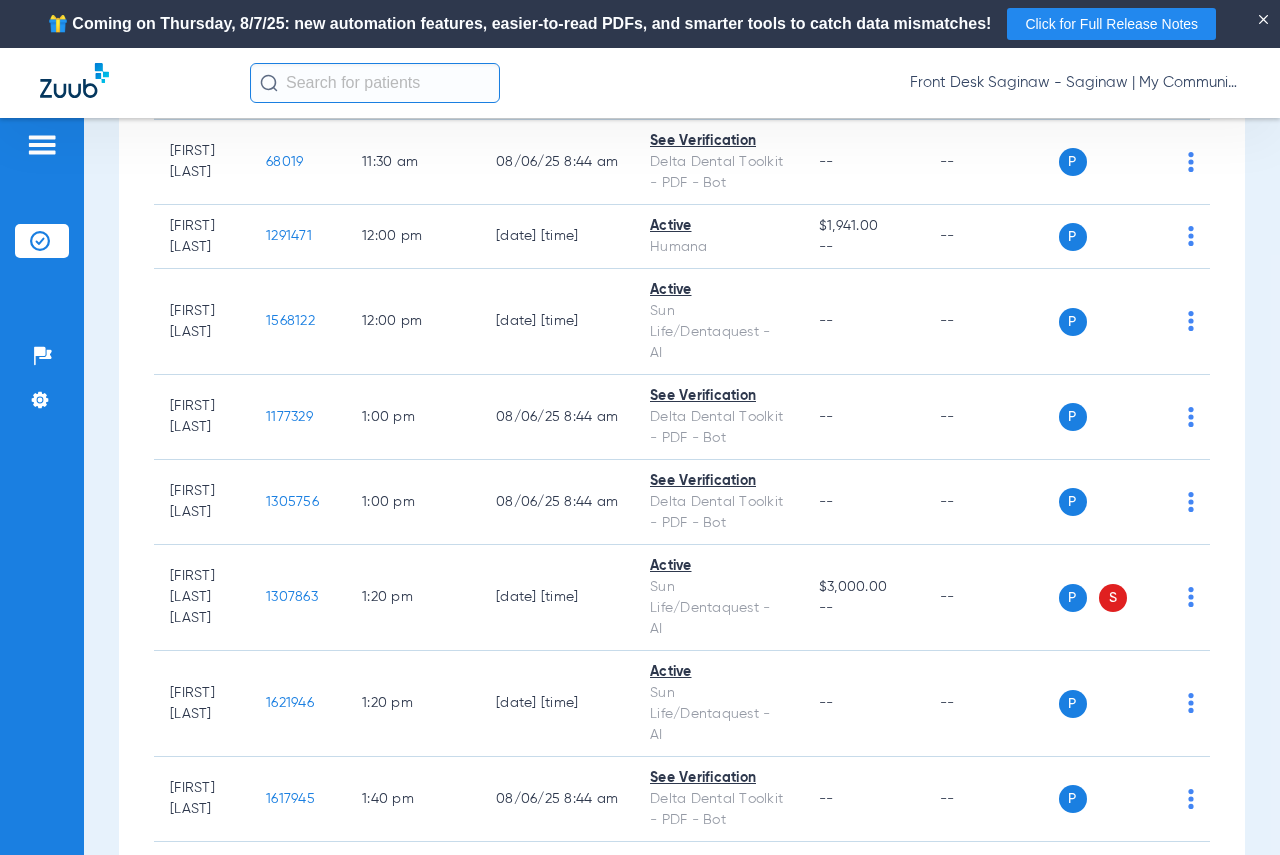 scroll, scrollTop: 2100, scrollLeft: 0, axis: vertical 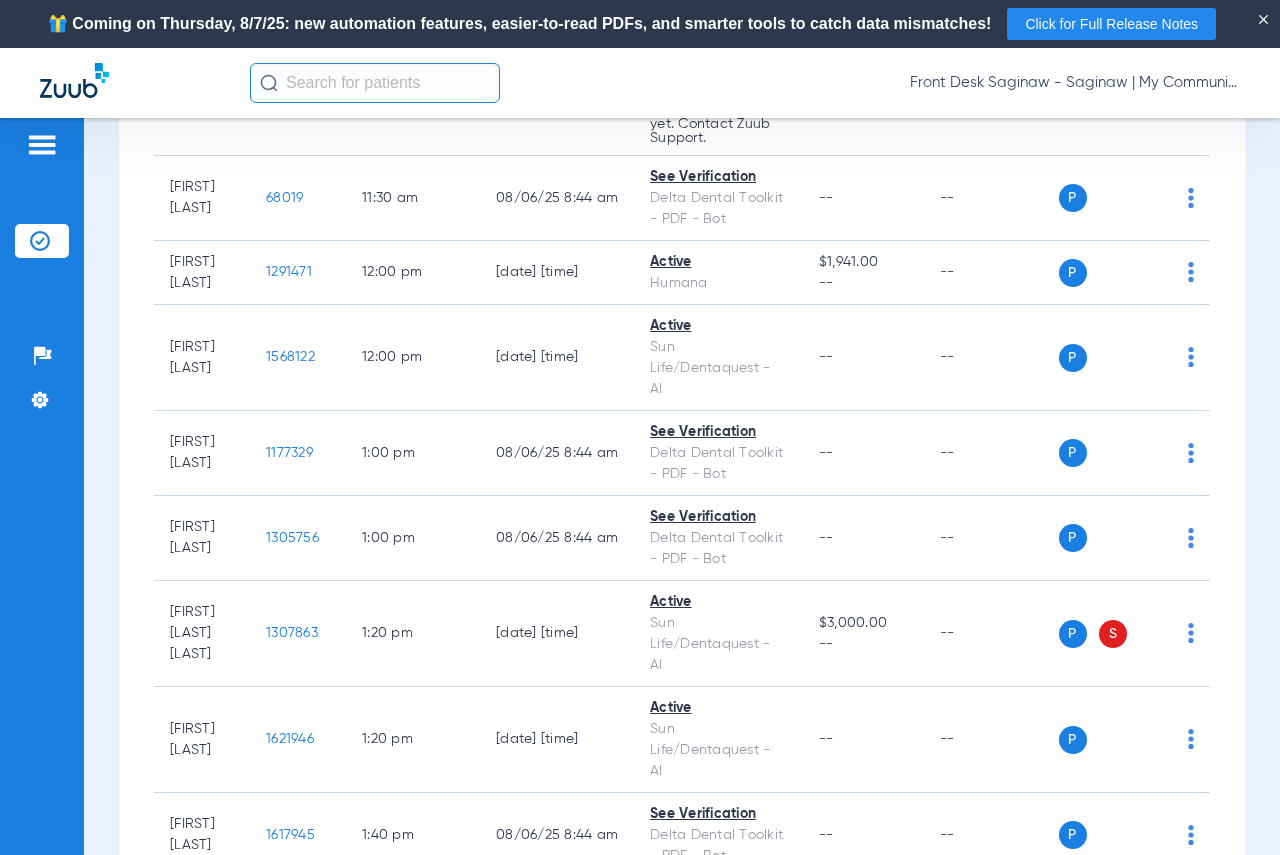 click on "1574881" 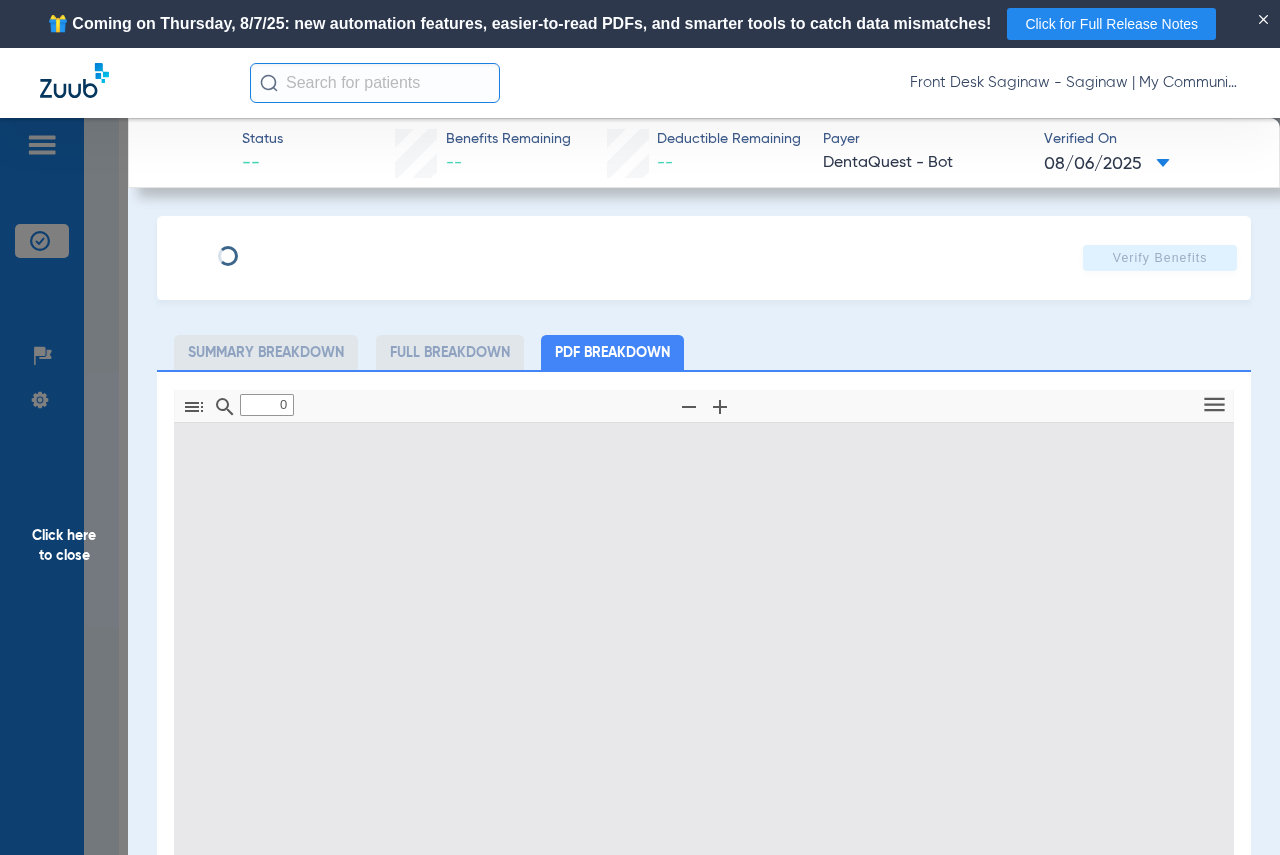 type on "1" 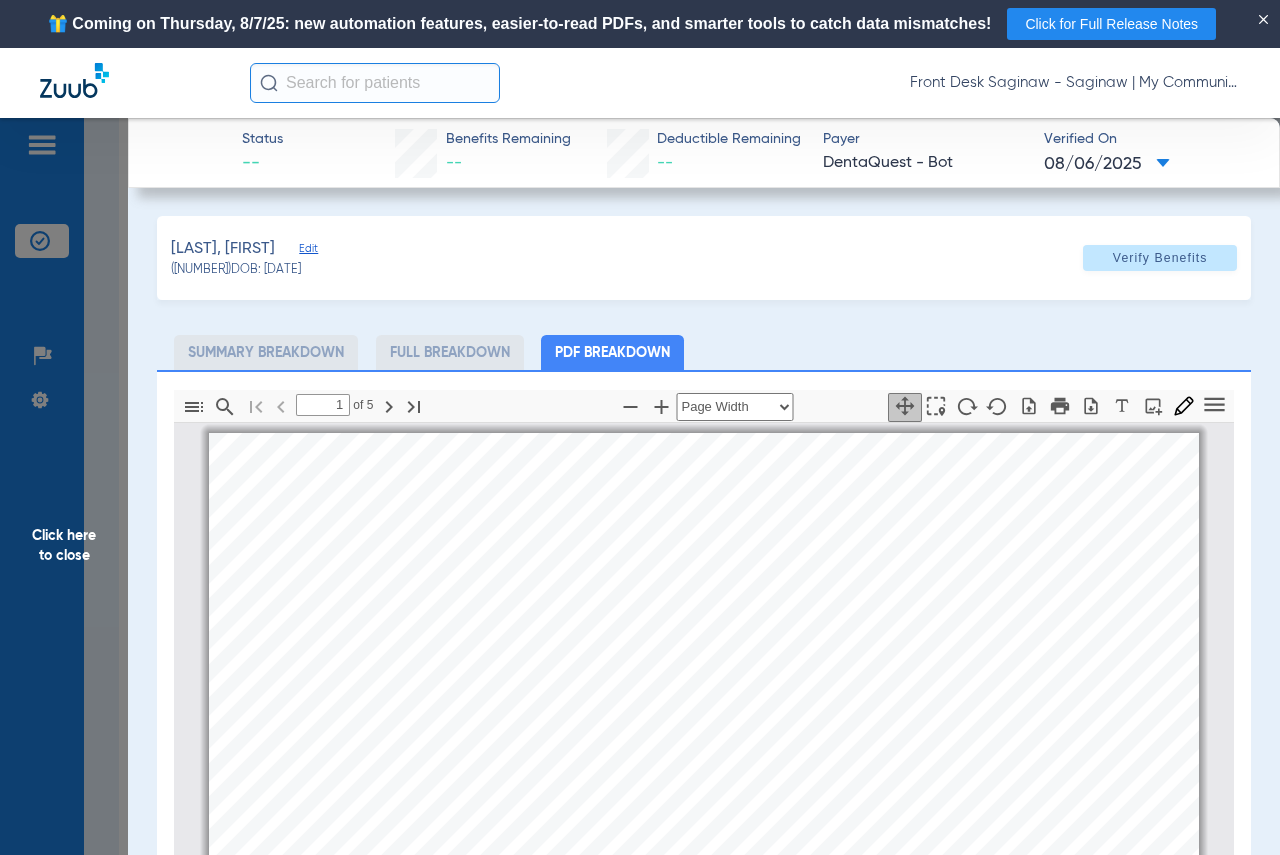 scroll, scrollTop: 10, scrollLeft: 0, axis: vertical 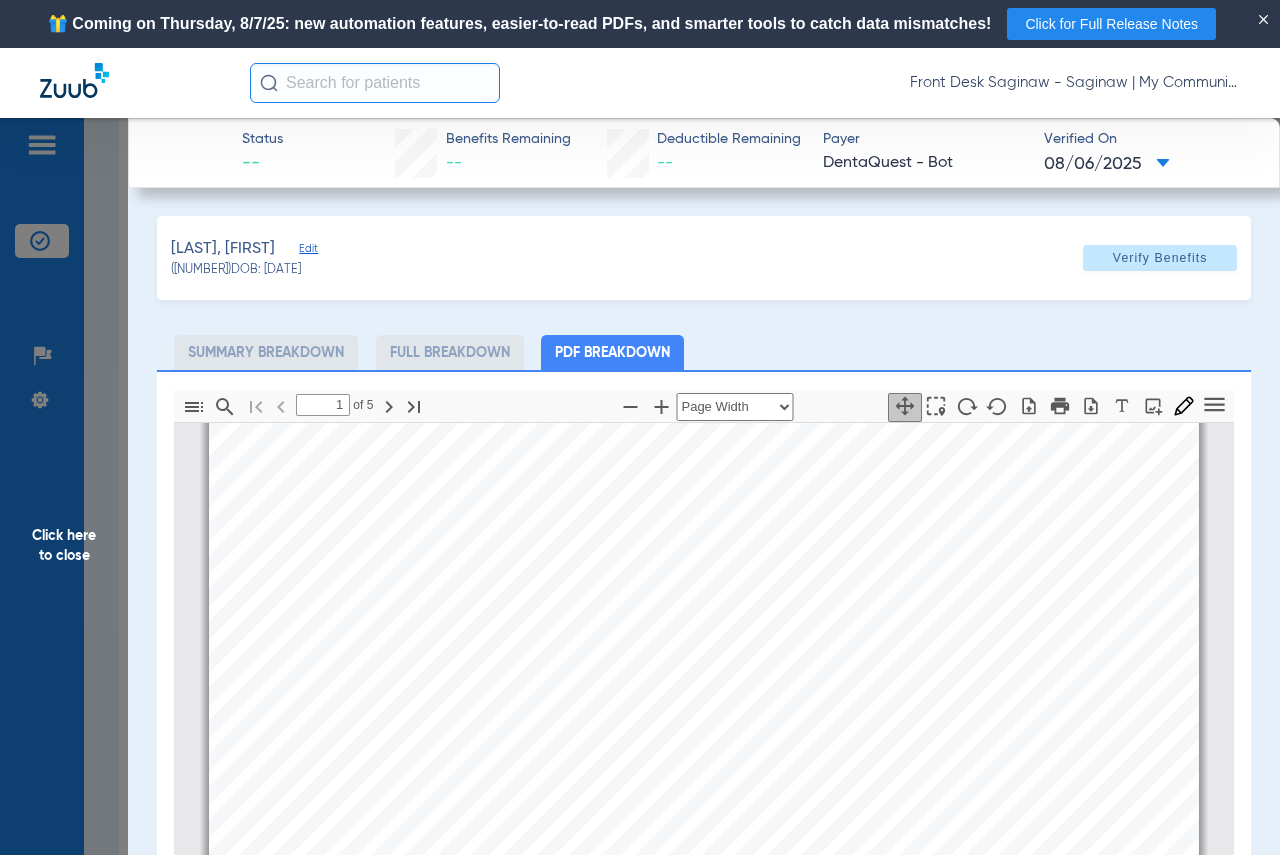 click on "Click here to close" 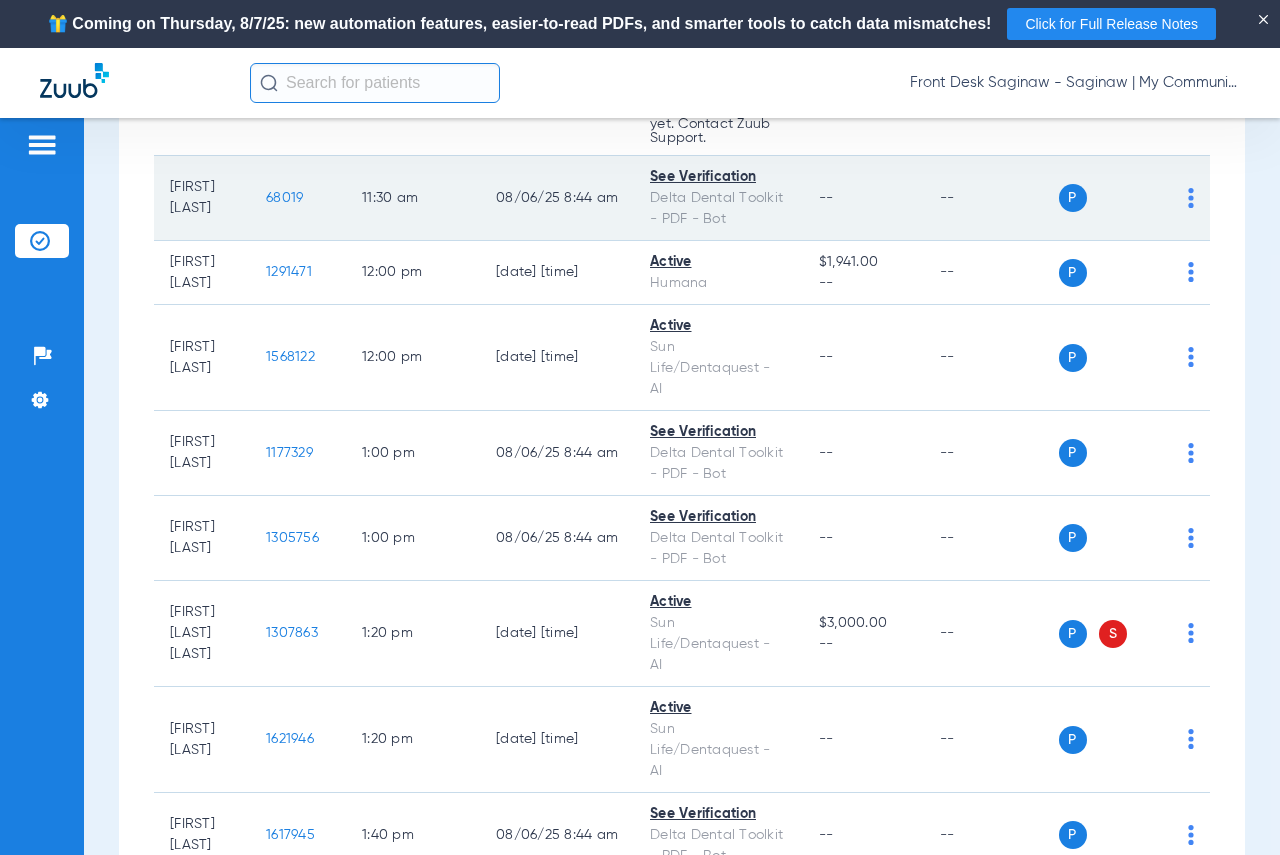 scroll, scrollTop: 2200, scrollLeft: 0, axis: vertical 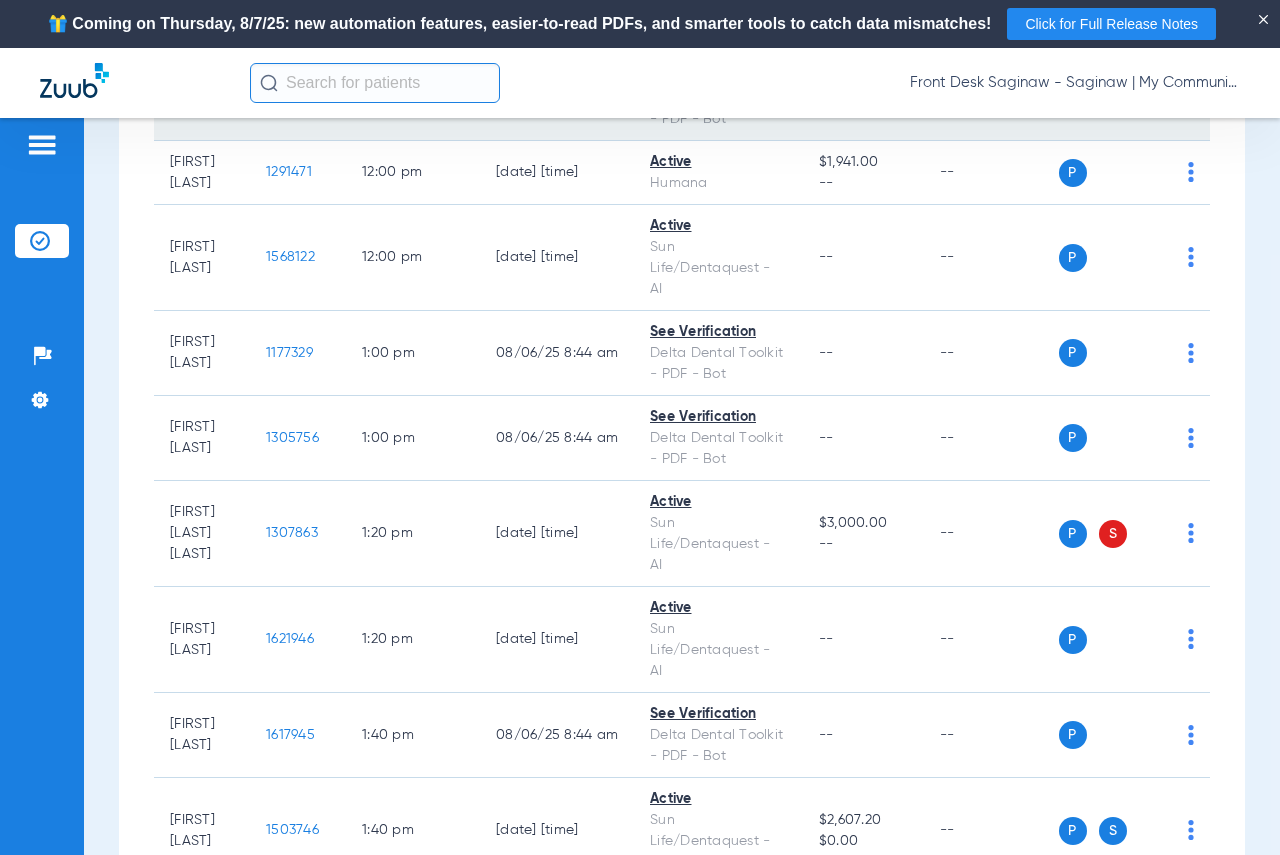 click on "68019" 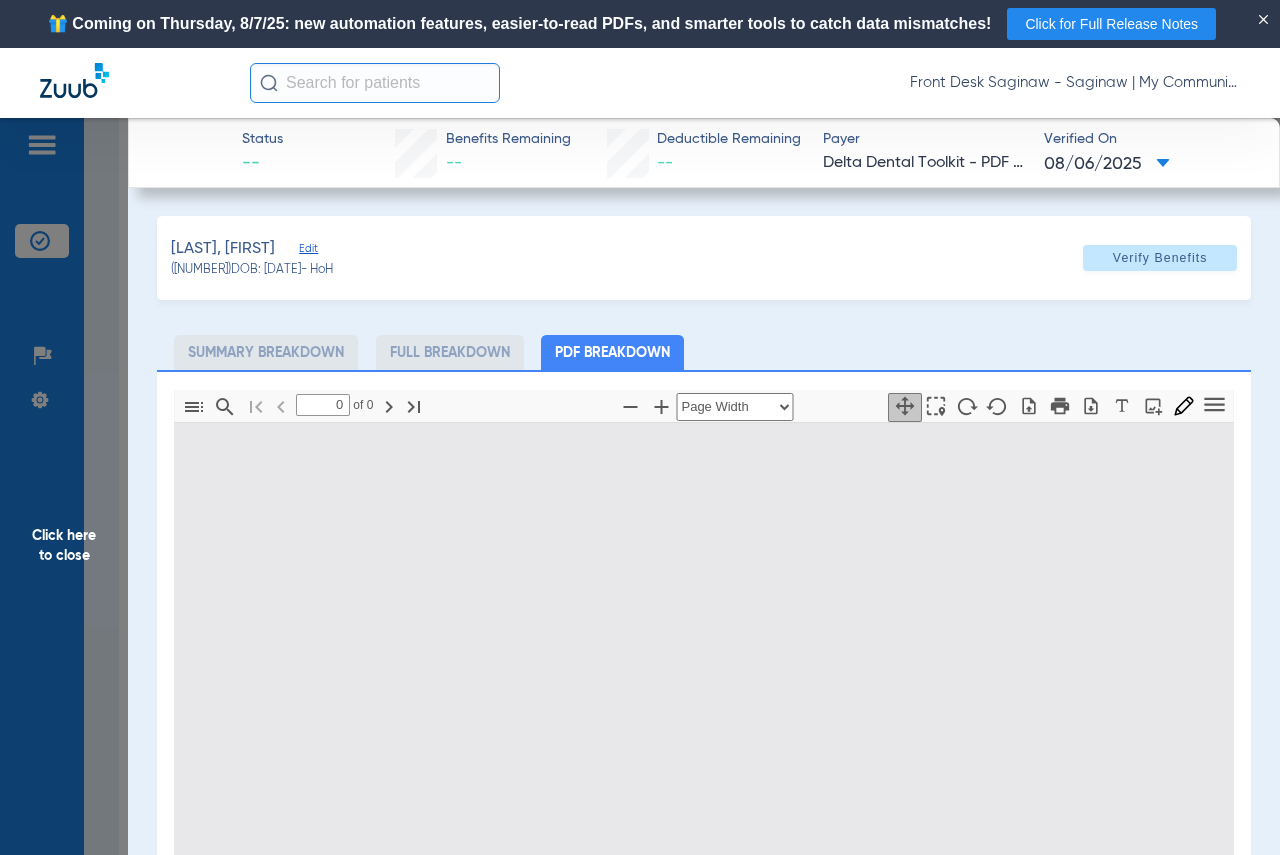 type on "1" 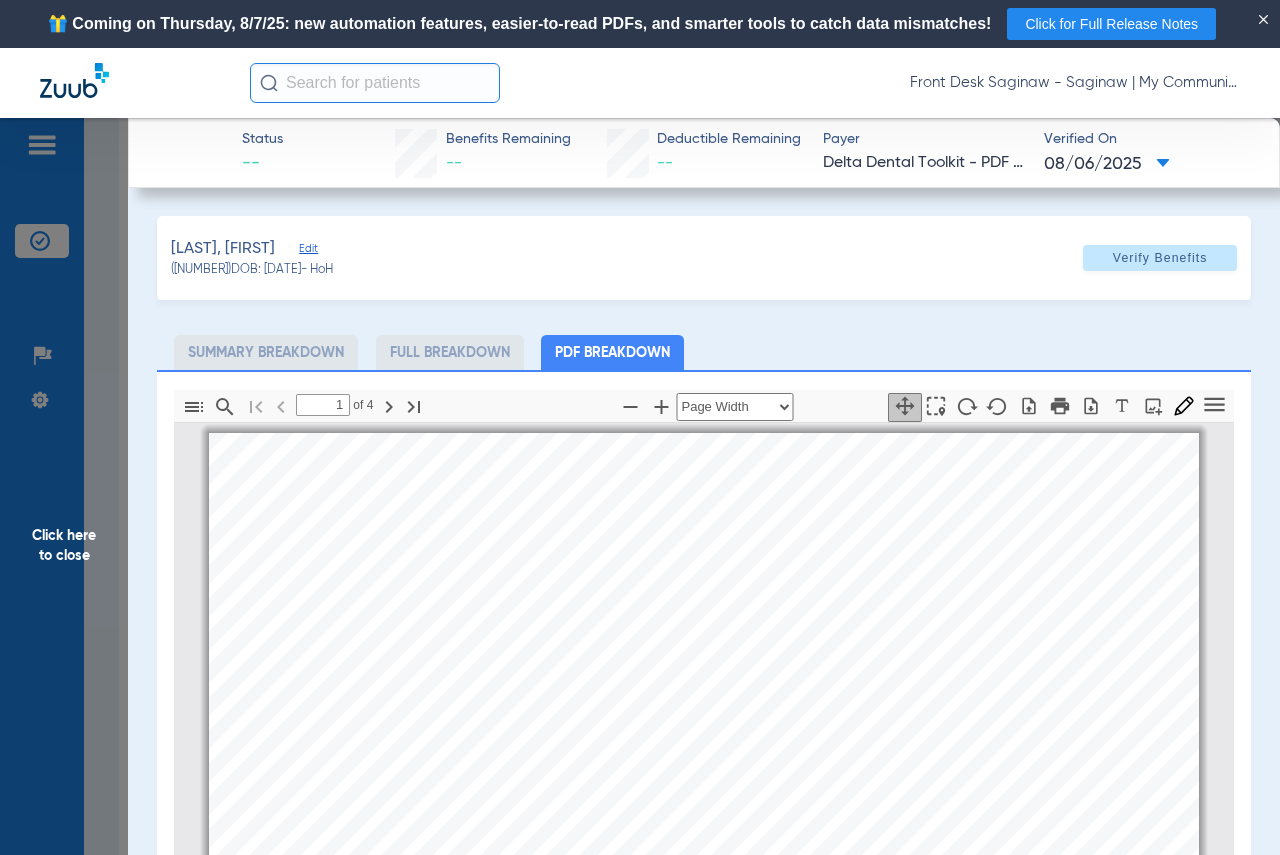 scroll, scrollTop: 10, scrollLeft: 0, axis: vertical 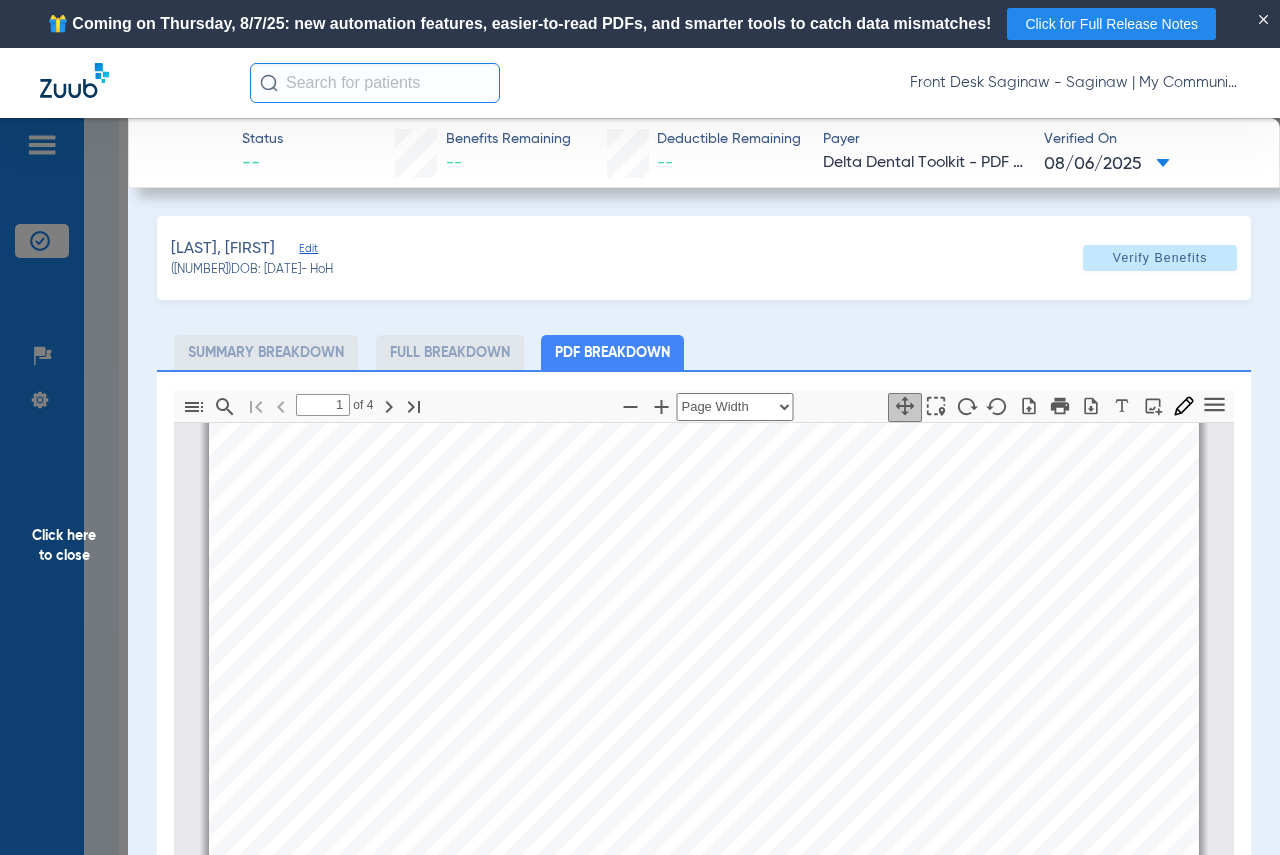 click on "Click here to close" 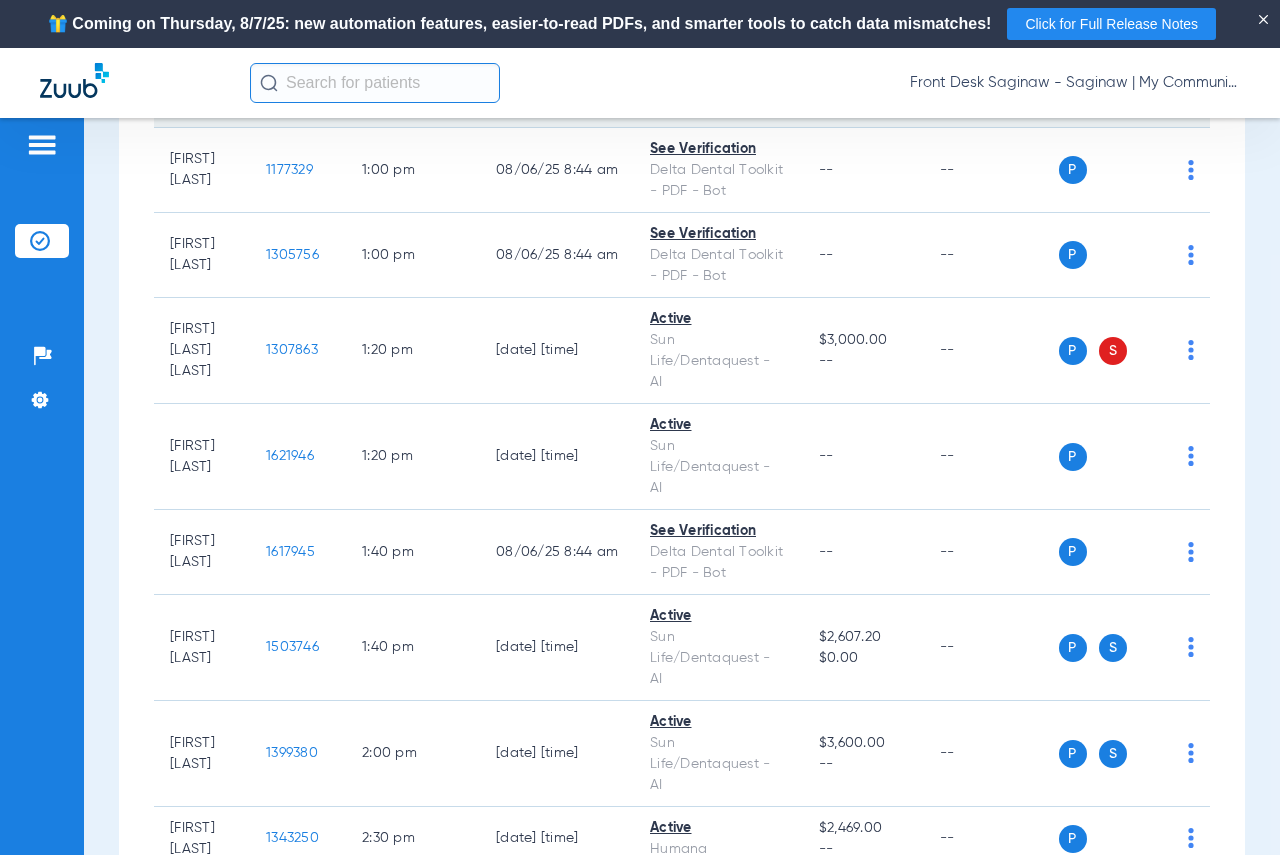 scroll, scrollTop: 2400, scrollLeft: 0, axis: vertical 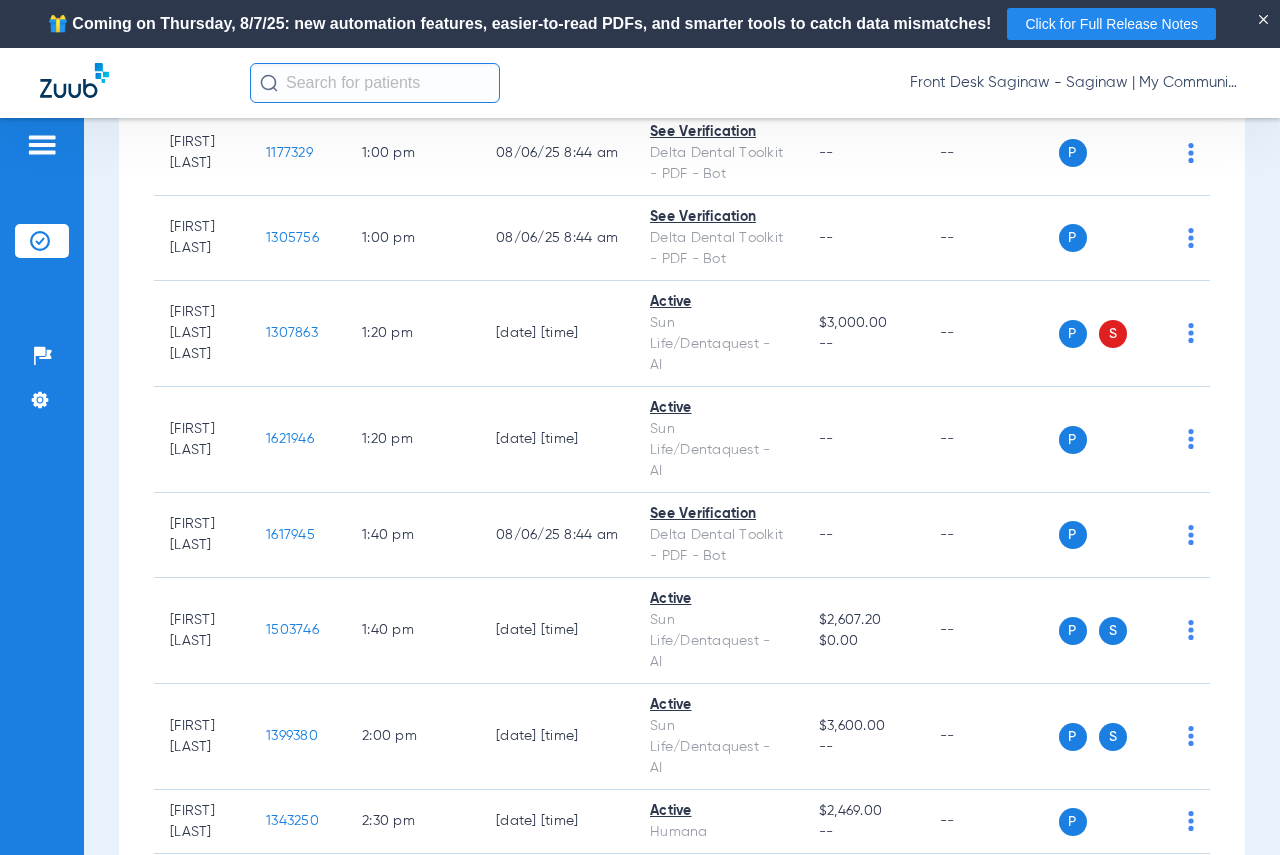click on "1291471" 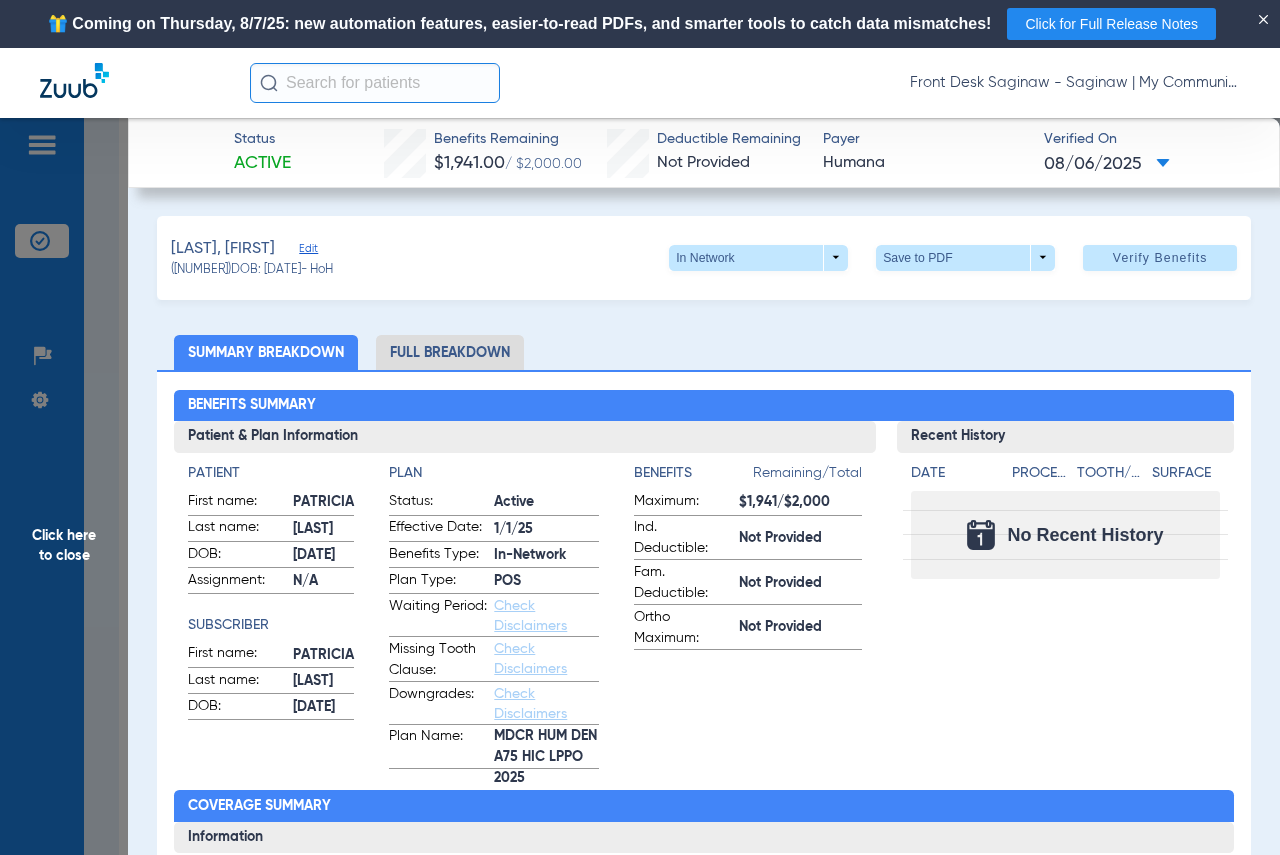 click on "Click here to close" 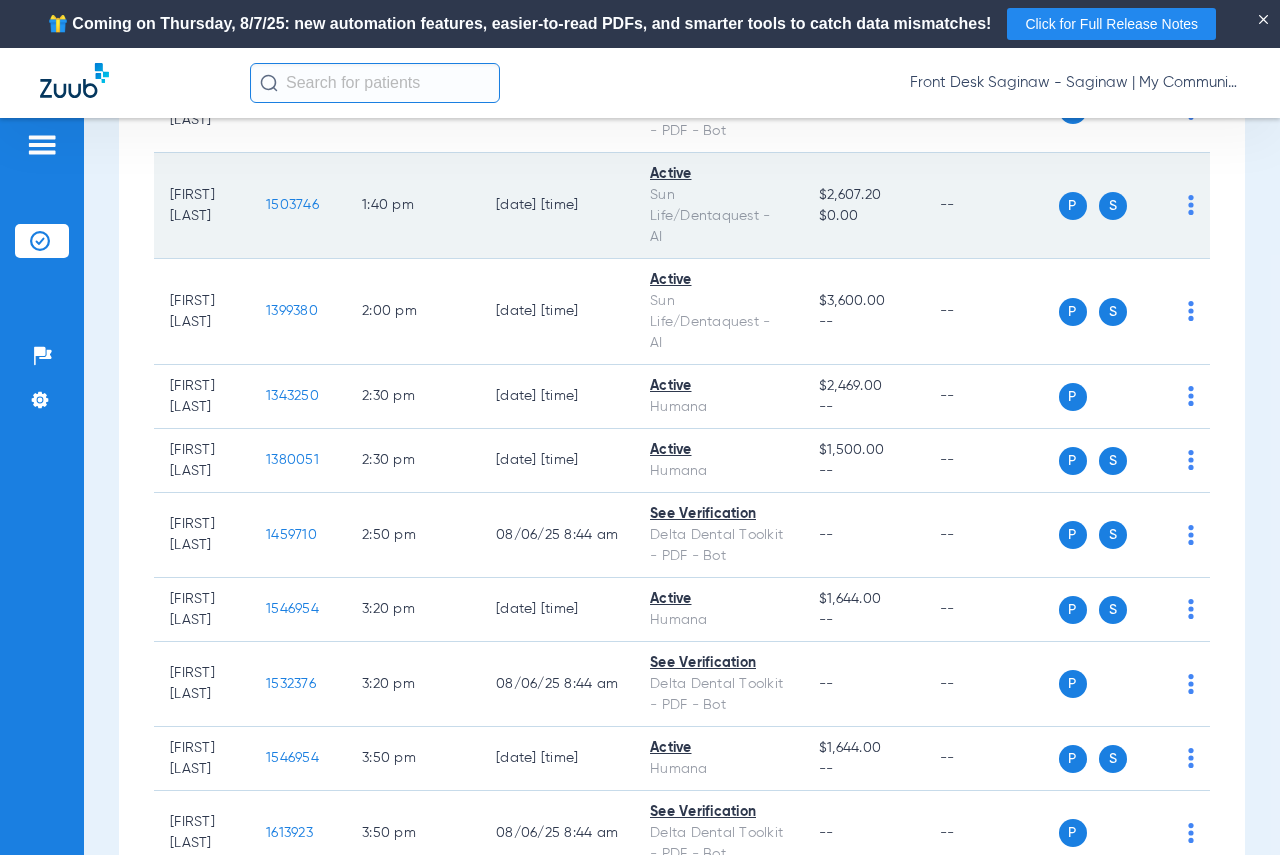 scroll, scrollTop: 2800, scrollLeft: 0, axis: vertical 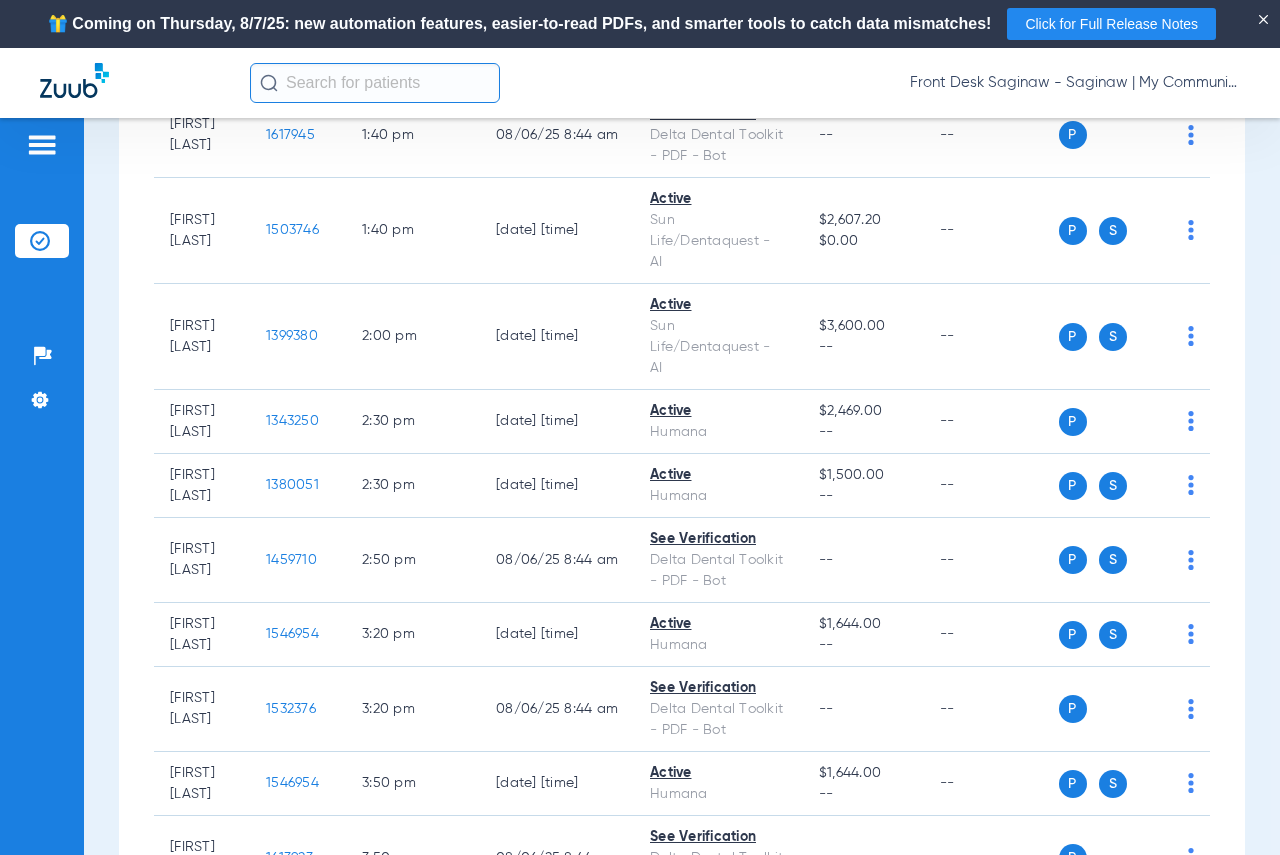 click on "1307863" 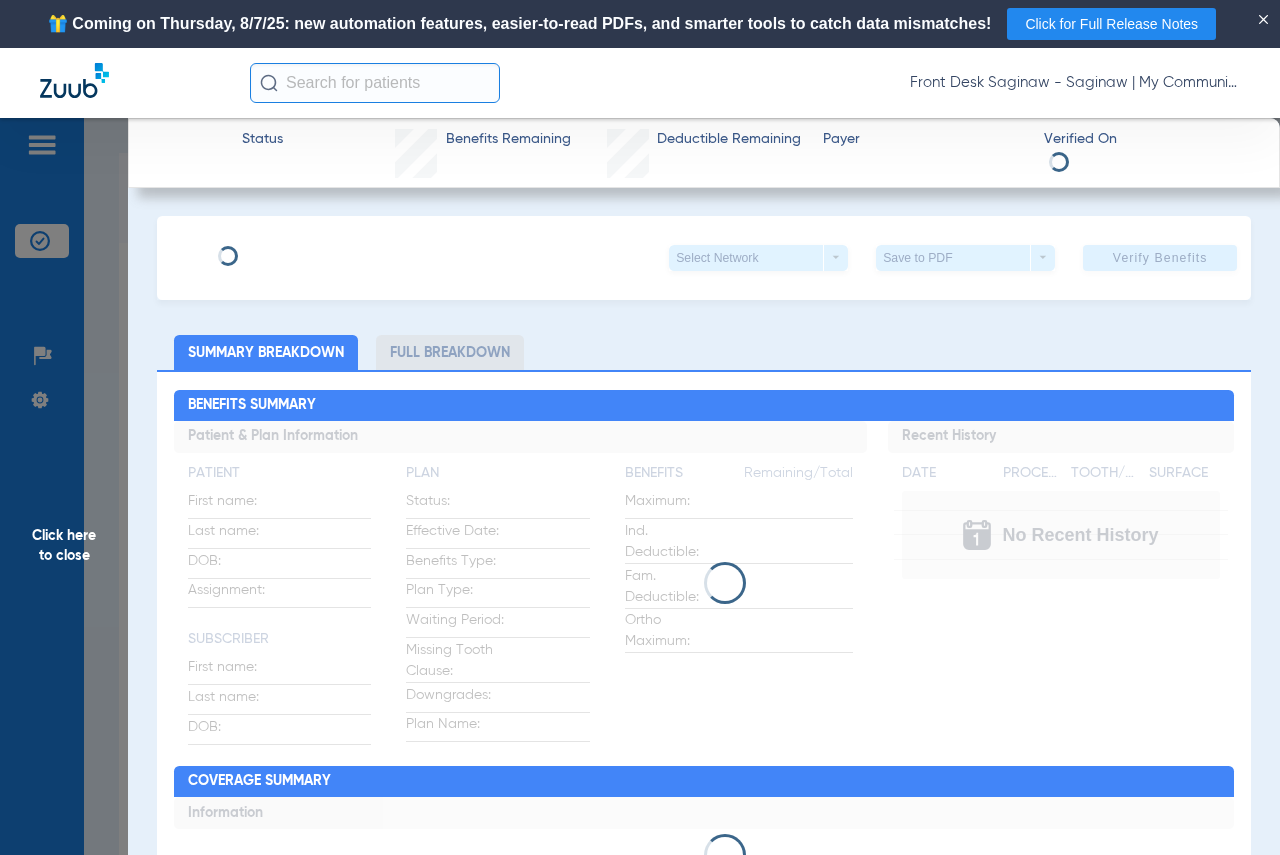 scroll, scrollTop: 0, scrollLeft: 0, axis: both 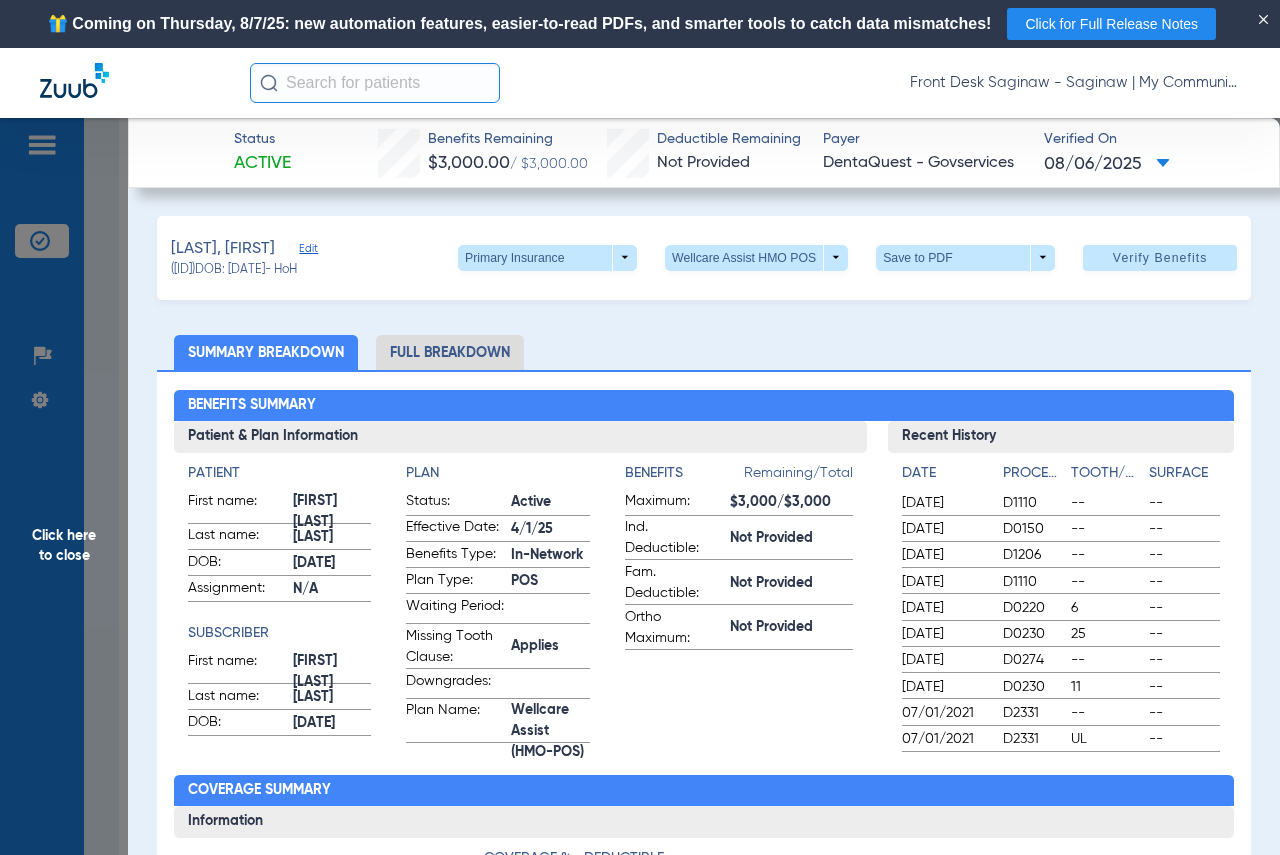 click on "Click here to close" 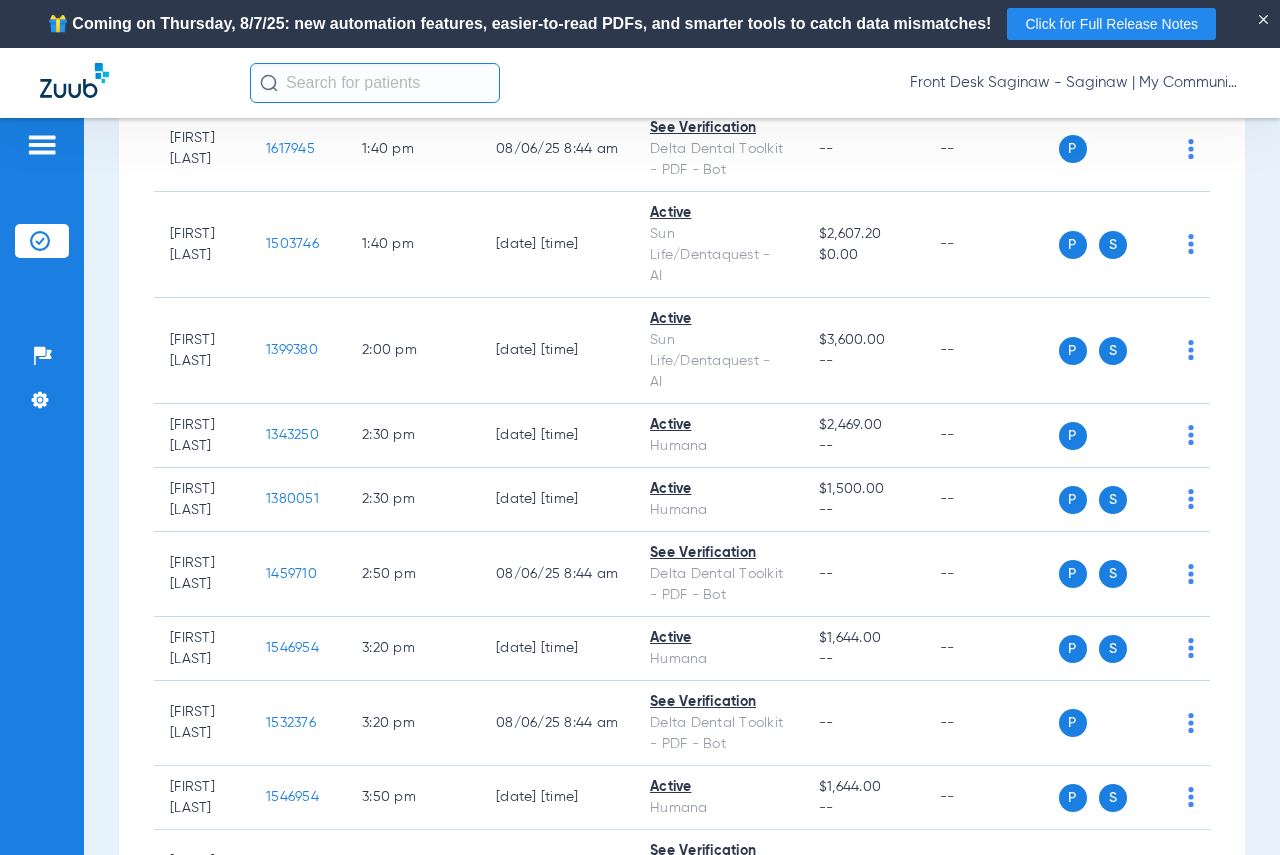 click on "1621946" 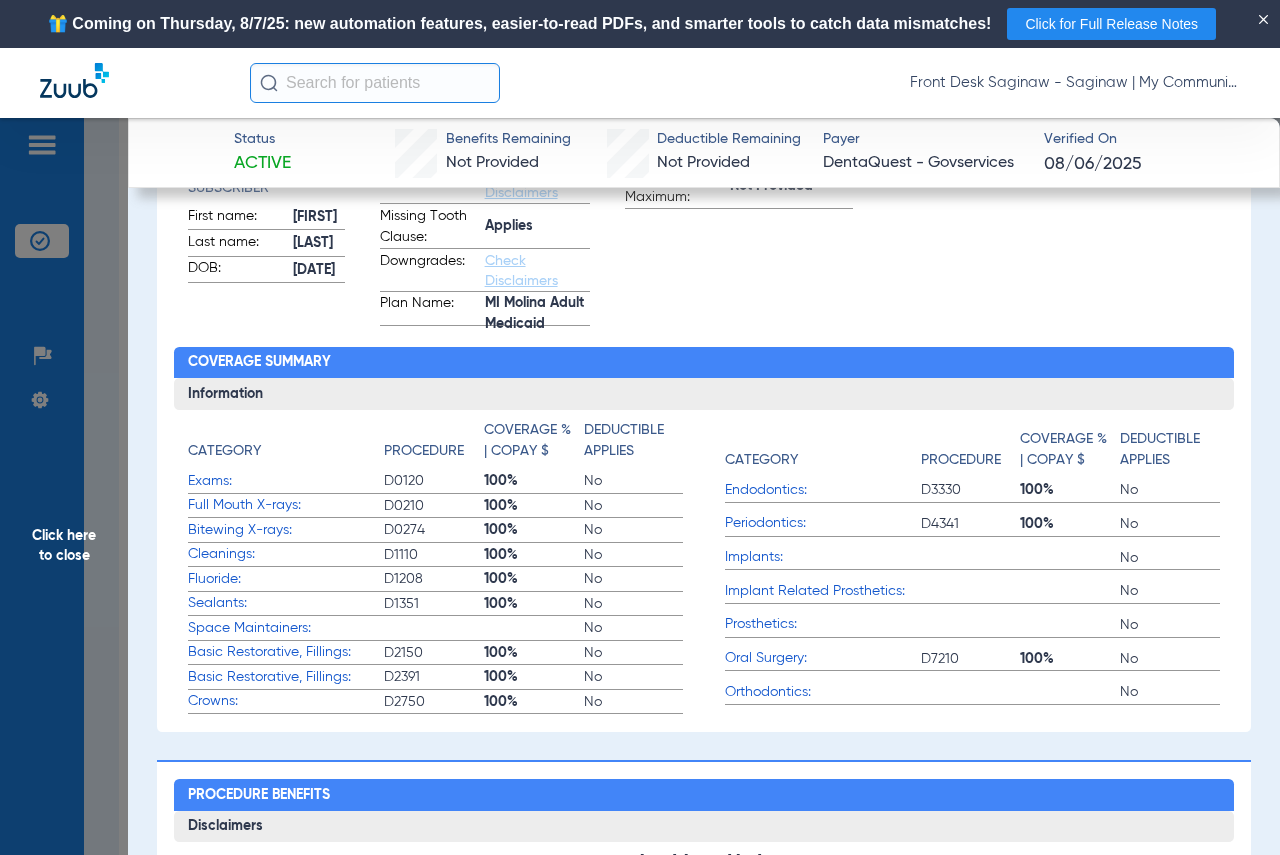 scroll, scrollTop: 600, scrollLeft: 0, axis: vertical 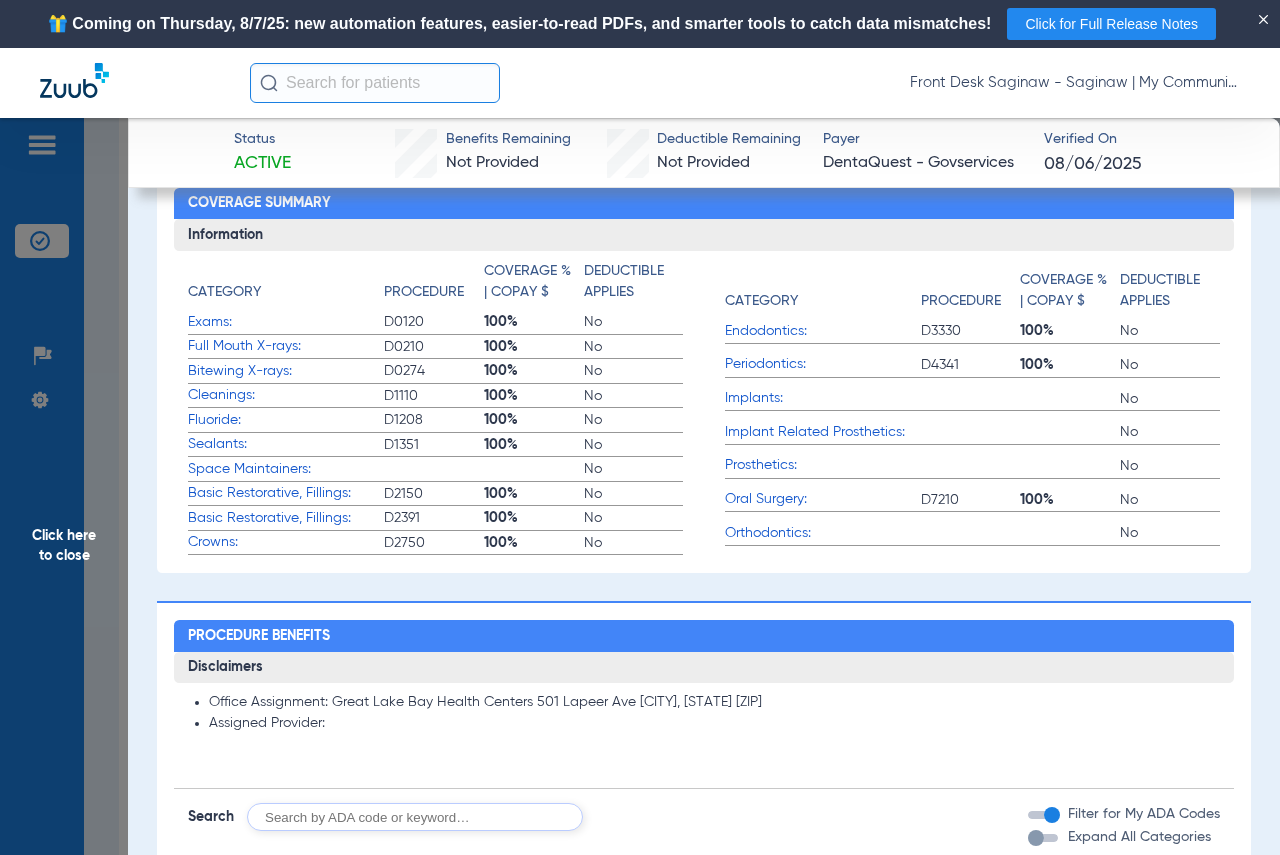 click on "Click here to close" 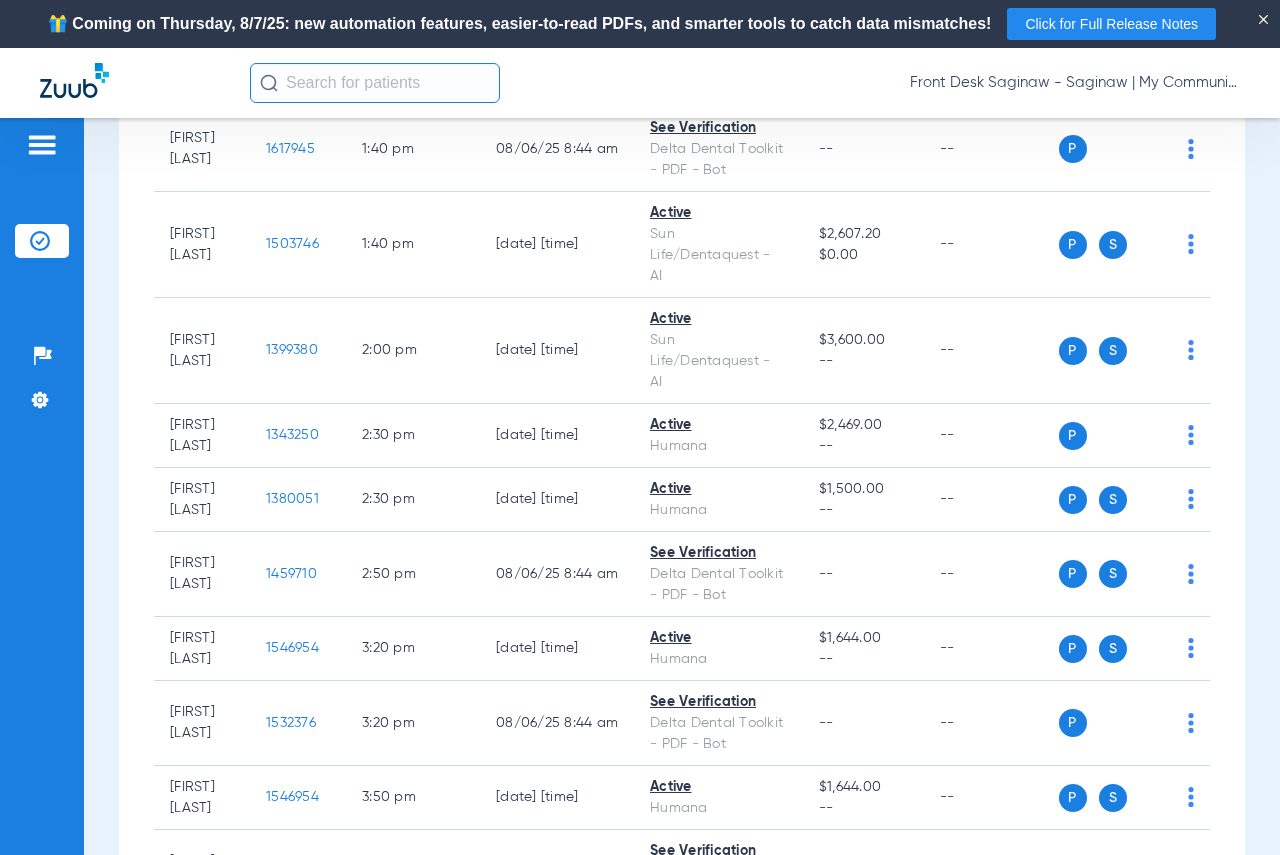 scroll, scrollTop: 0, scrollLeft: 0, axis: both 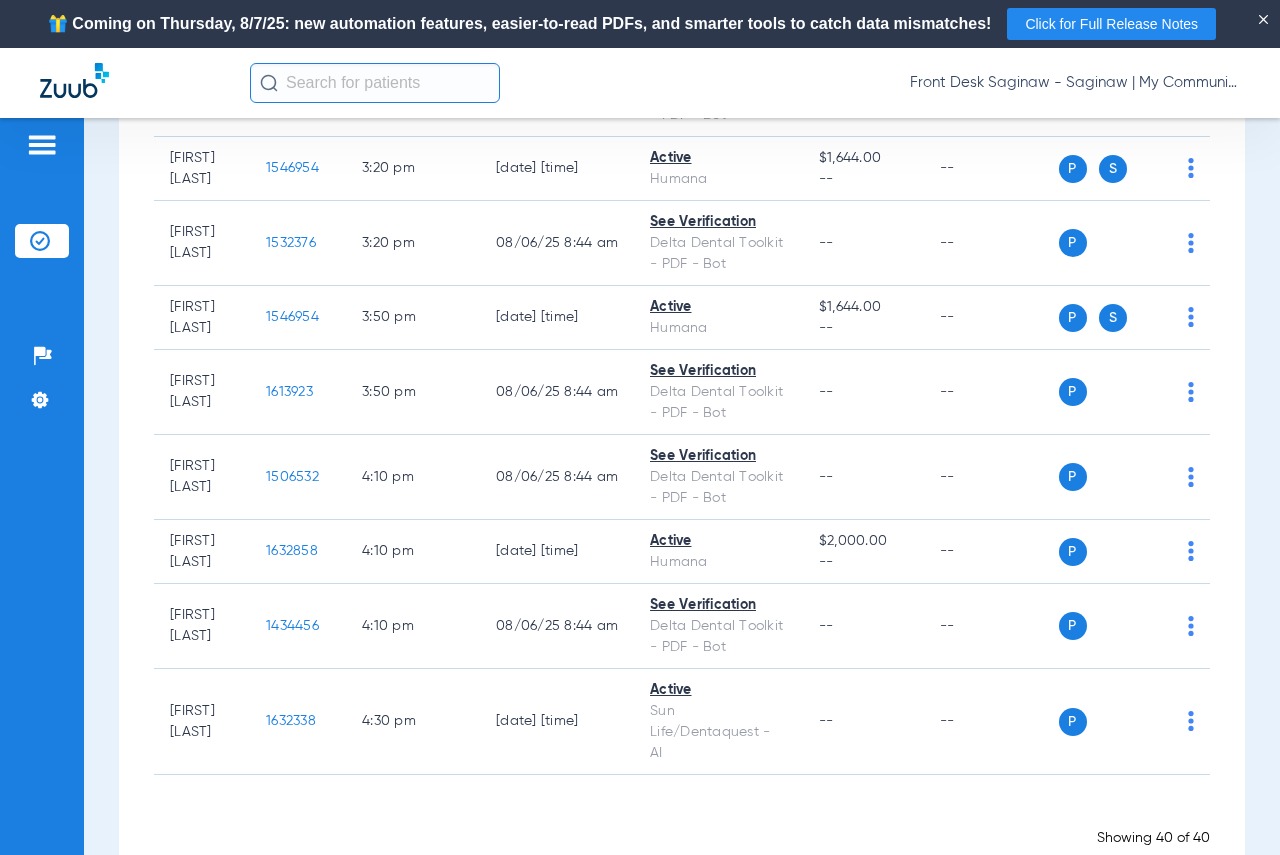 click on "1343250" 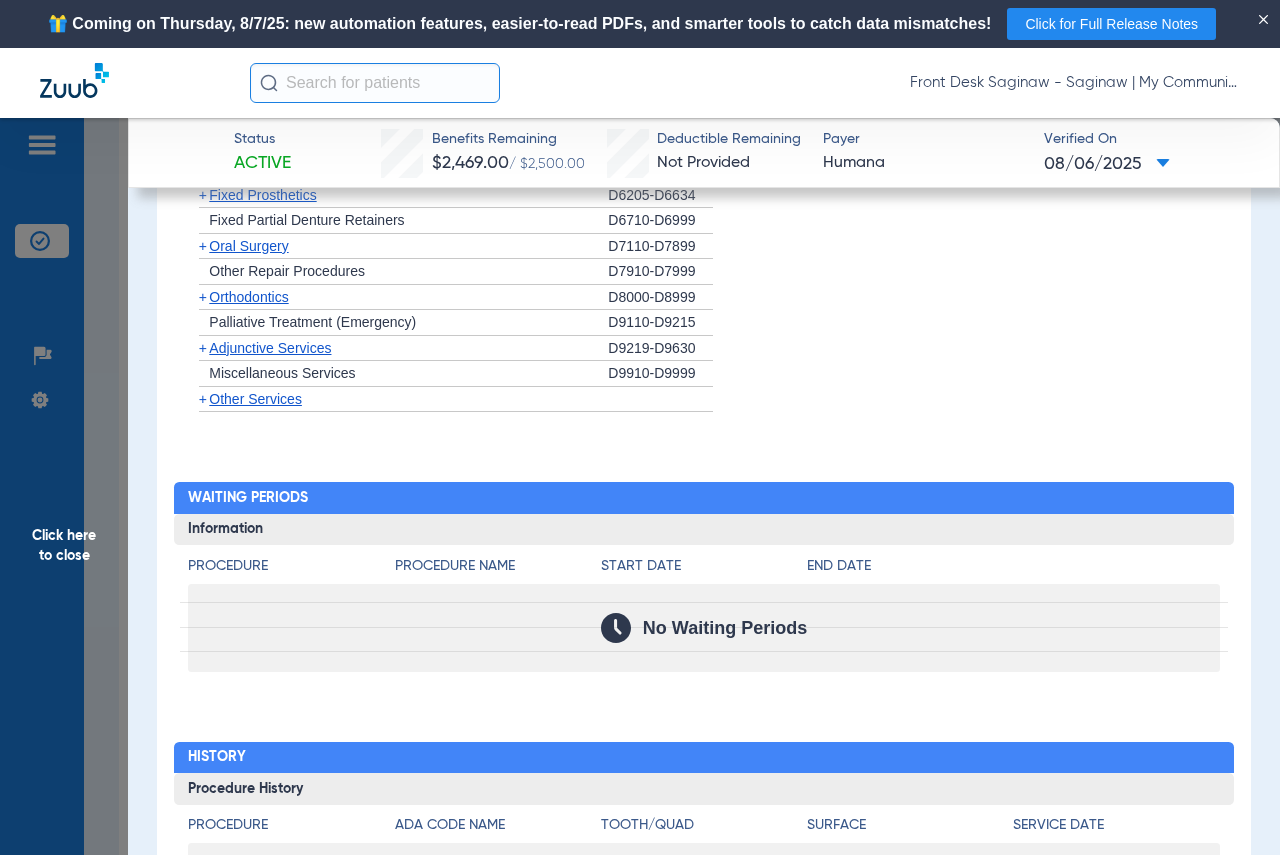 scroll, scrollTop: 1907, scrollLeft: 0, axis: vertical 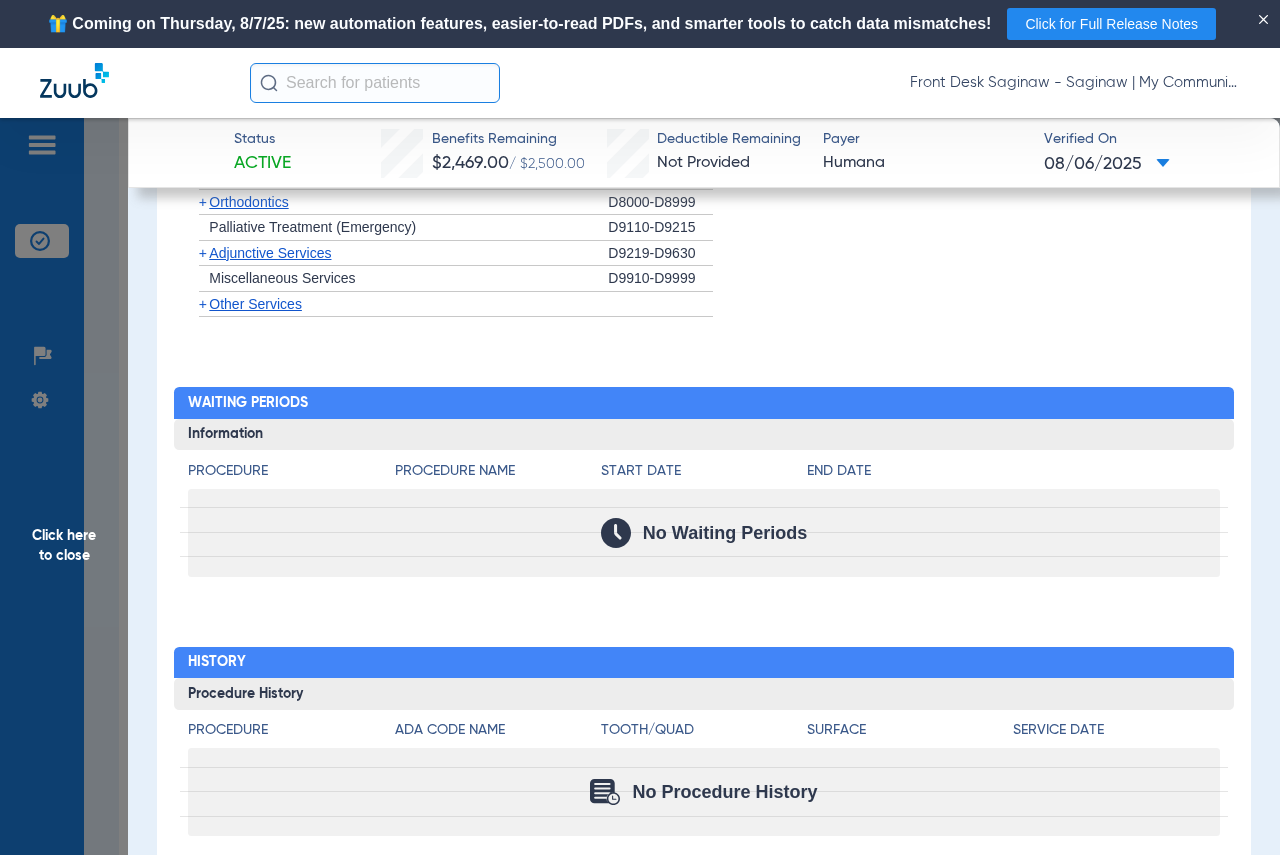drag, startPoint x: 83, startPoint y: 464, endPoint x: 128, endPoint y: 461, distance: 45.099888 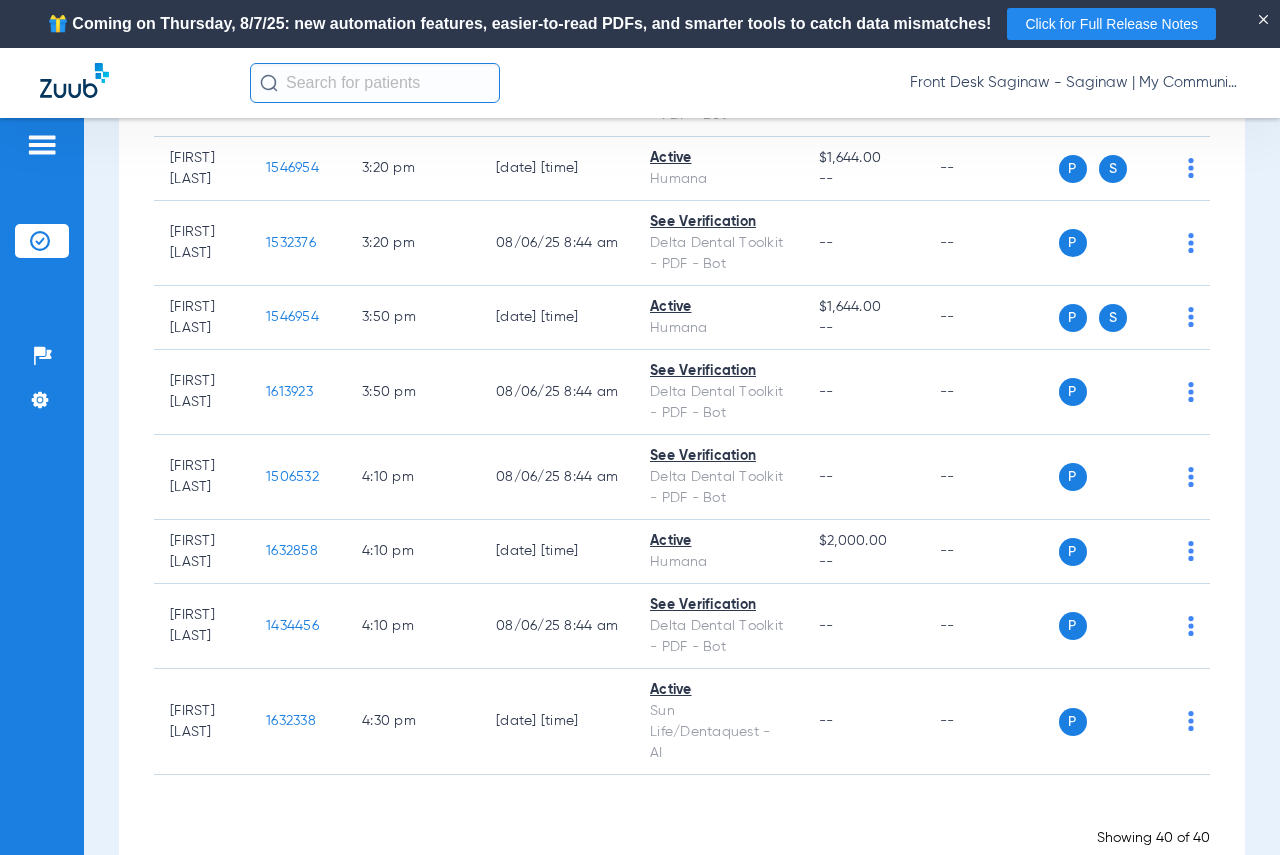 scroll, scrollTop: 0, scrollLeft: 0, axis: both 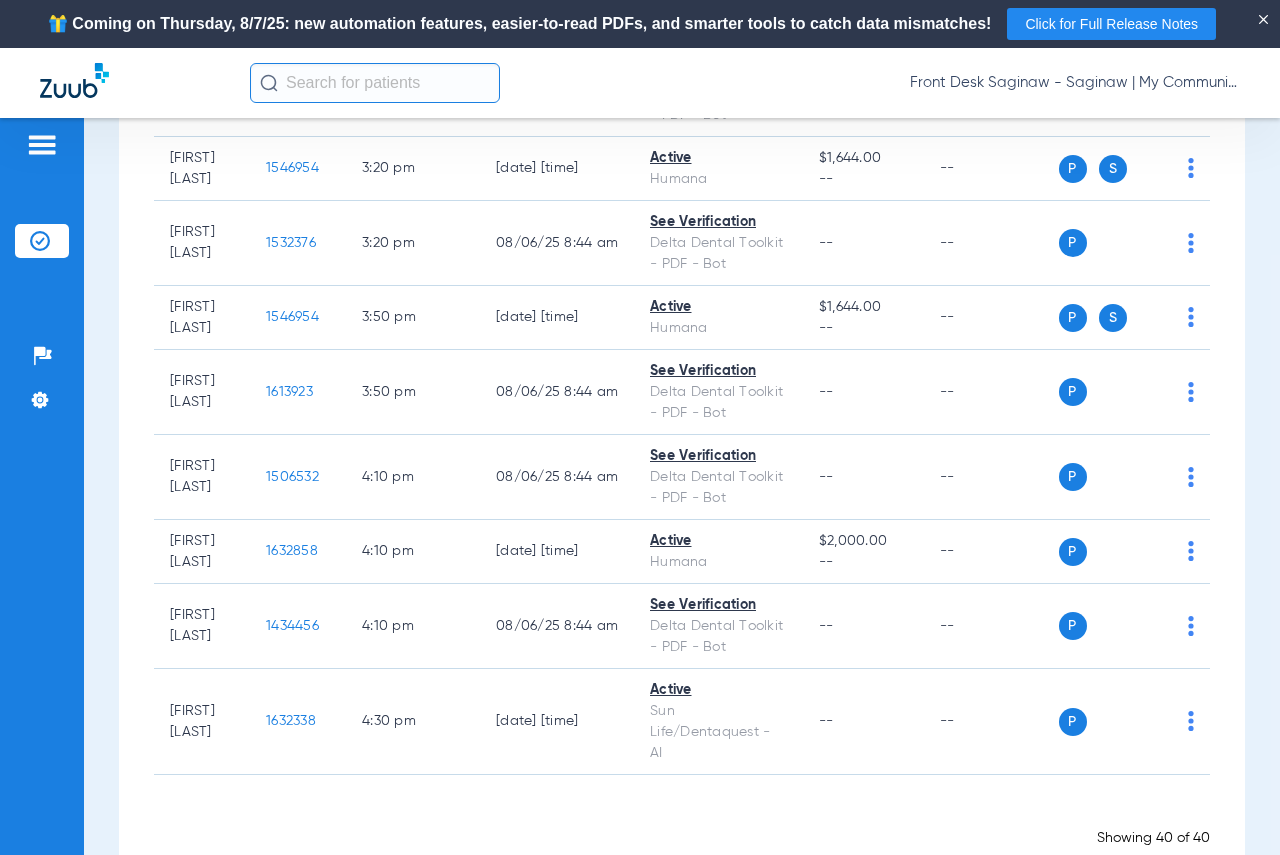 click on "1380051" 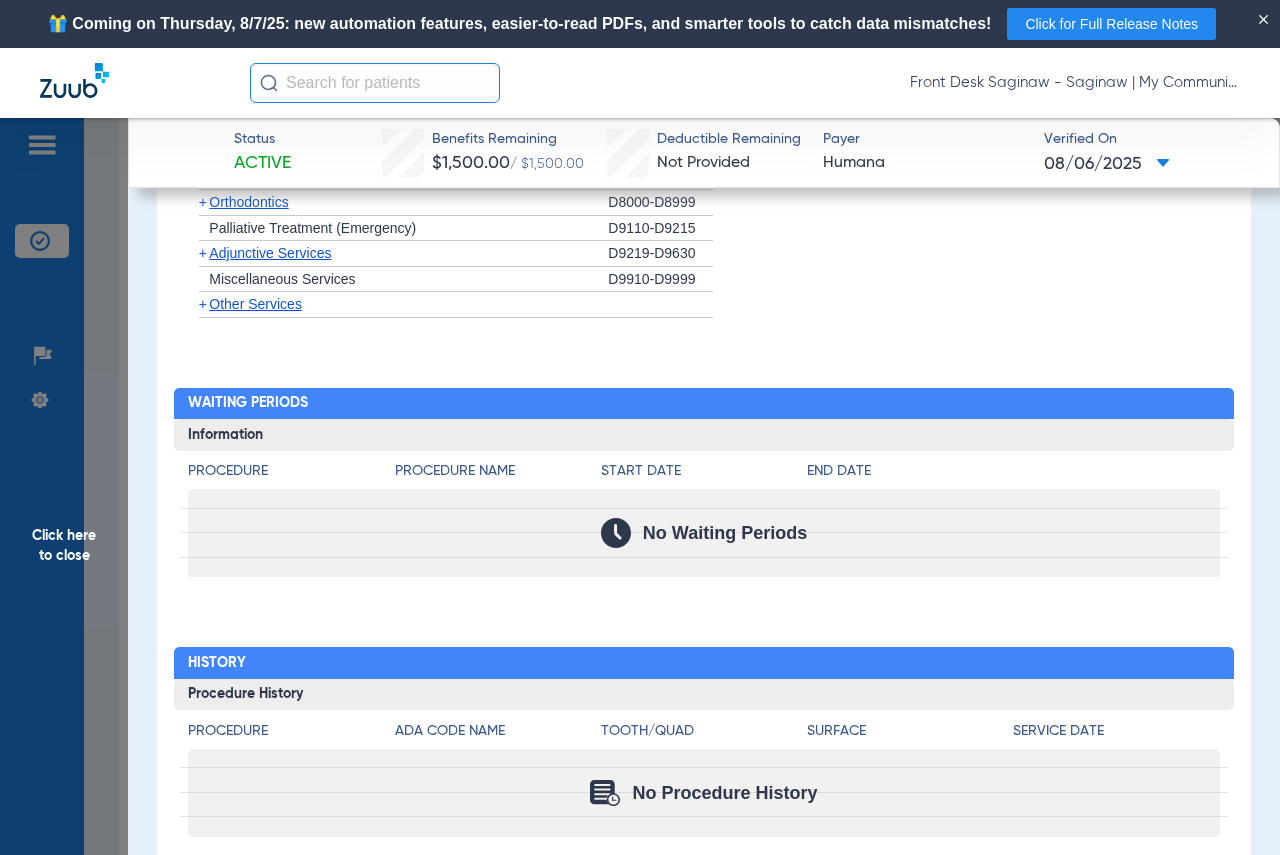 scroll, scrollTop: 1907, scrollLeft: 0, axis: vertical 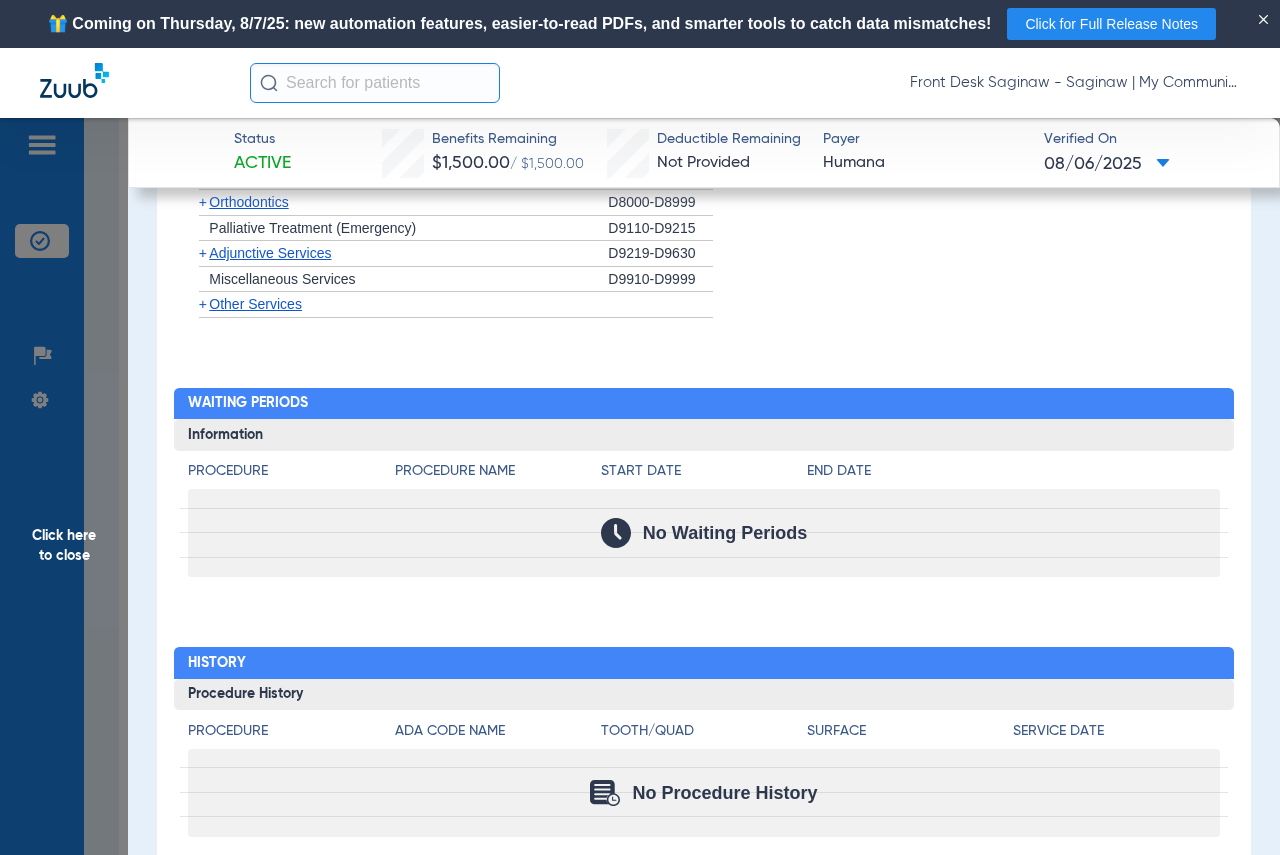 click on "Click here to close" 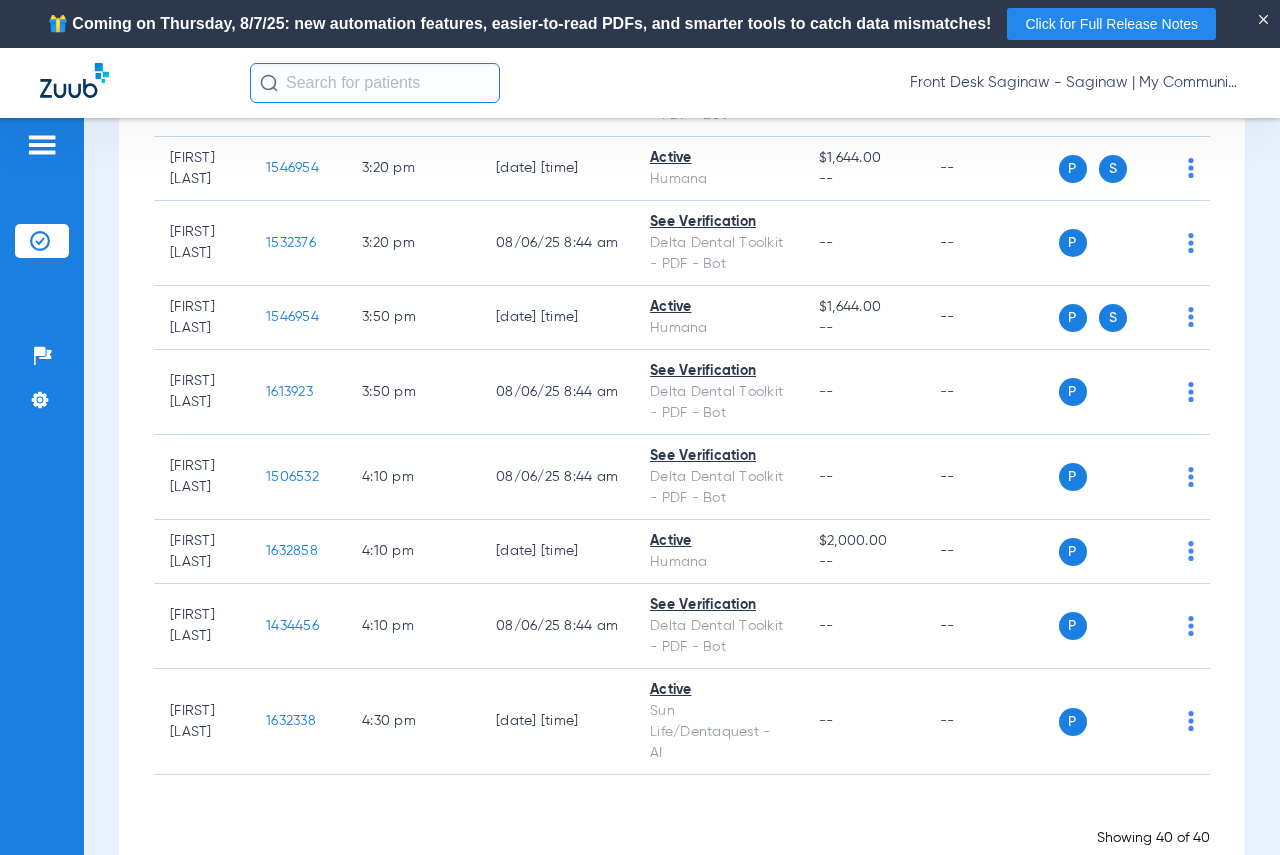 scroll, scrollTop: 0, scrollLeft: 0, axis: both 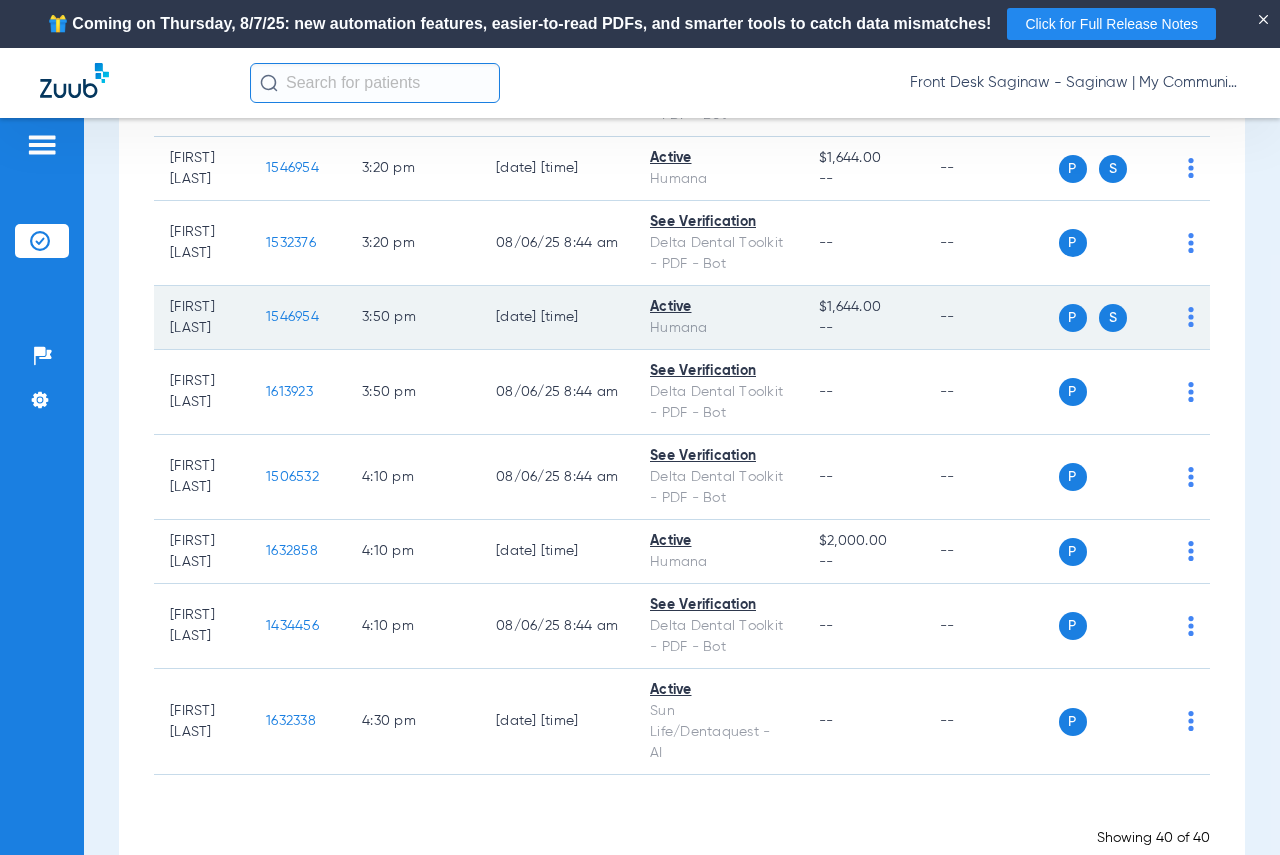 click on "1546954" 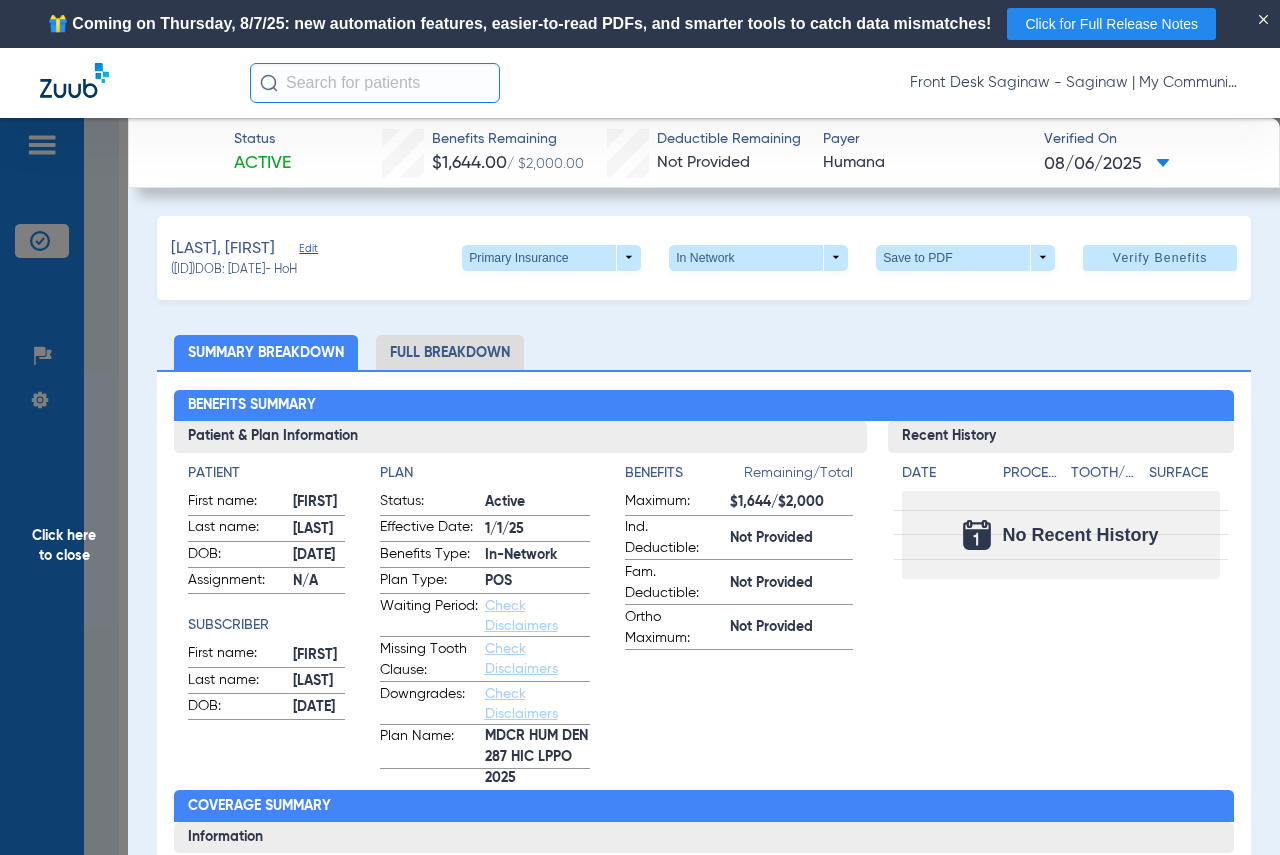 click on "Click here to close" 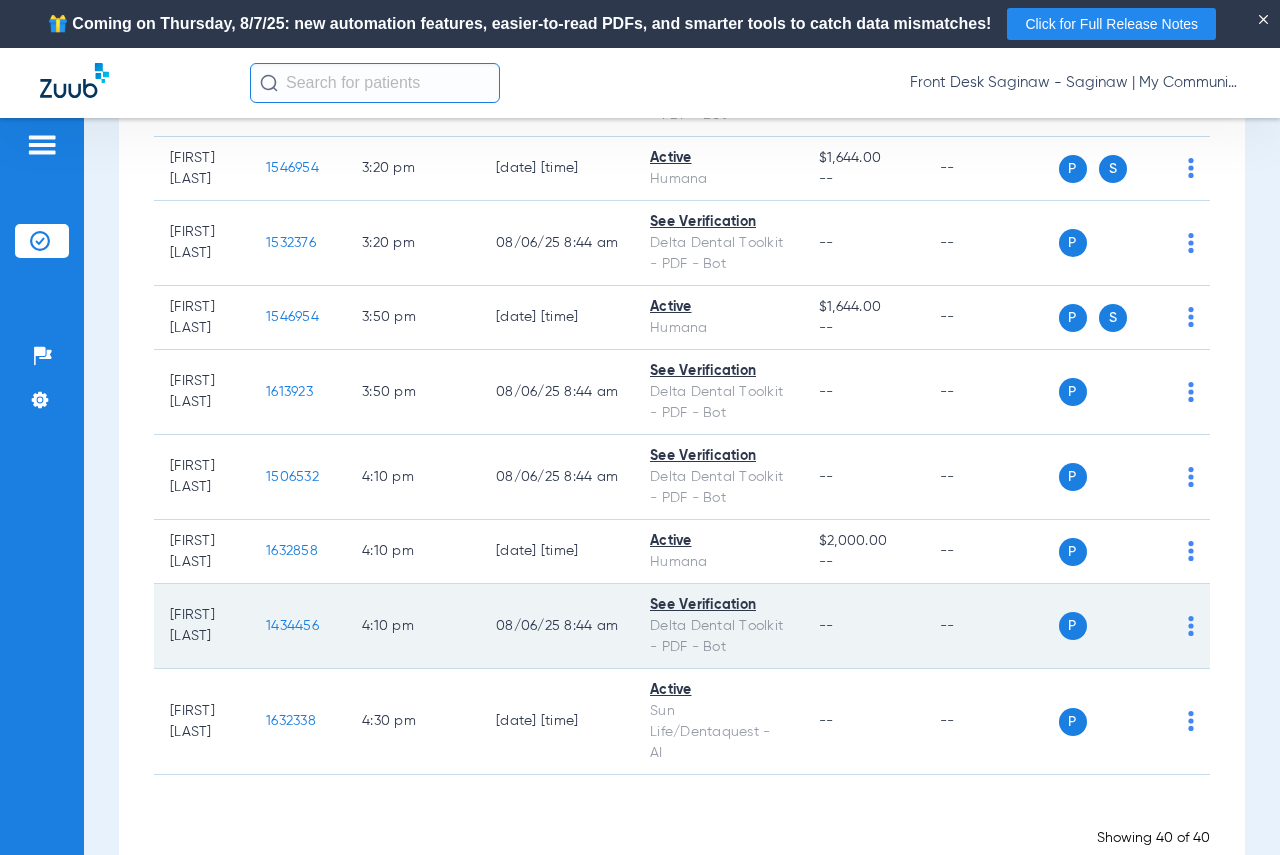 scroll, scrollTop: 3847, scrollLeft: 0, axis: vertical 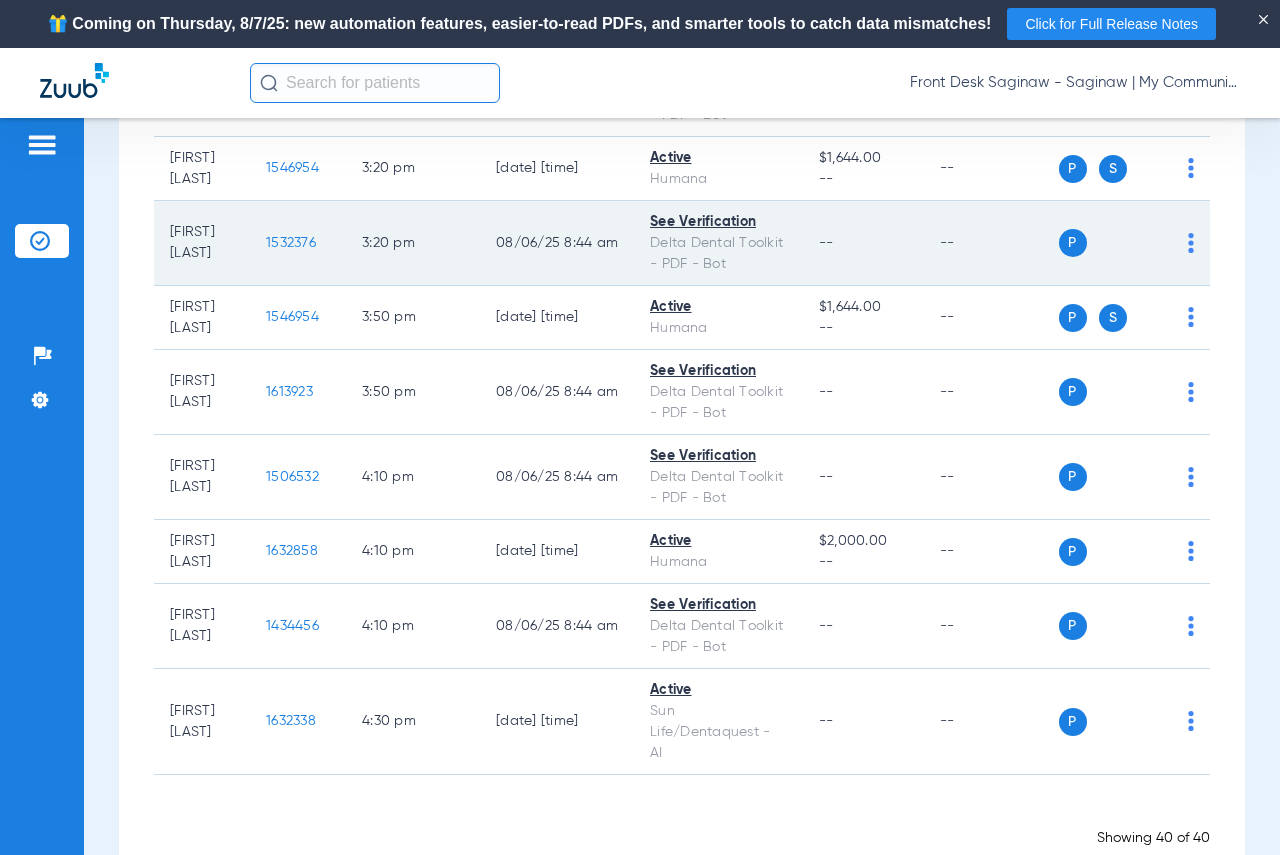 click on "1532376" 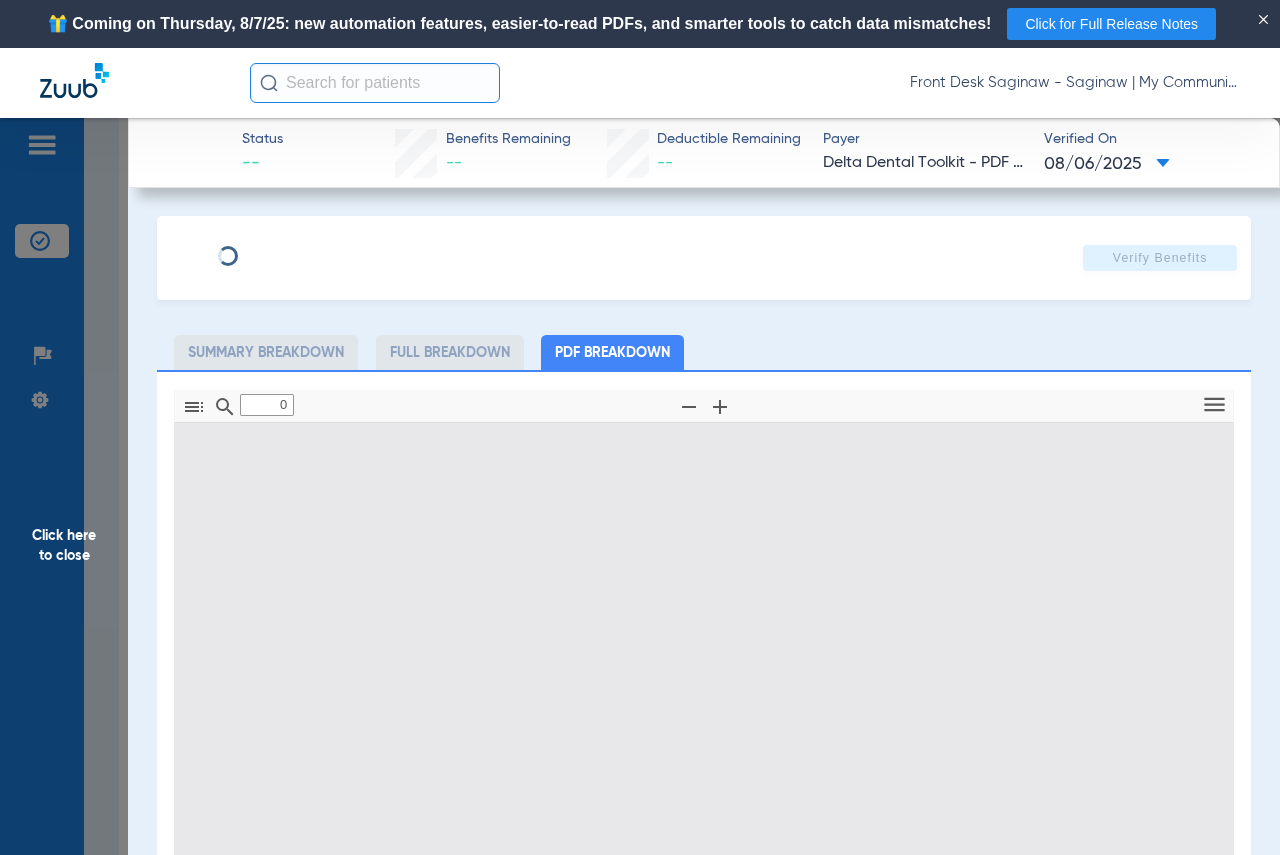 type on "1" 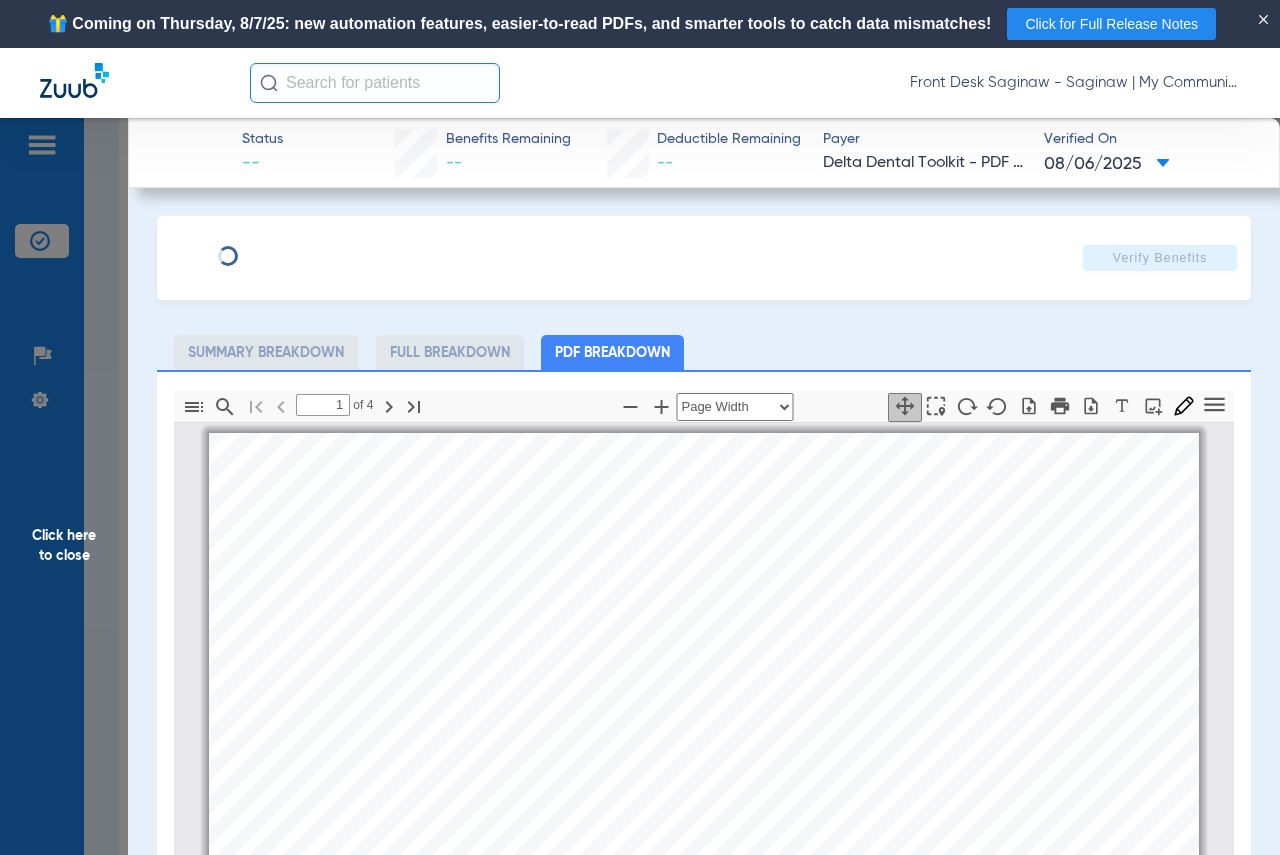scroll, scrollTop: 10, scrollLeft: 0, axis: vertical 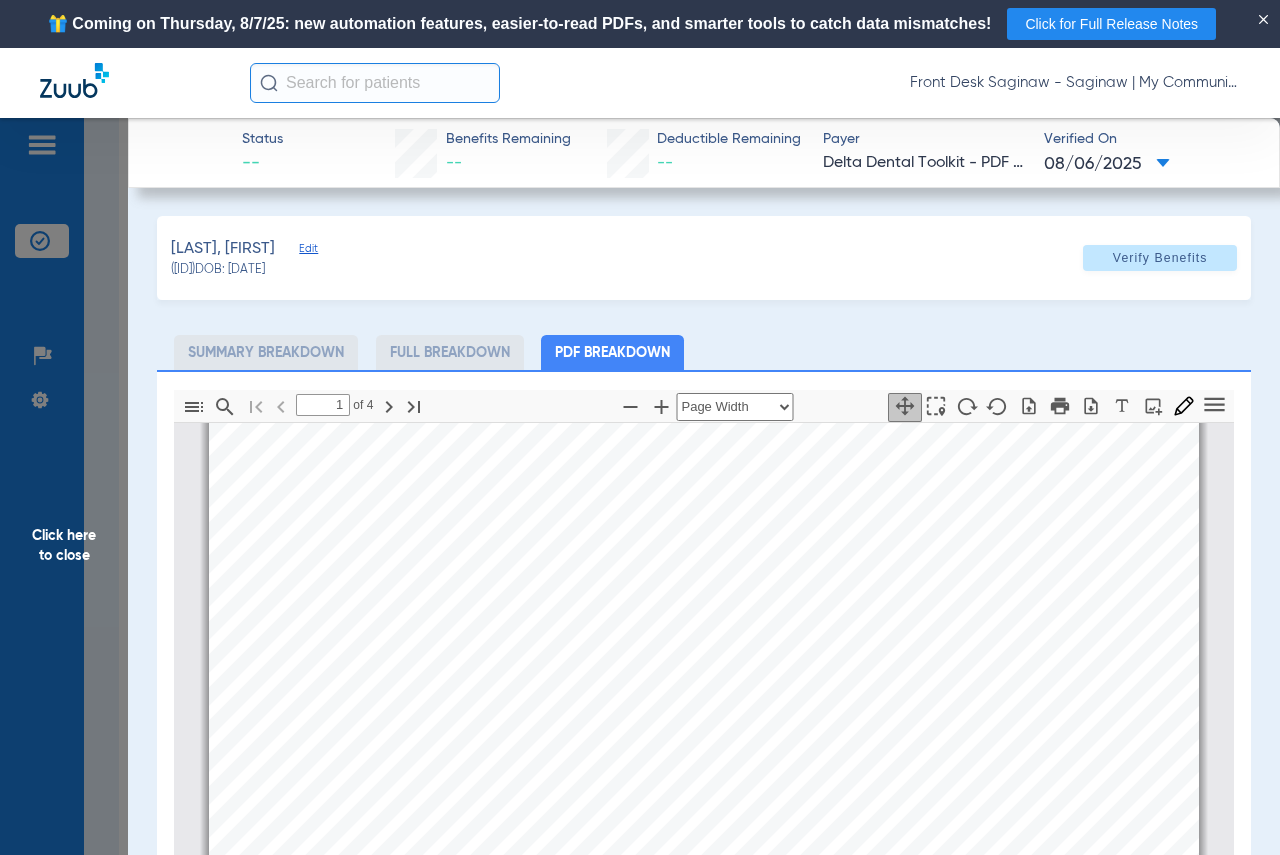 click on "Click here to close" 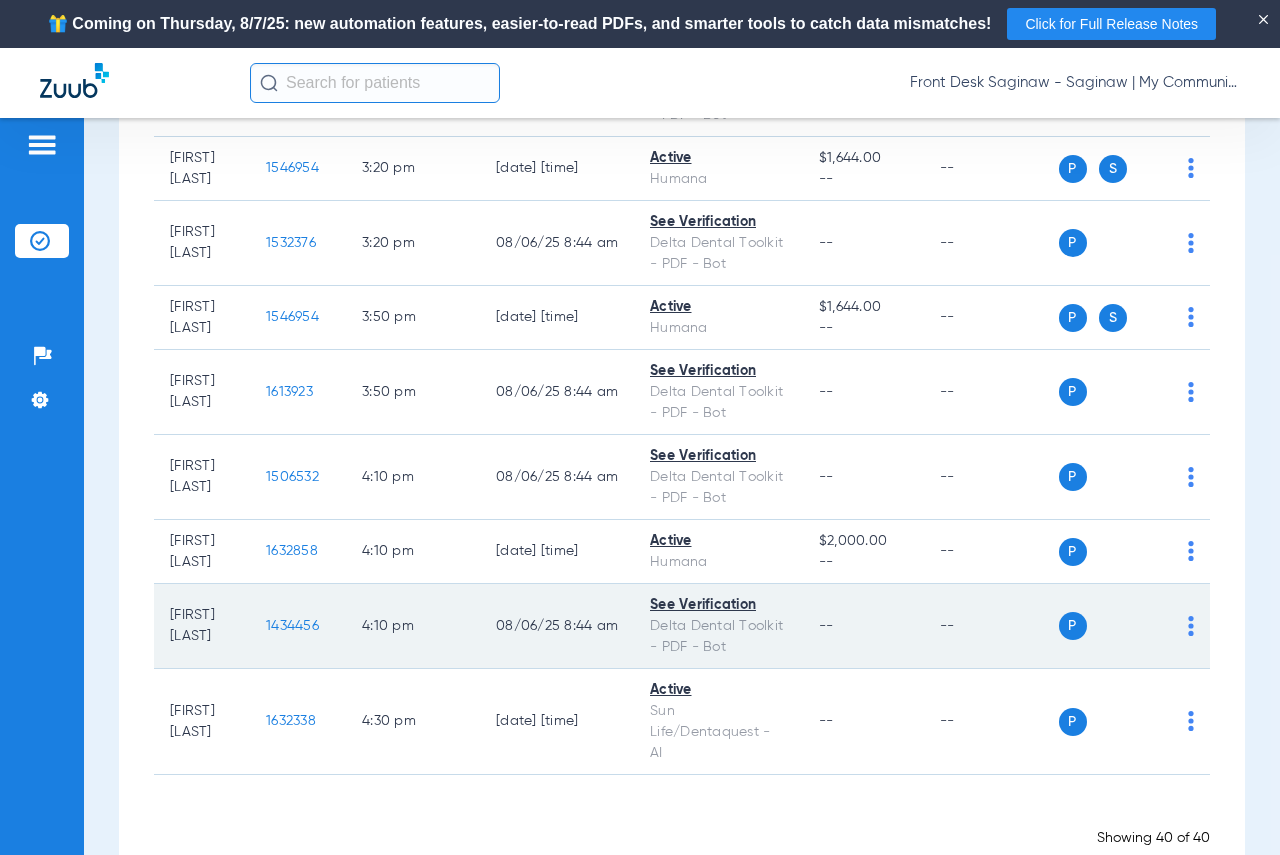 click on "1434456" 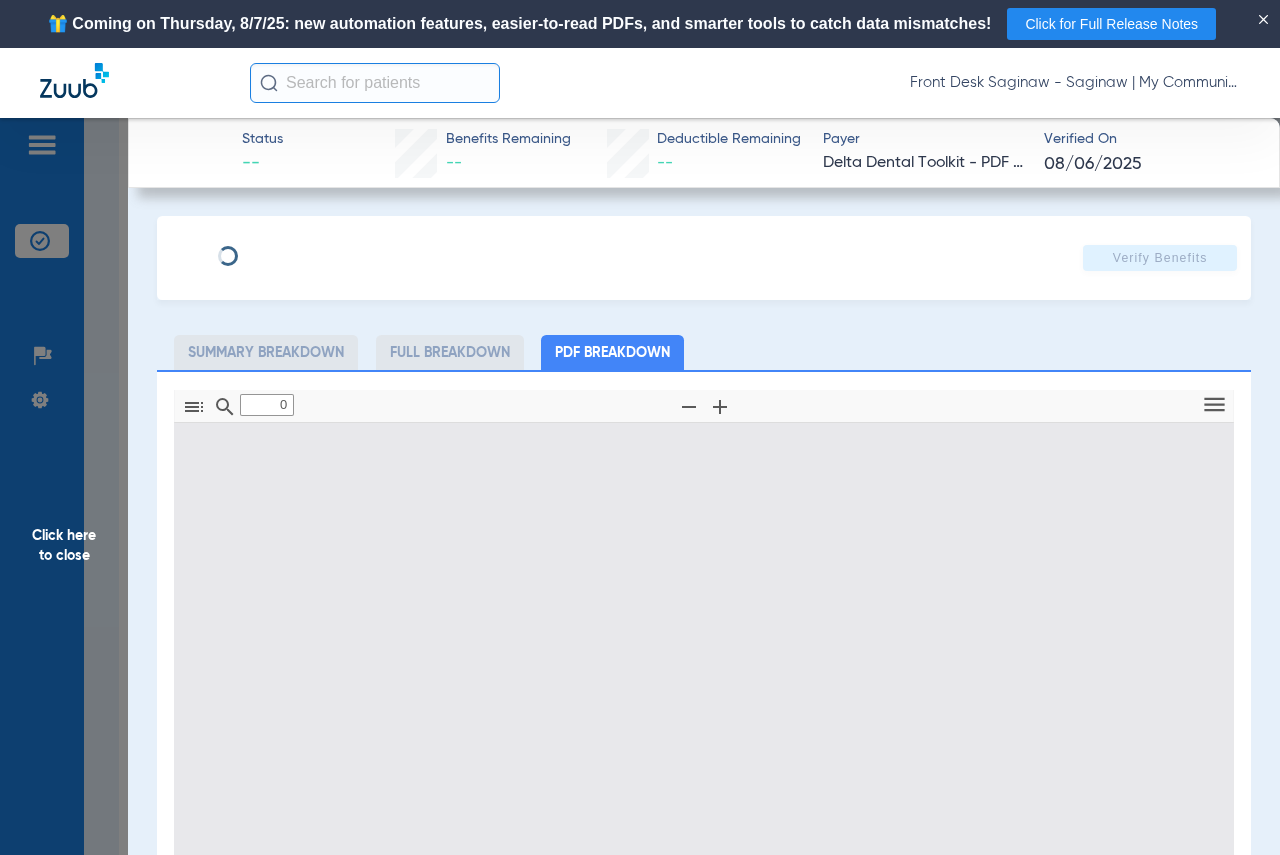 type on "1" 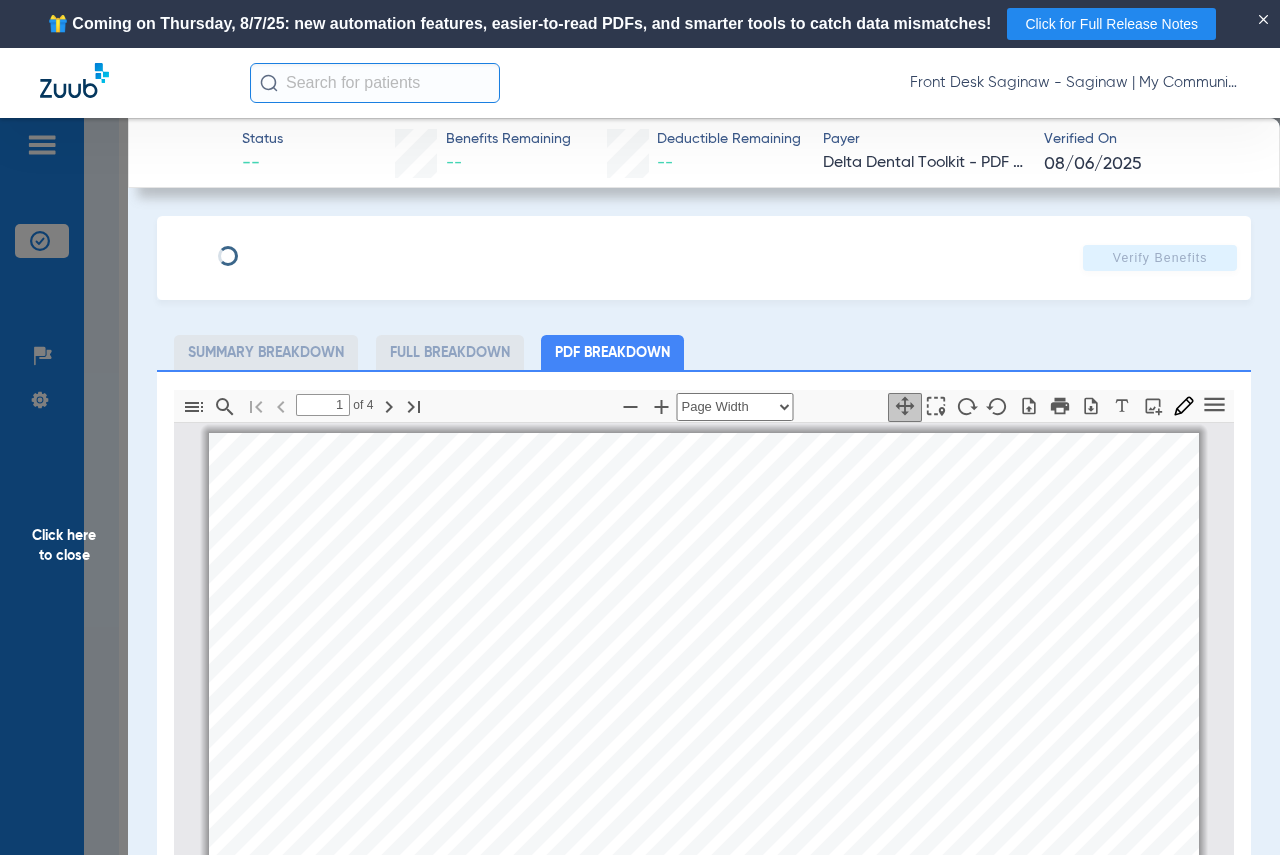 scroll, scrollTop: 10, scrollLeft: 0, axis: vertical 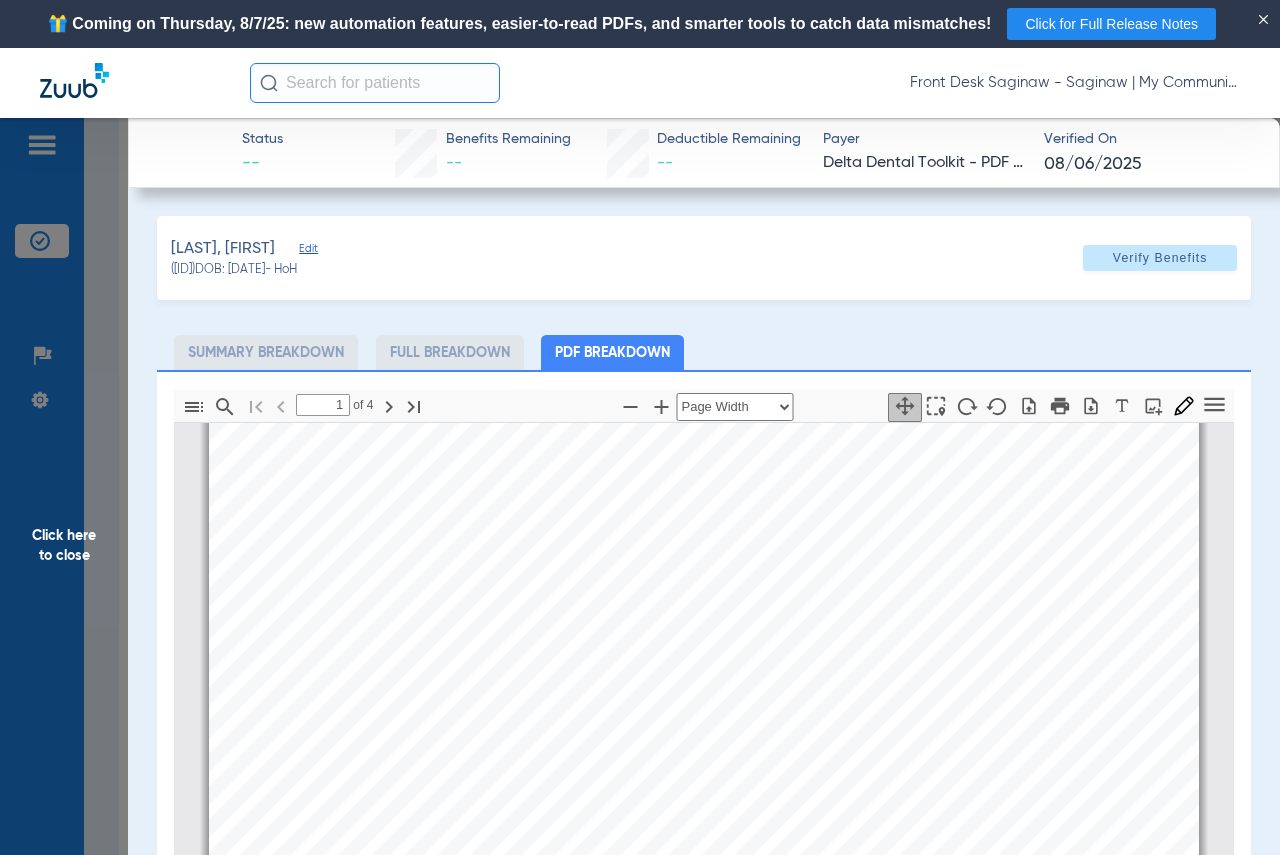 drag, startPoint x: 0, startPoint y: 600, endPoint x: 574, endPoint y: 596, distance: 574.0139 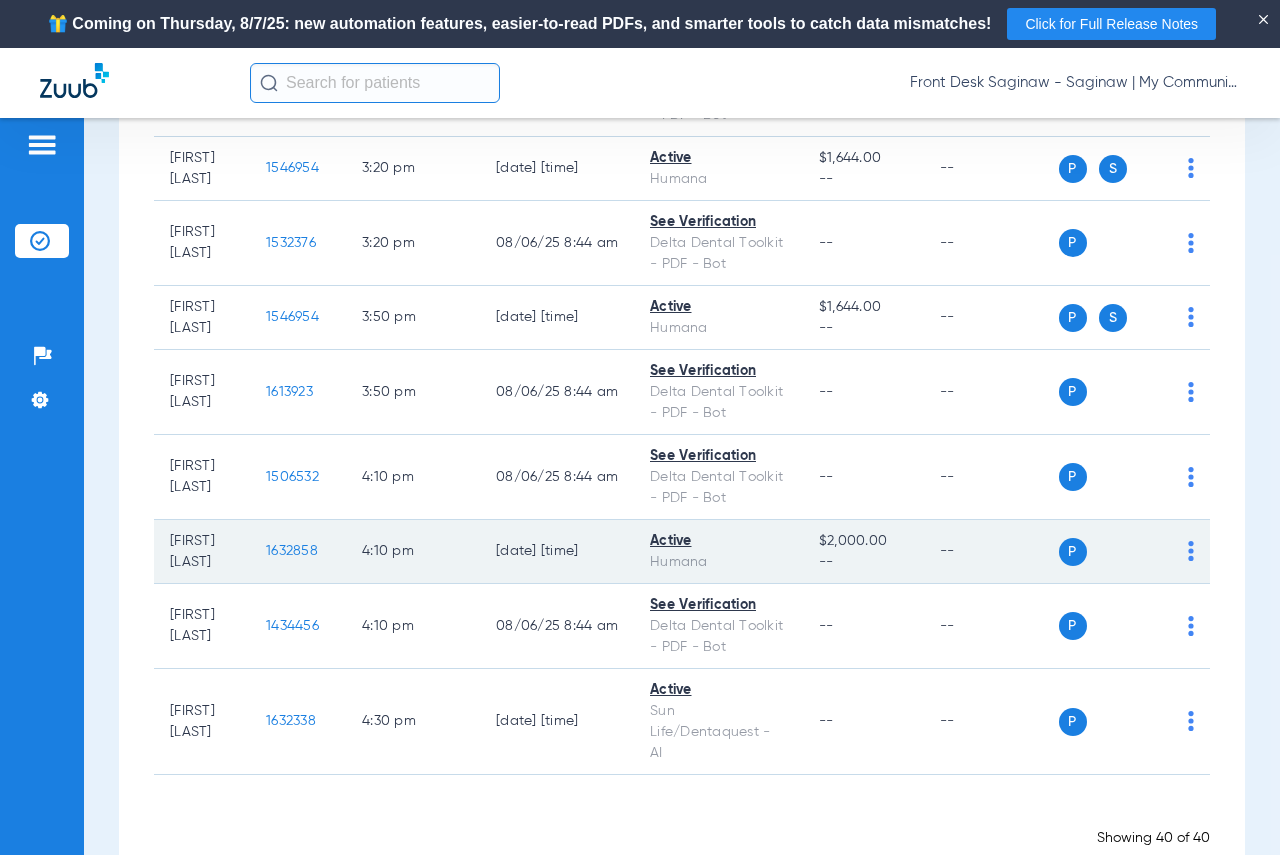 click on "1632858" 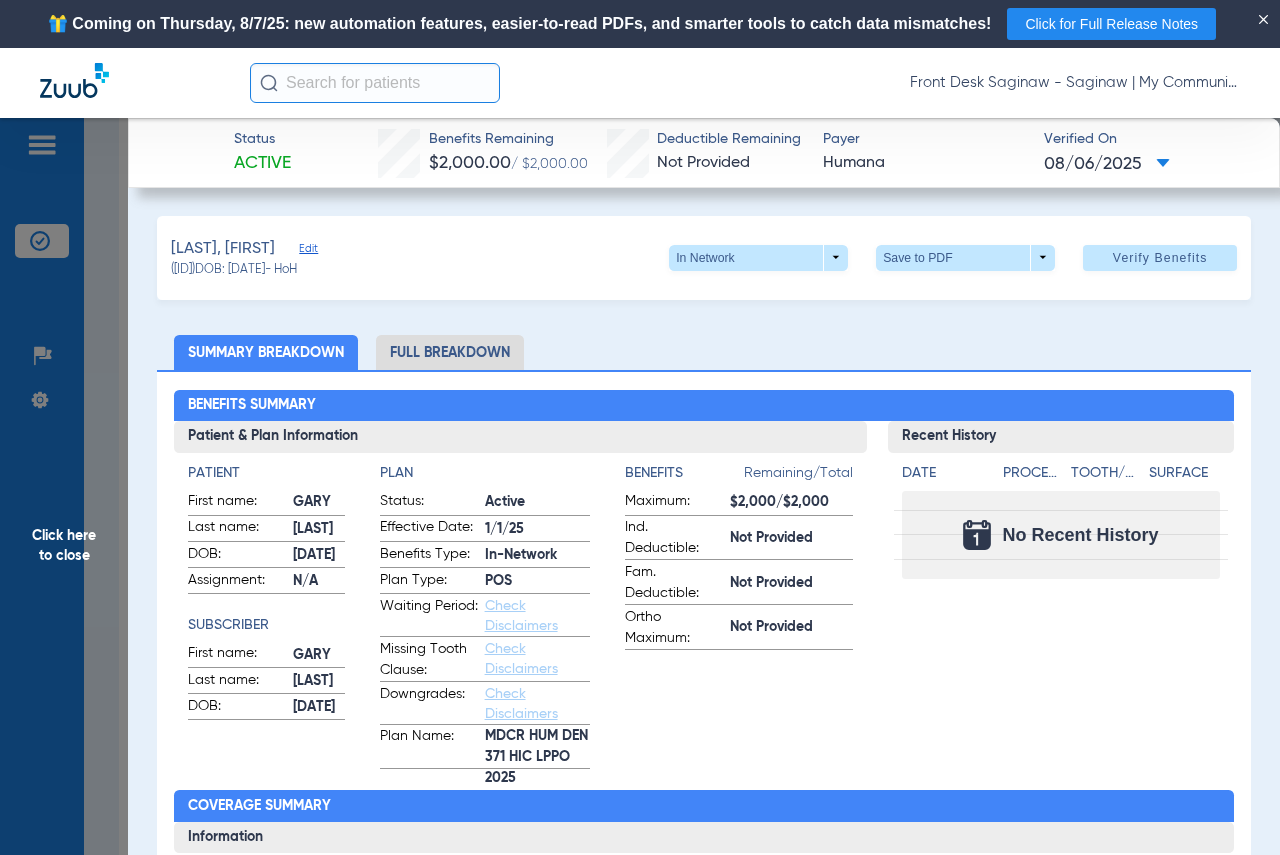 click on "Click here to close" 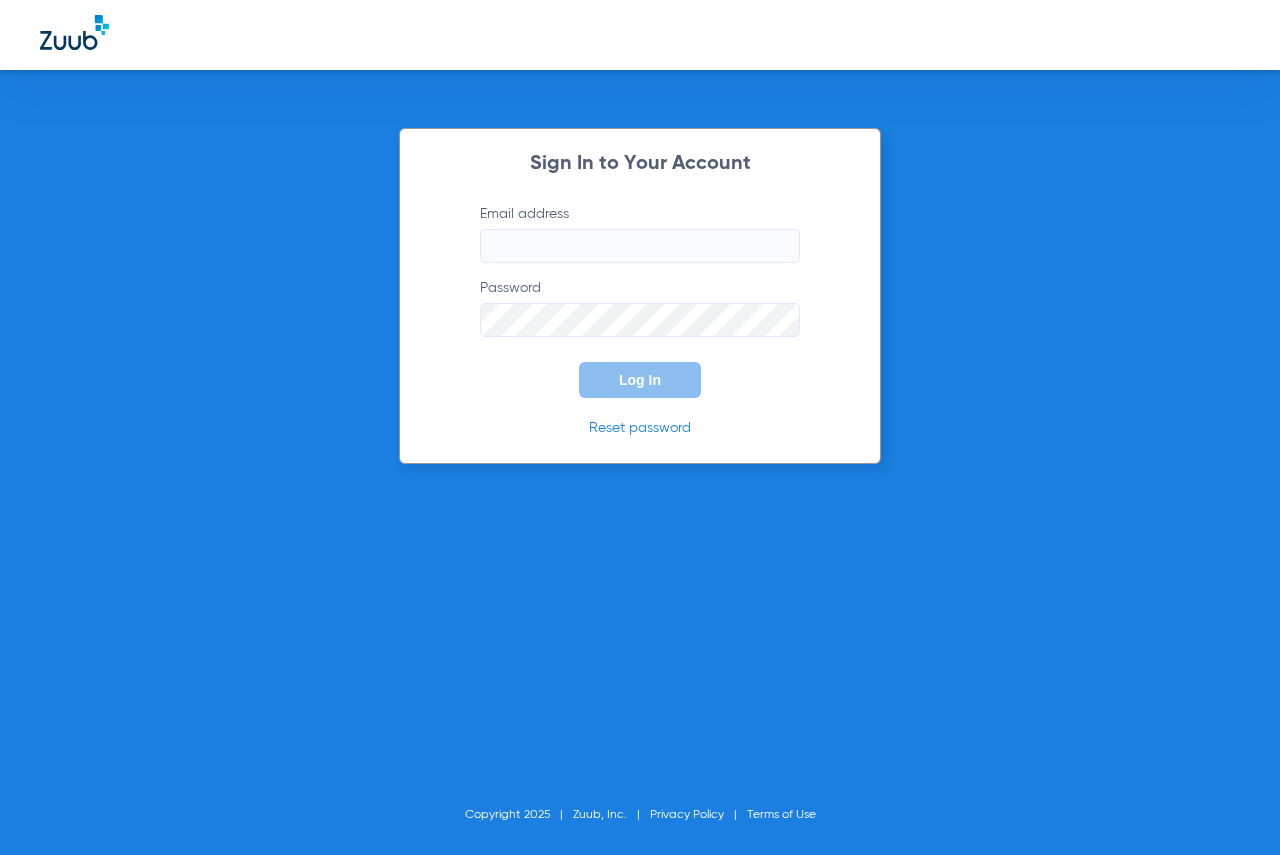 type on "fdomsag@mydental.org" 